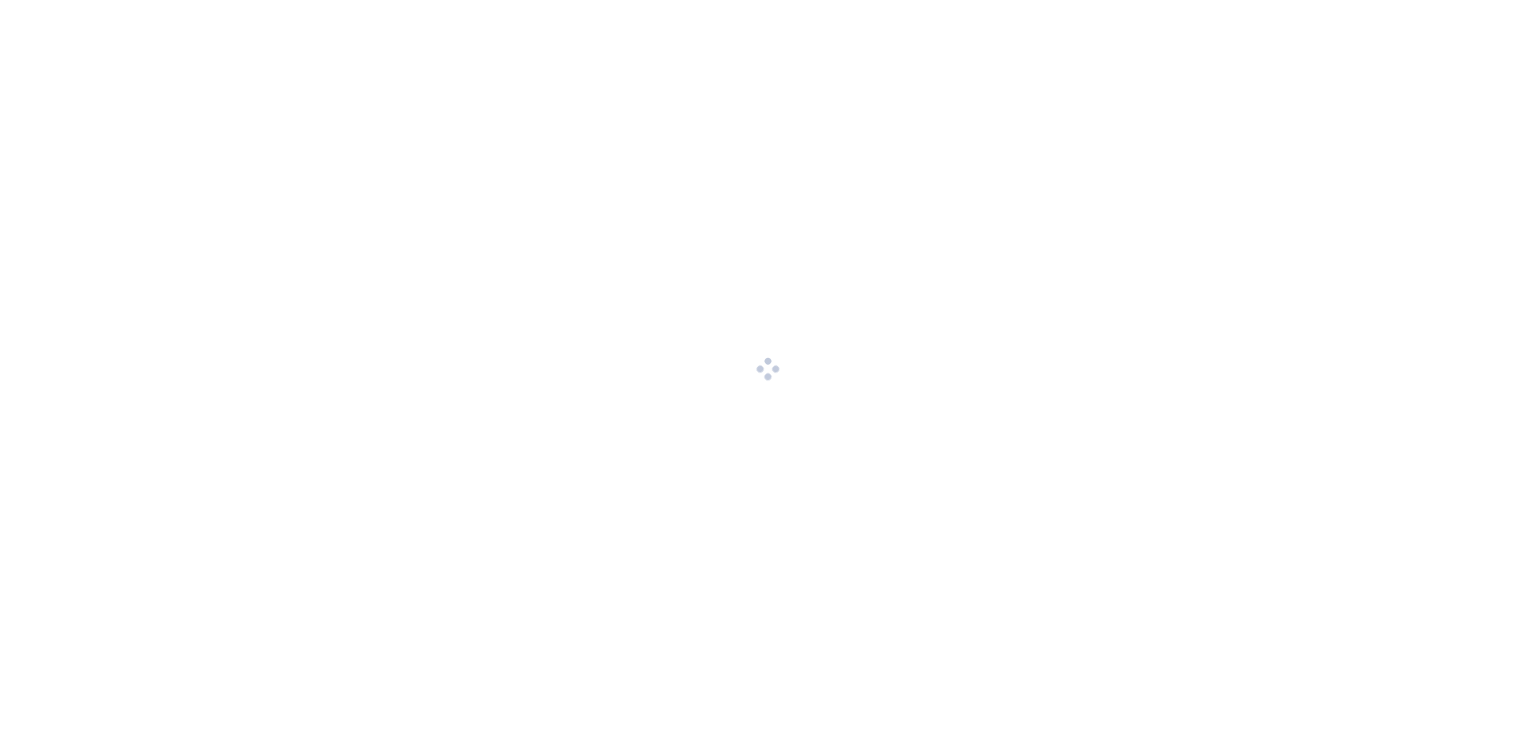 scroll, scrollTop: 0, scrollLeft: 0, axis: both 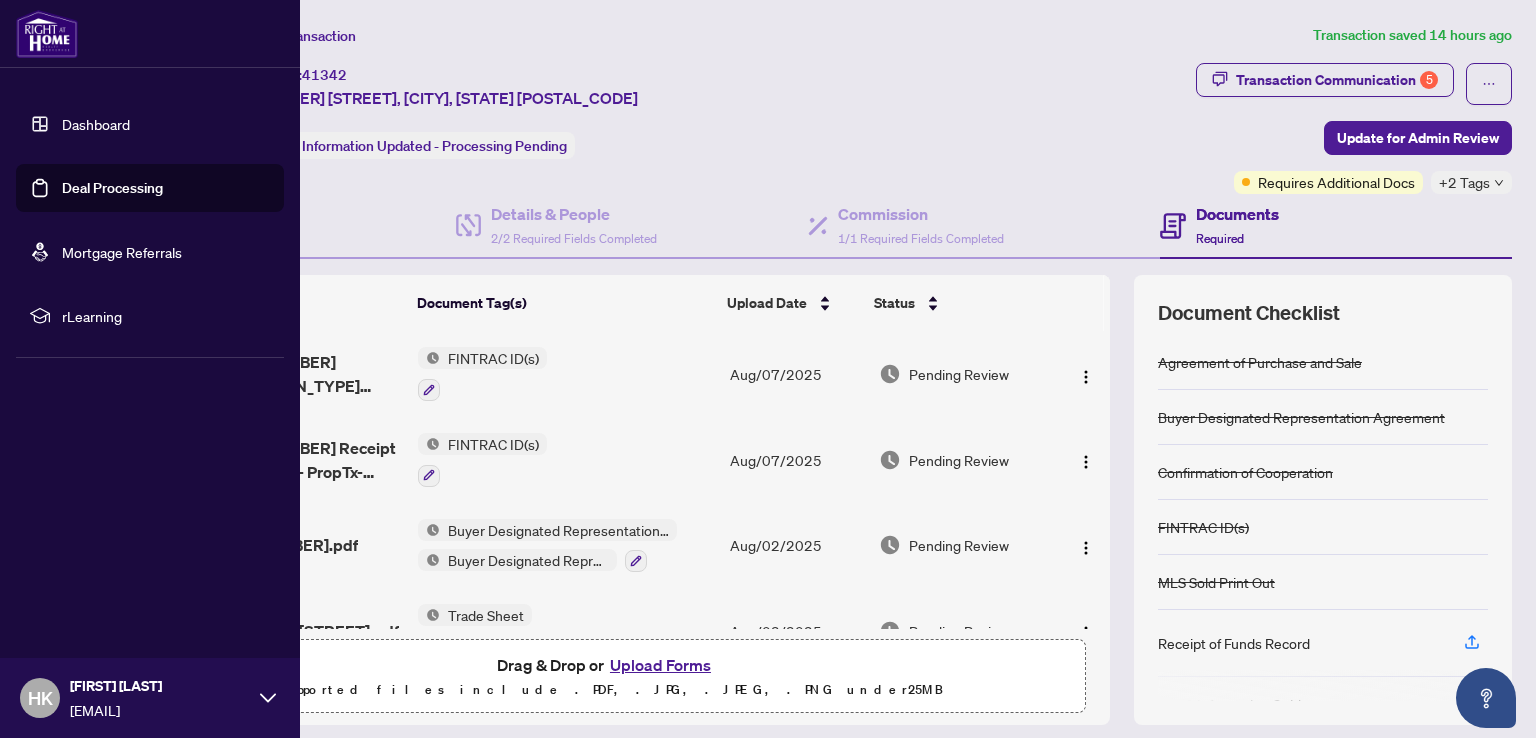 click on "Dashboard" at bounding box center [96, 124] 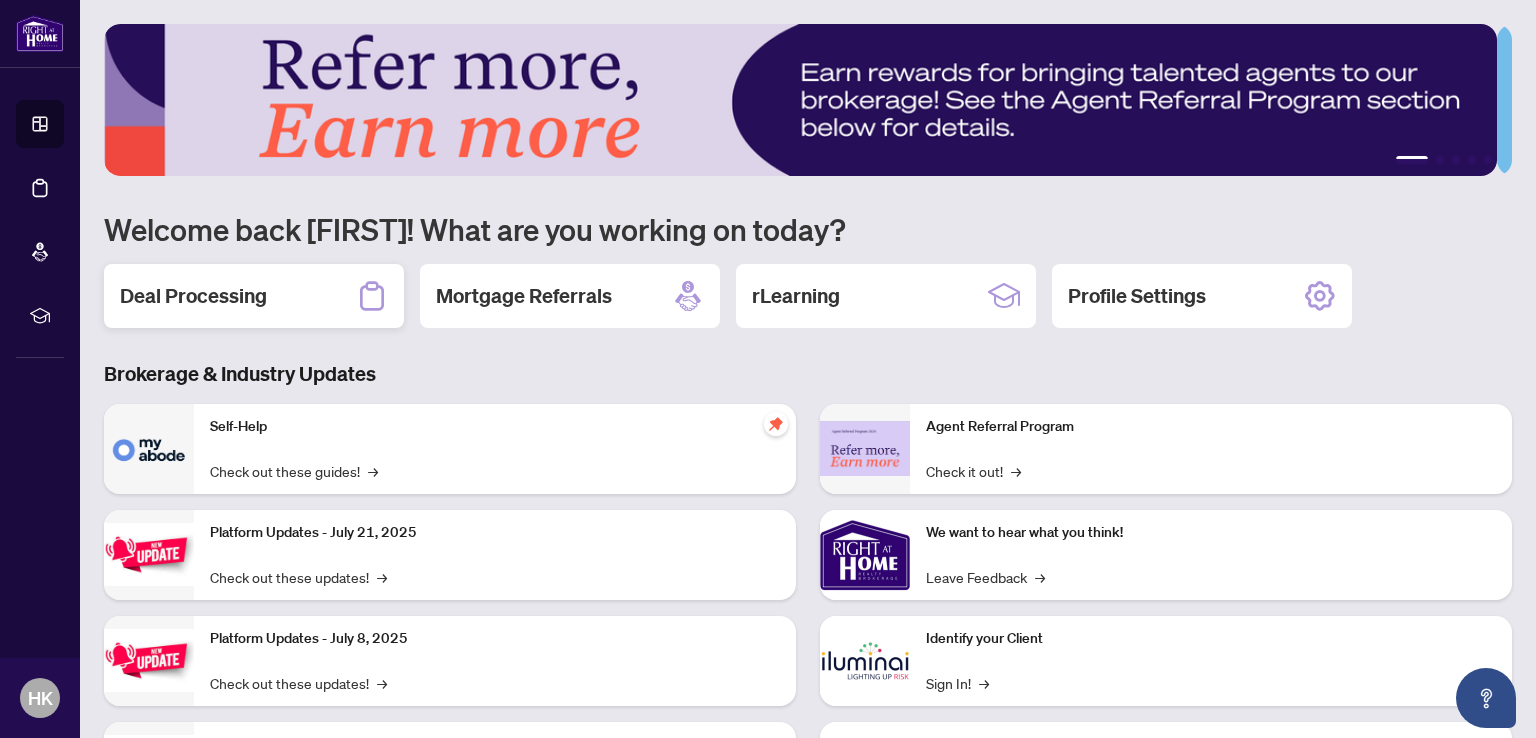click on "Deal Processing" at bounding box center [193, 296] 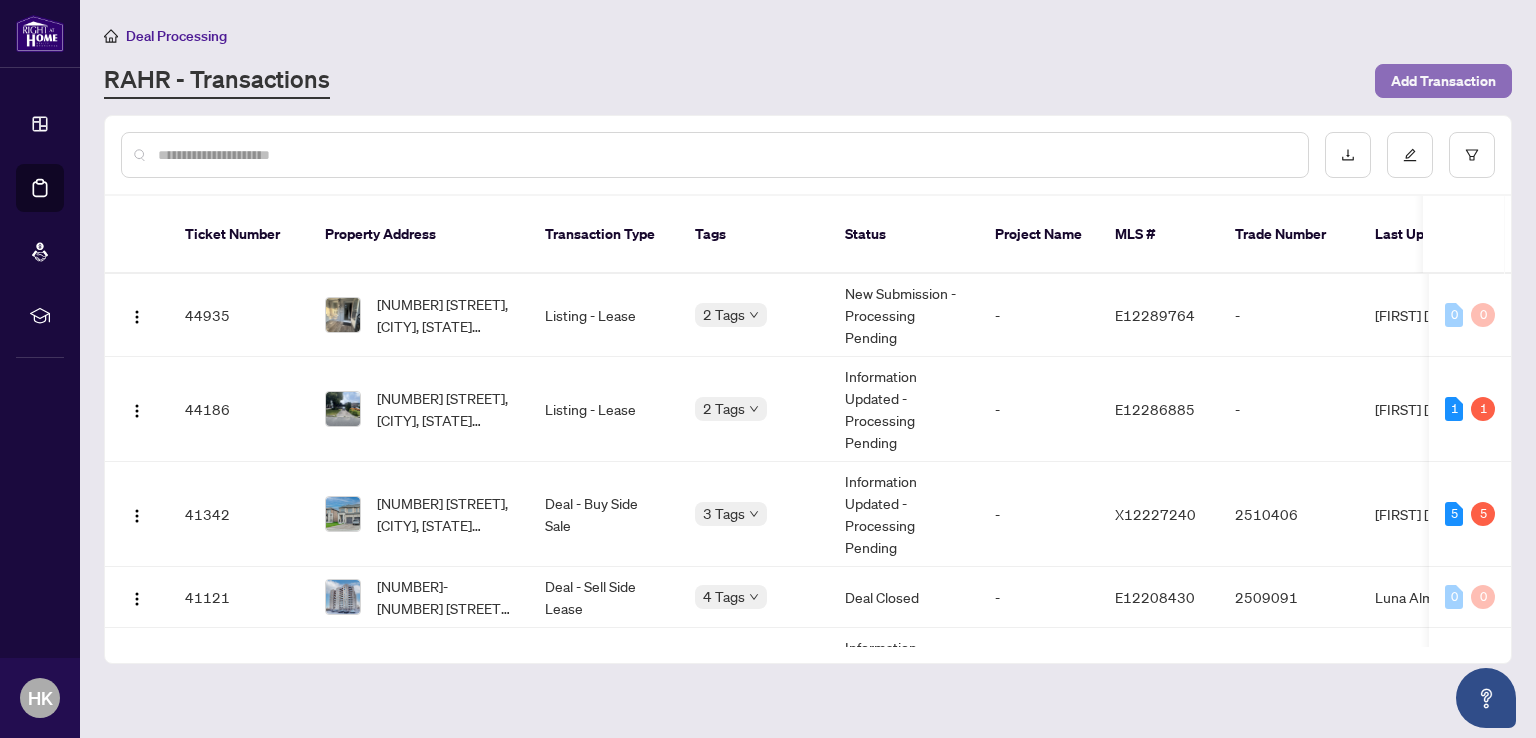 click on "Add Transaction" at bounding box center [1443, 81] 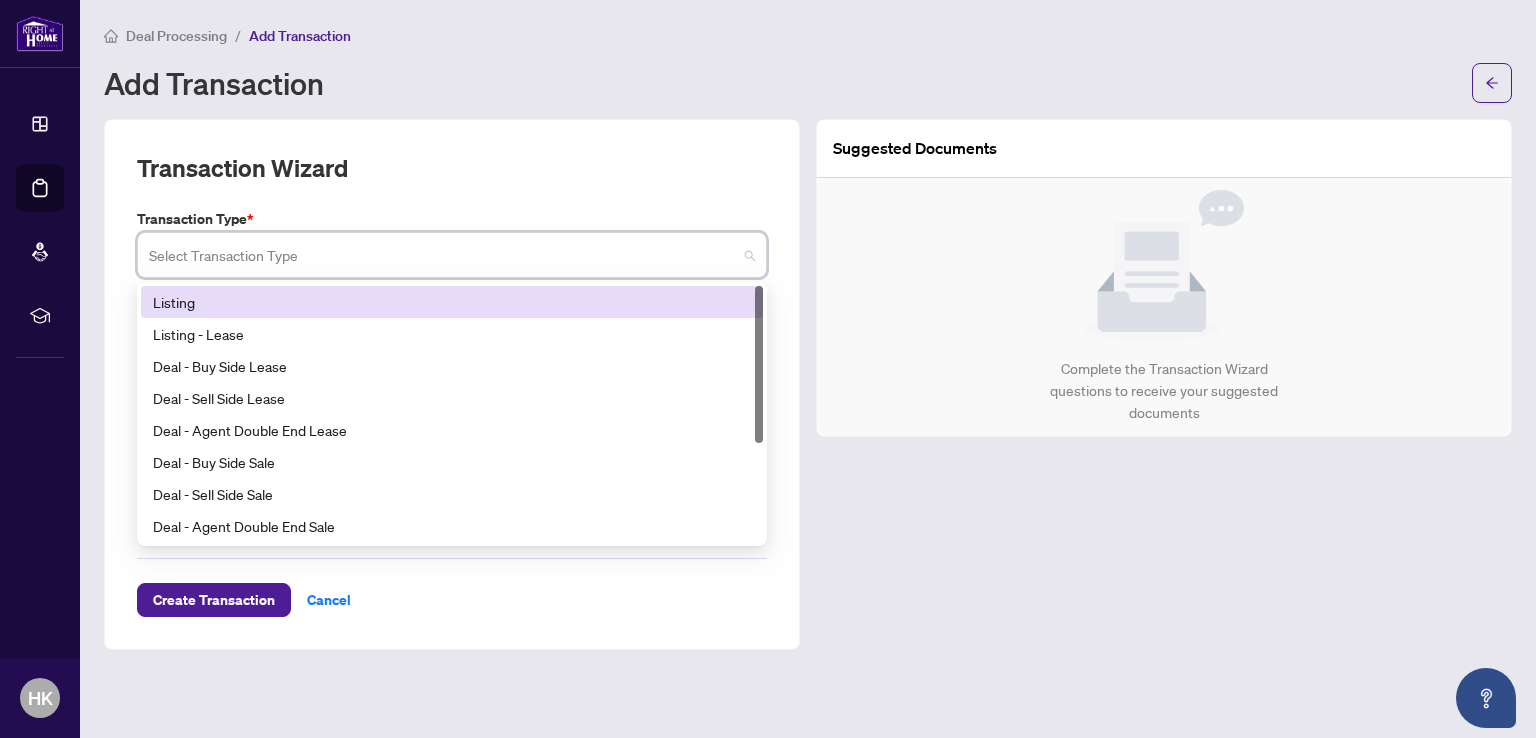 click at bounding box center [443, 258] 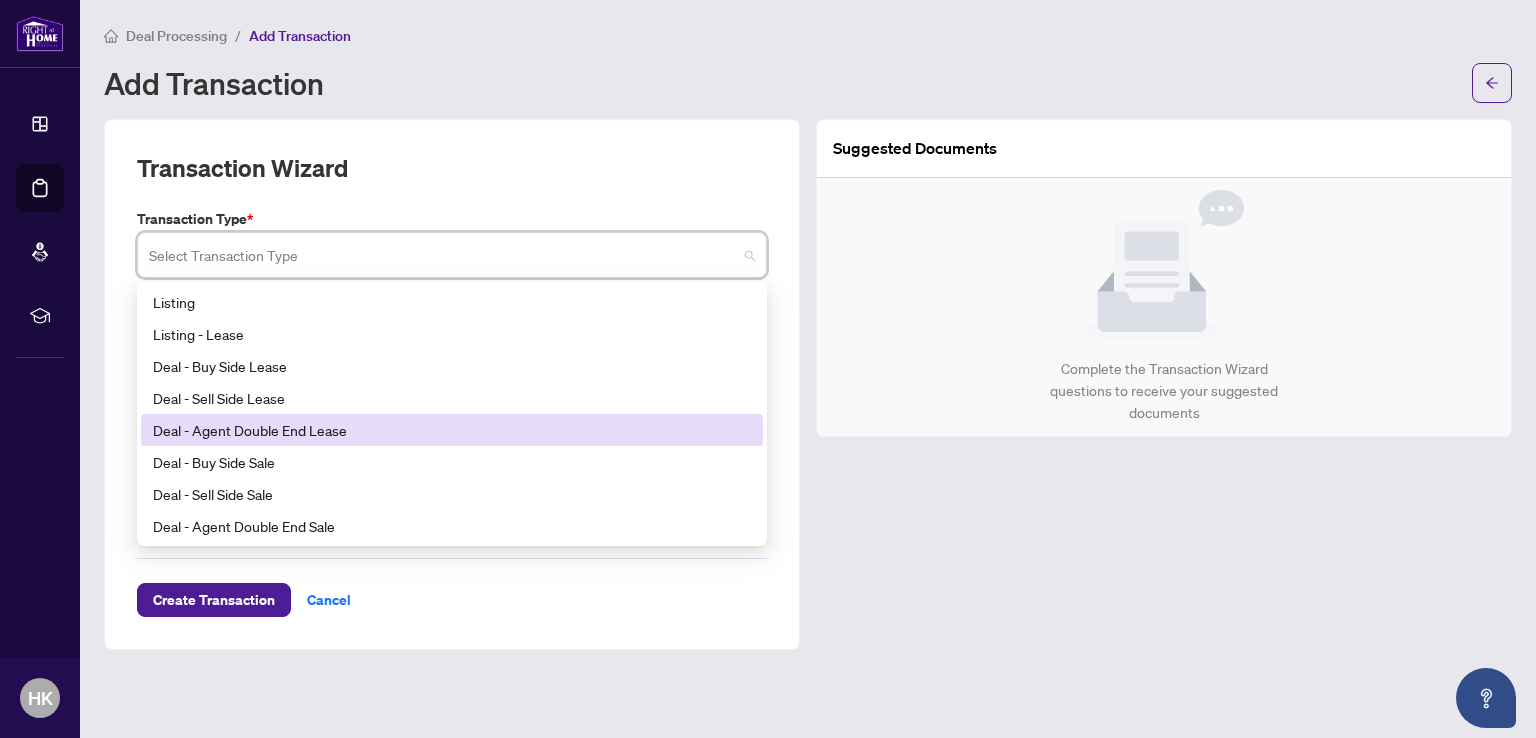 click on "Deal - Agent Double End Lease" at bounding box center [452, 430] 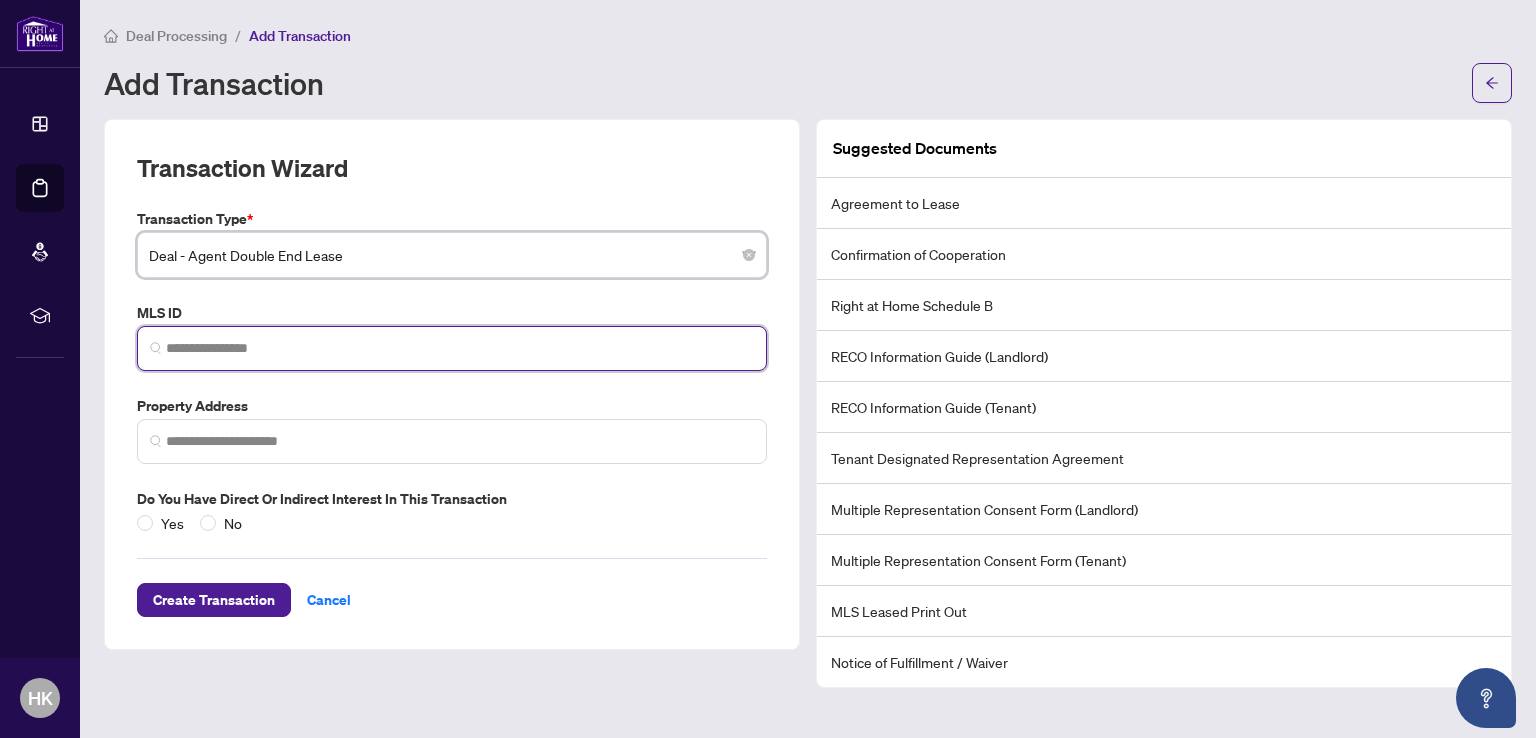 click at bounding box center (460, 348) 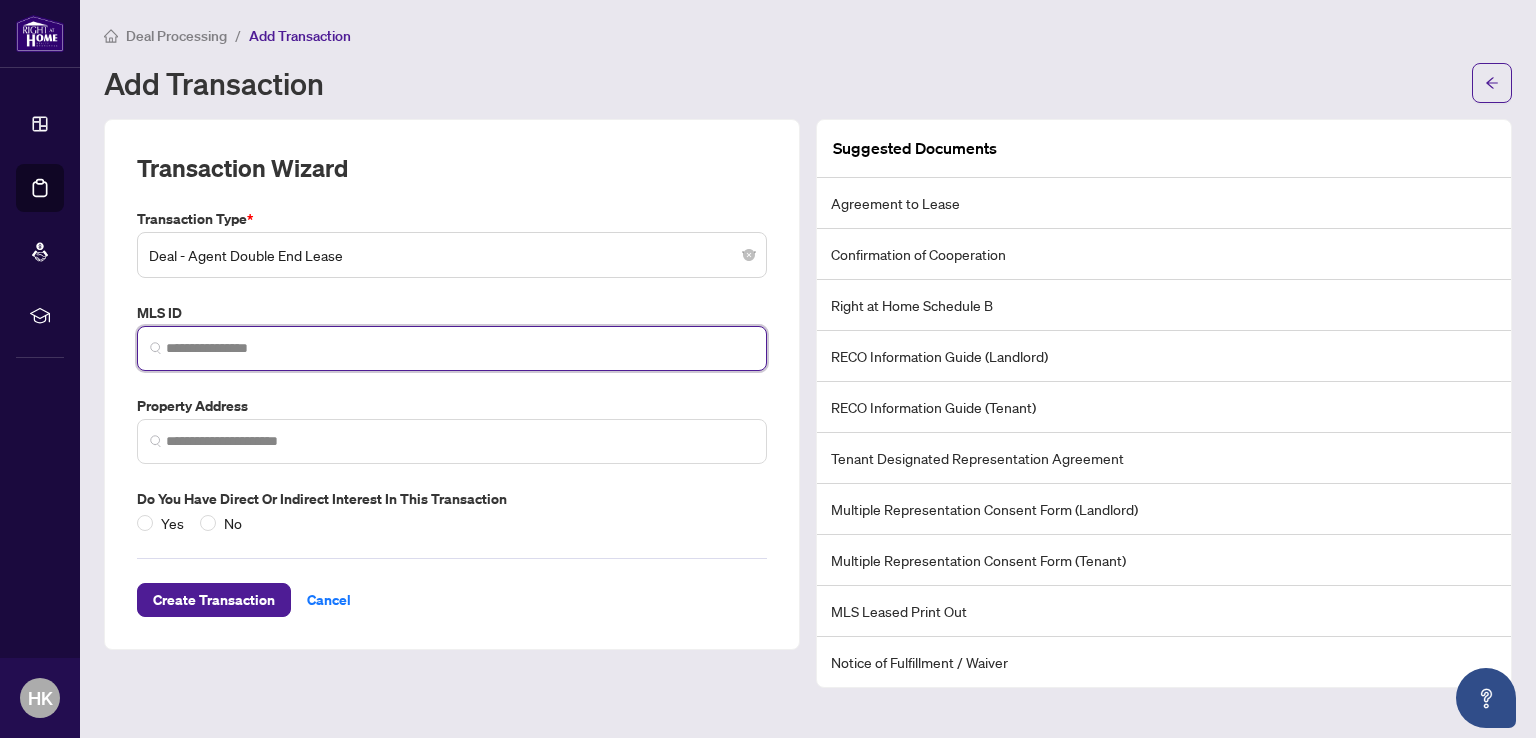 paste on "*********" 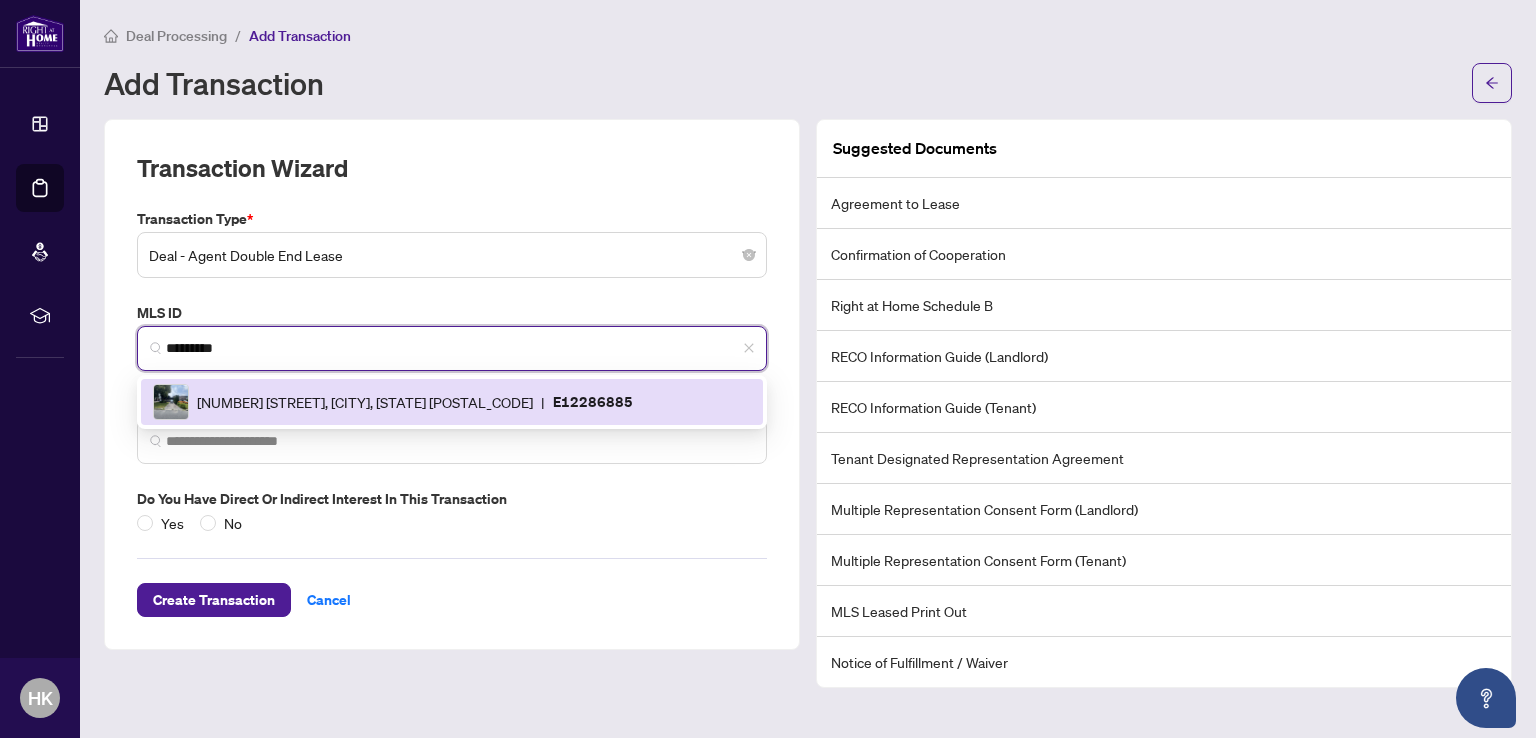 click on "[NUMBER] [STREET], [CITY], [STATE] [POSTAL_CODE]" at bounding box center (365, 402) 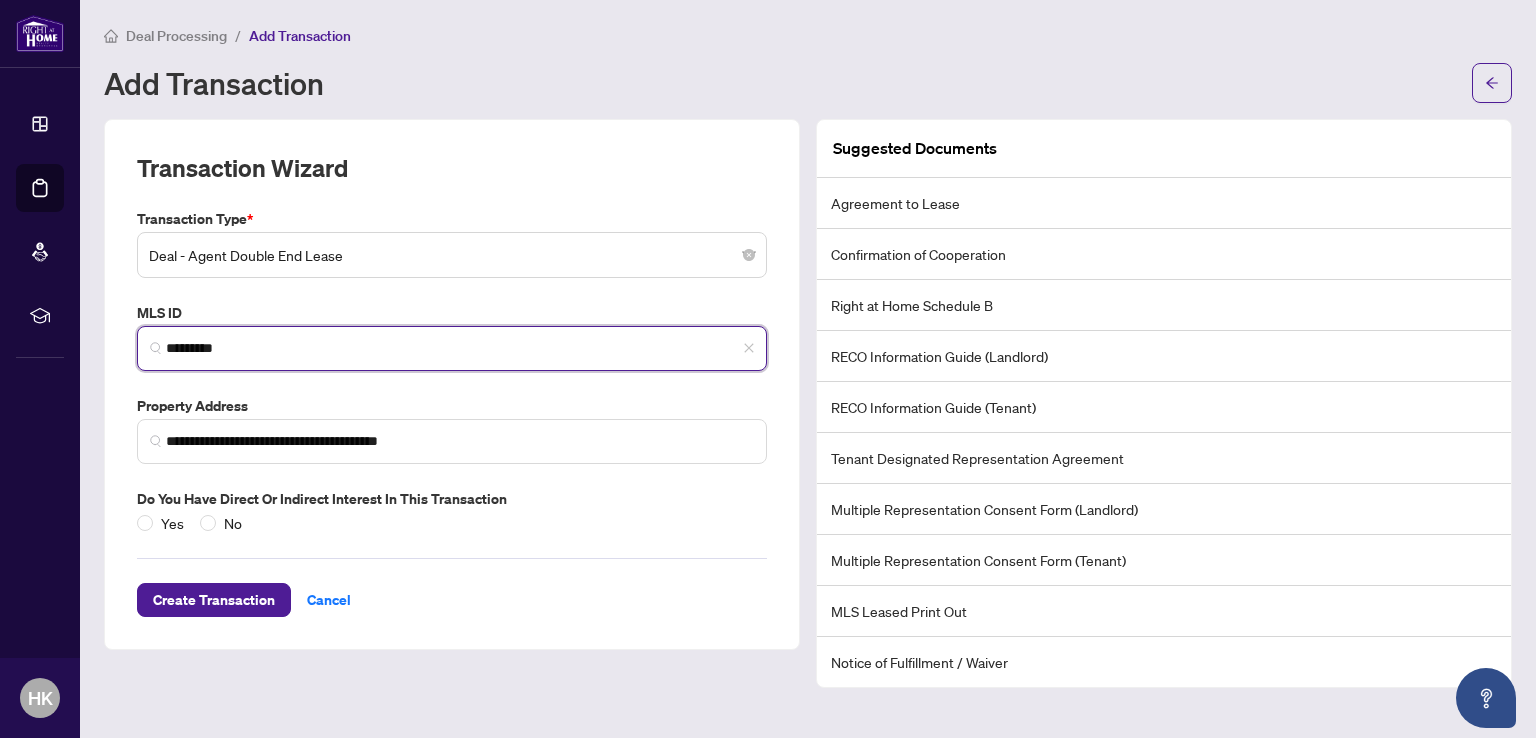 type on "*********" 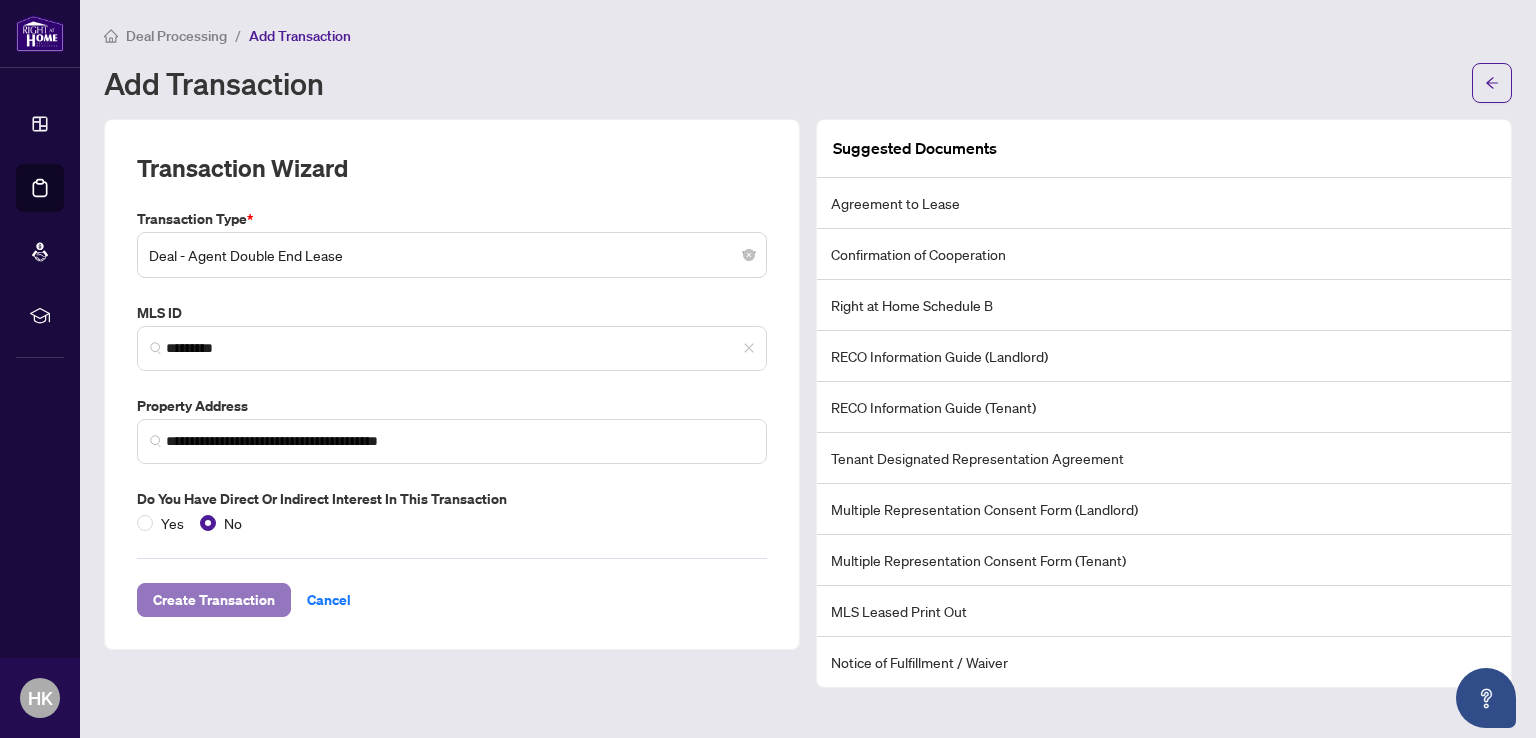 click on "Create Transaction" at bounding box center [214, 600] 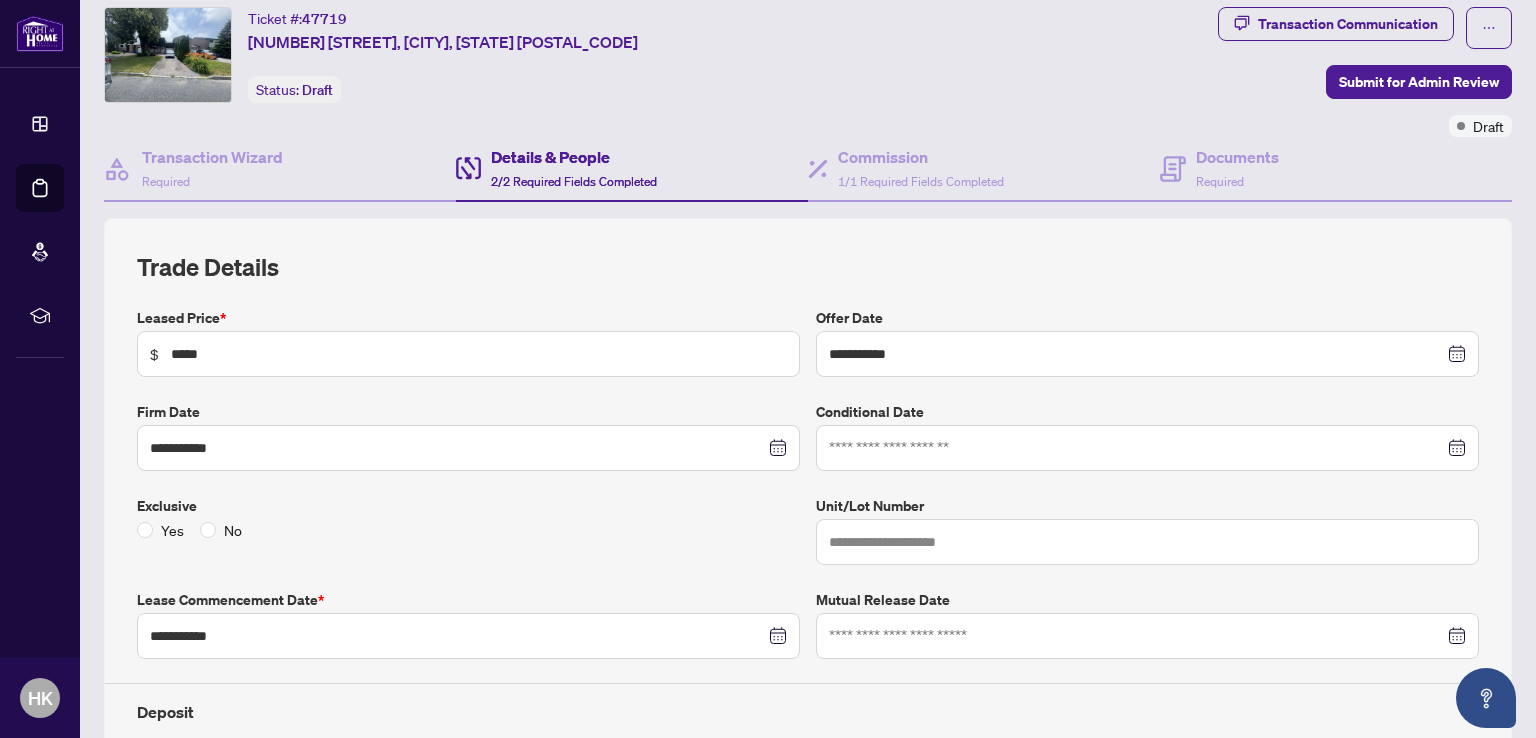 scroll, scrollTop: 100, scrollLeft: 0, axis: vertical 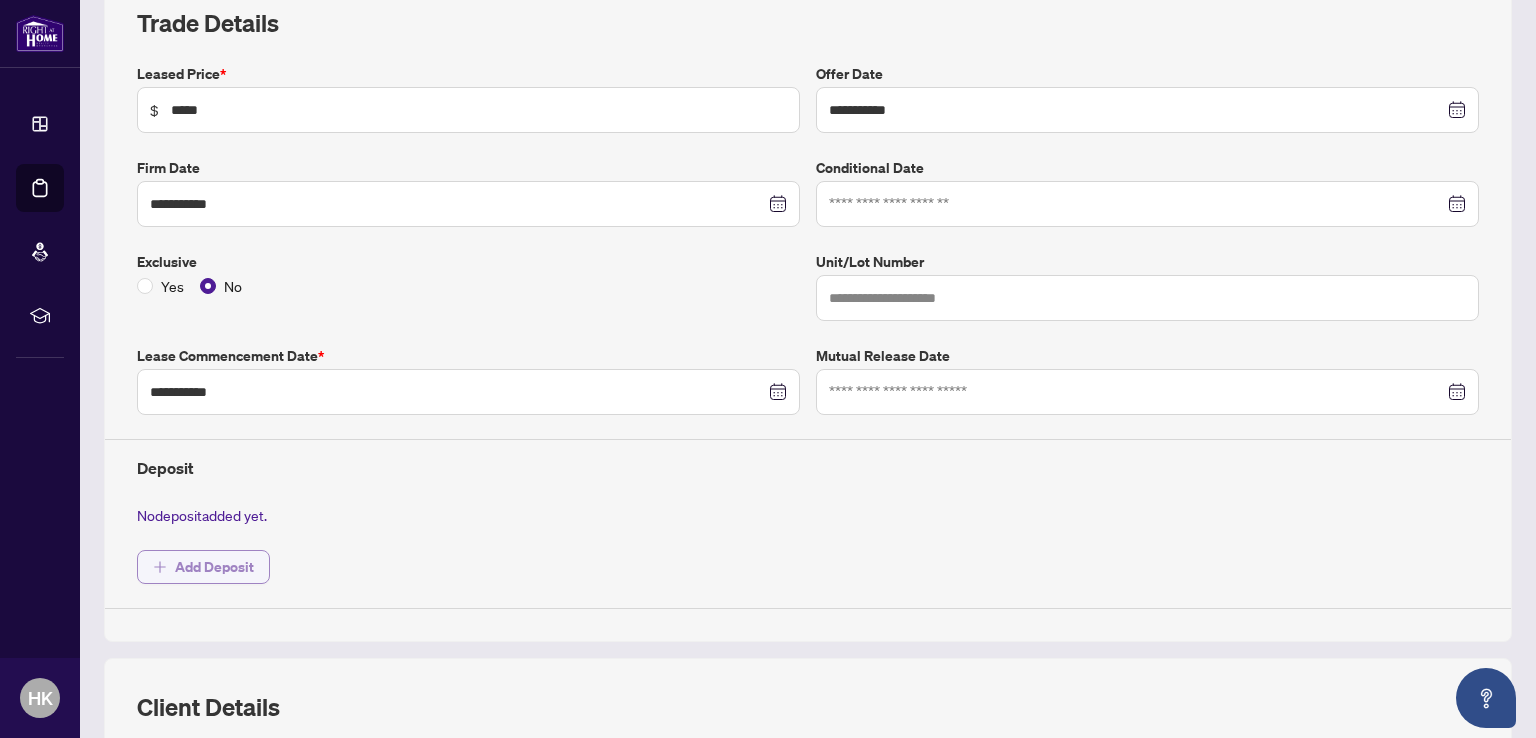 click on "Add Deposit" at bounding box center [214, 567] 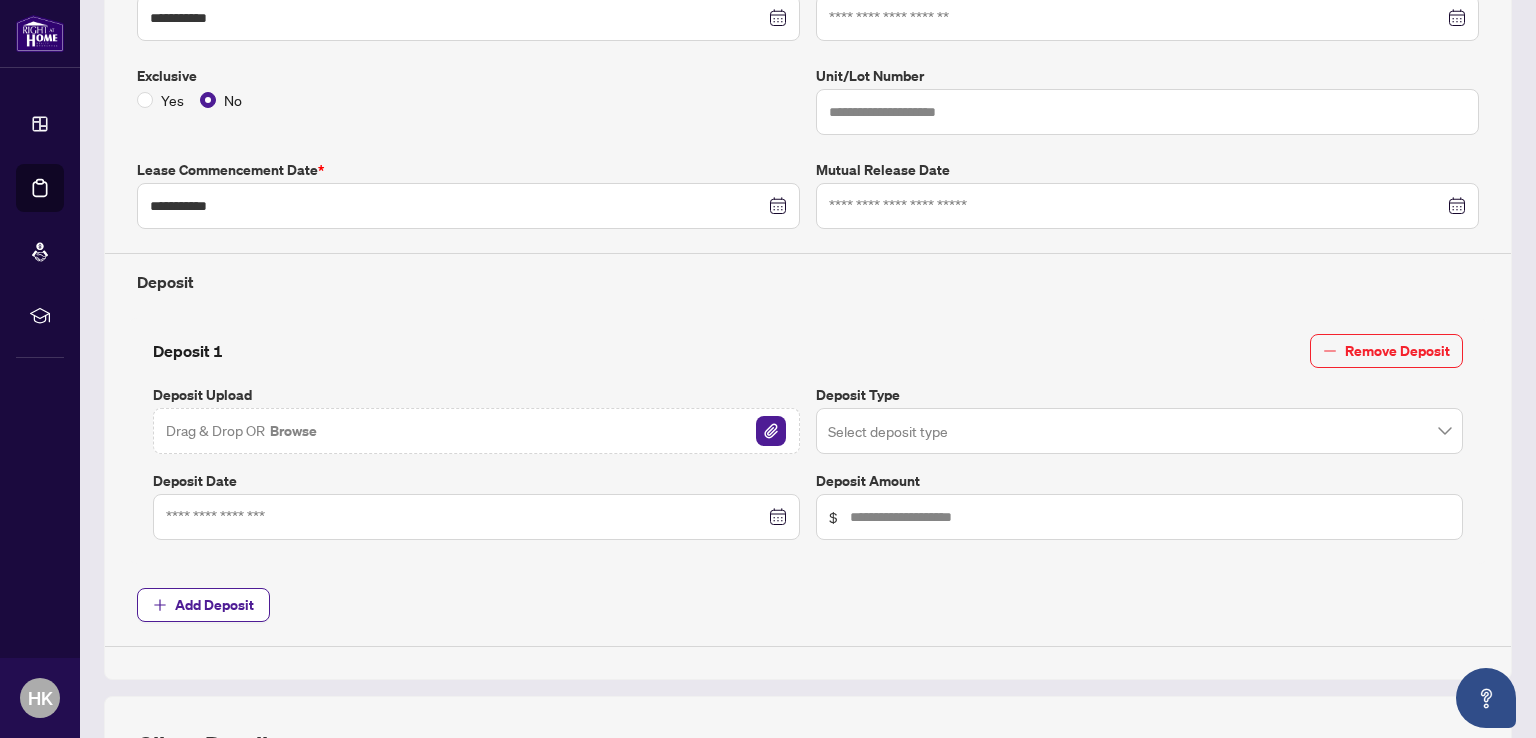 scroll, scrollTop: 500, scrollLeft: 0, axis: vertical 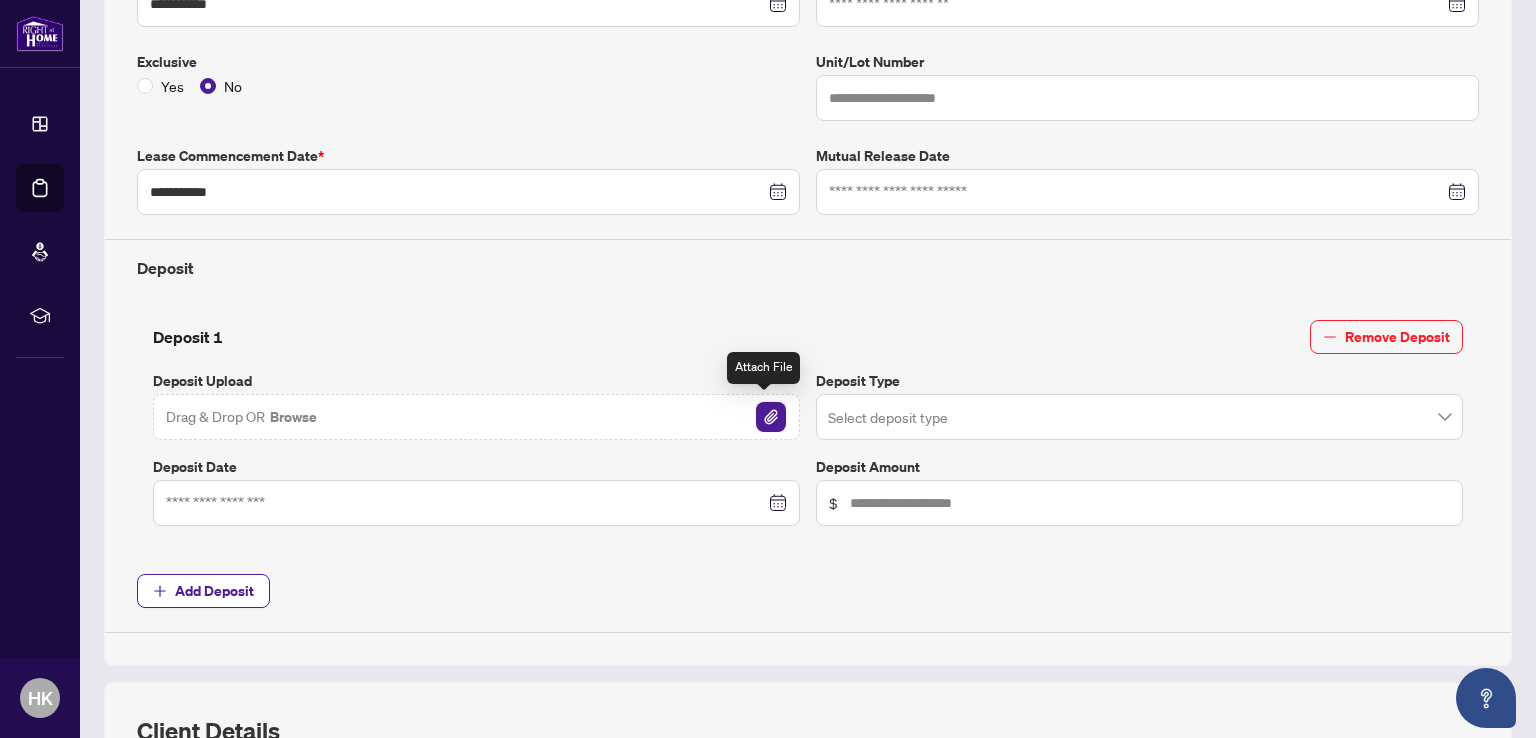 click at bounding box center [771, 417] 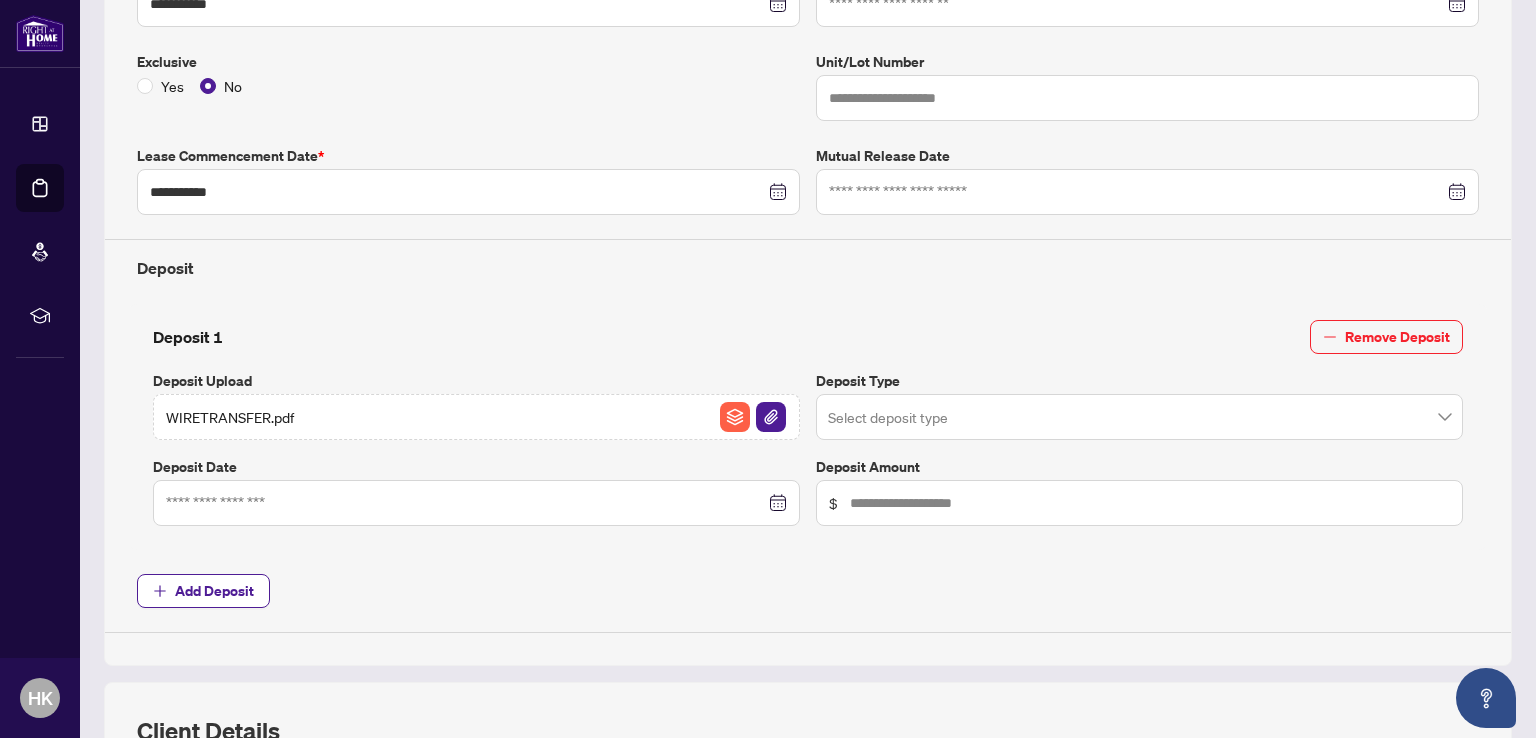 click on "WIRETRANSFER.pdf" at bounding box center [230, 417] 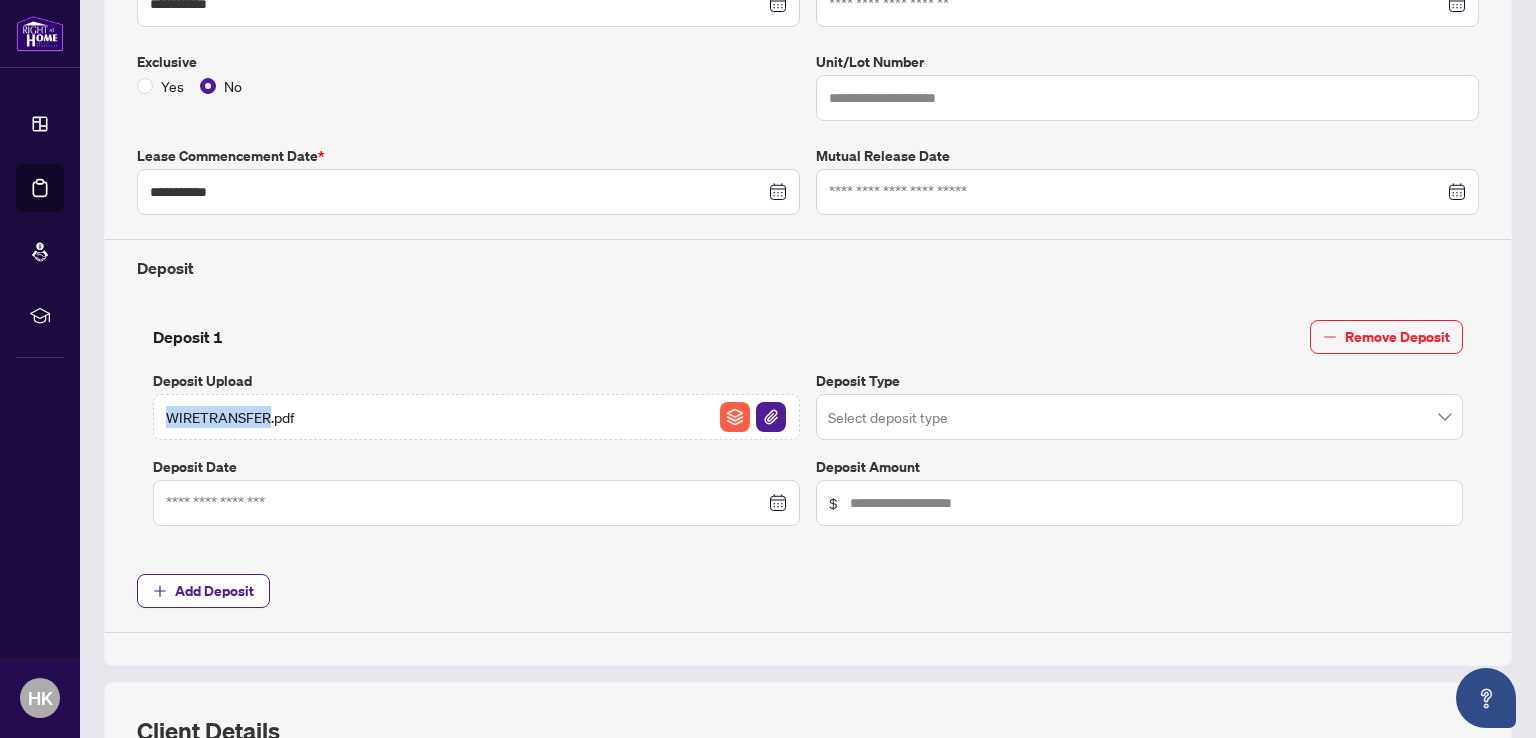 click on "WIRETRANSFER.pdf" at bounding box center [230, 417] 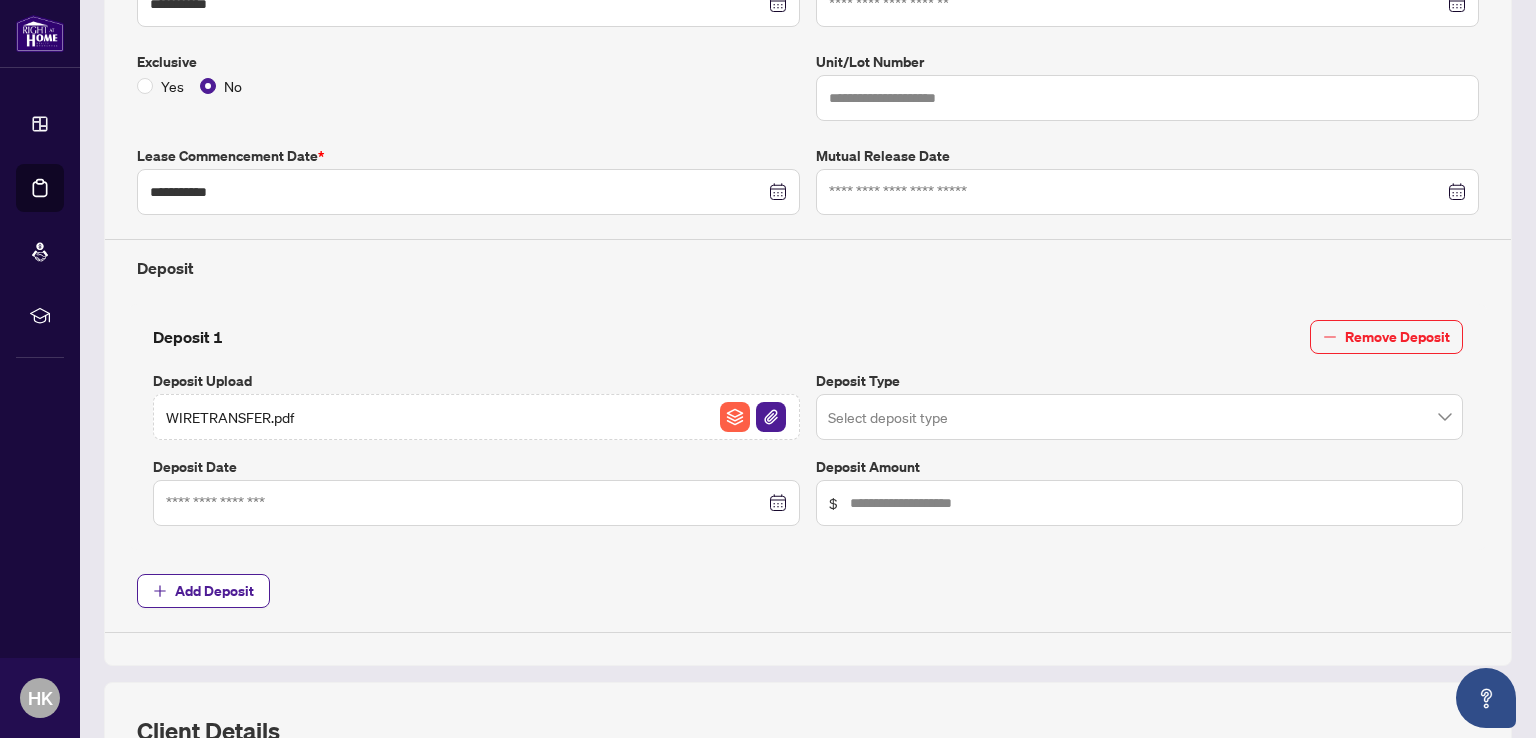 click on "Deposit 1 Remove Deposit" at bounding box center (808, 337) 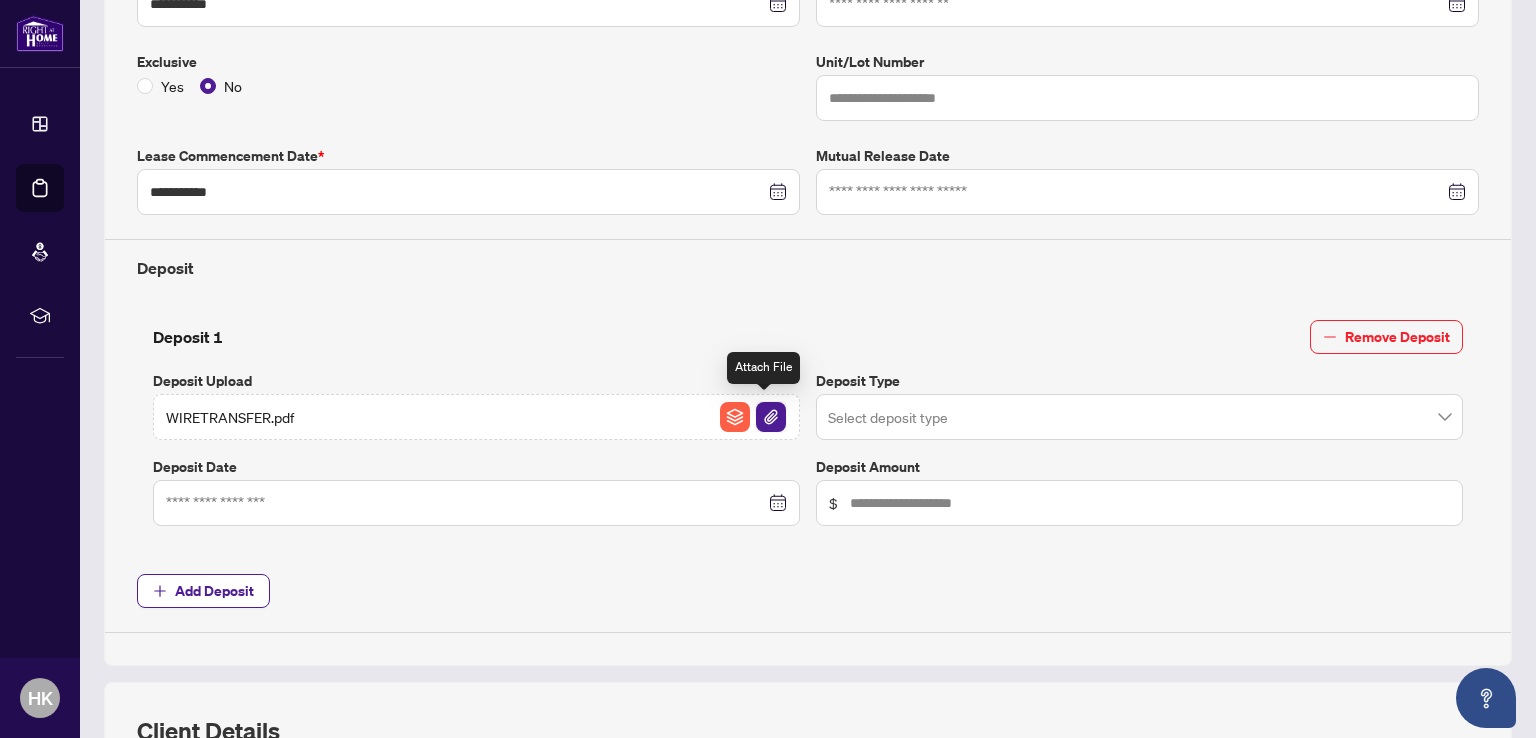 click at bounding box center [771, 417] 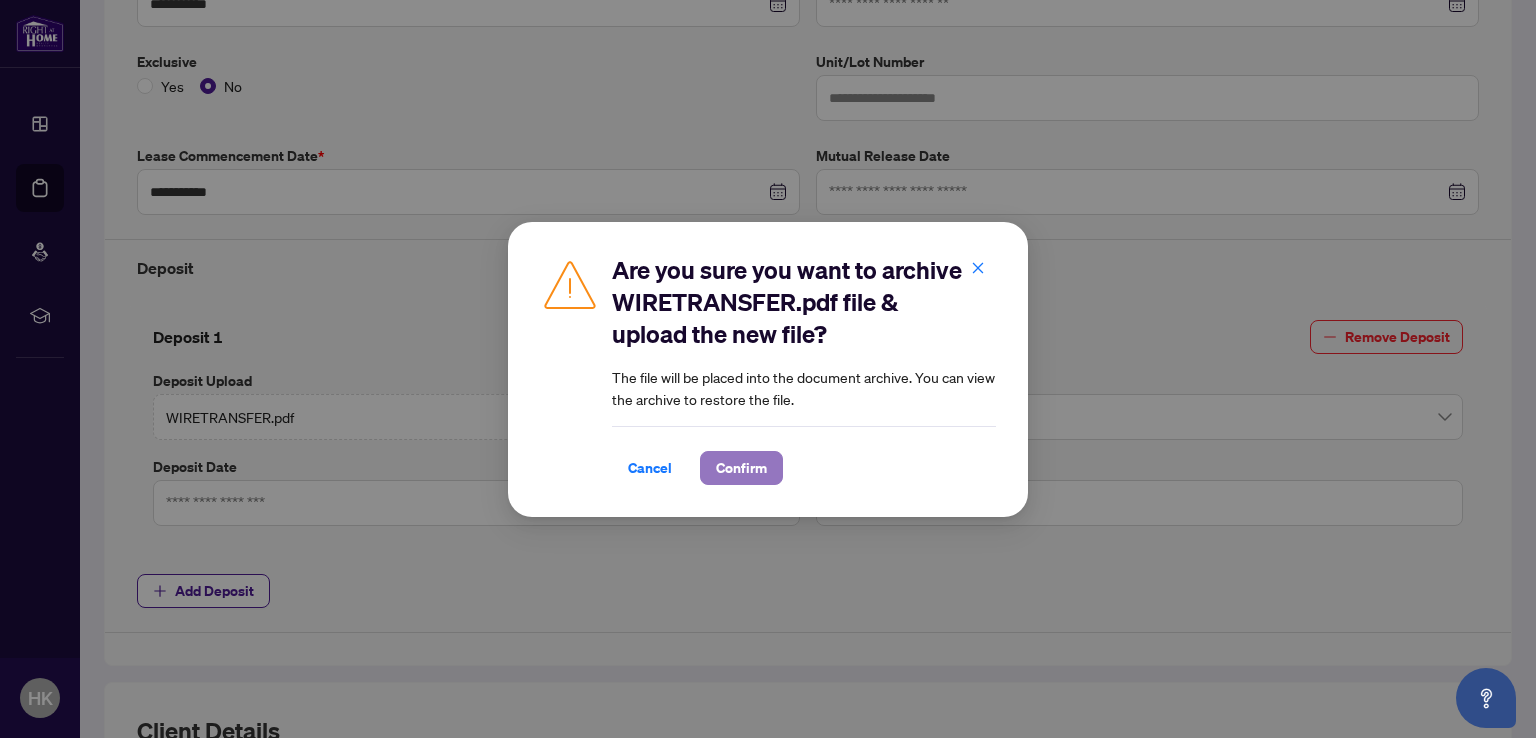 click on "Confirm" at bounding box center [741, 468] 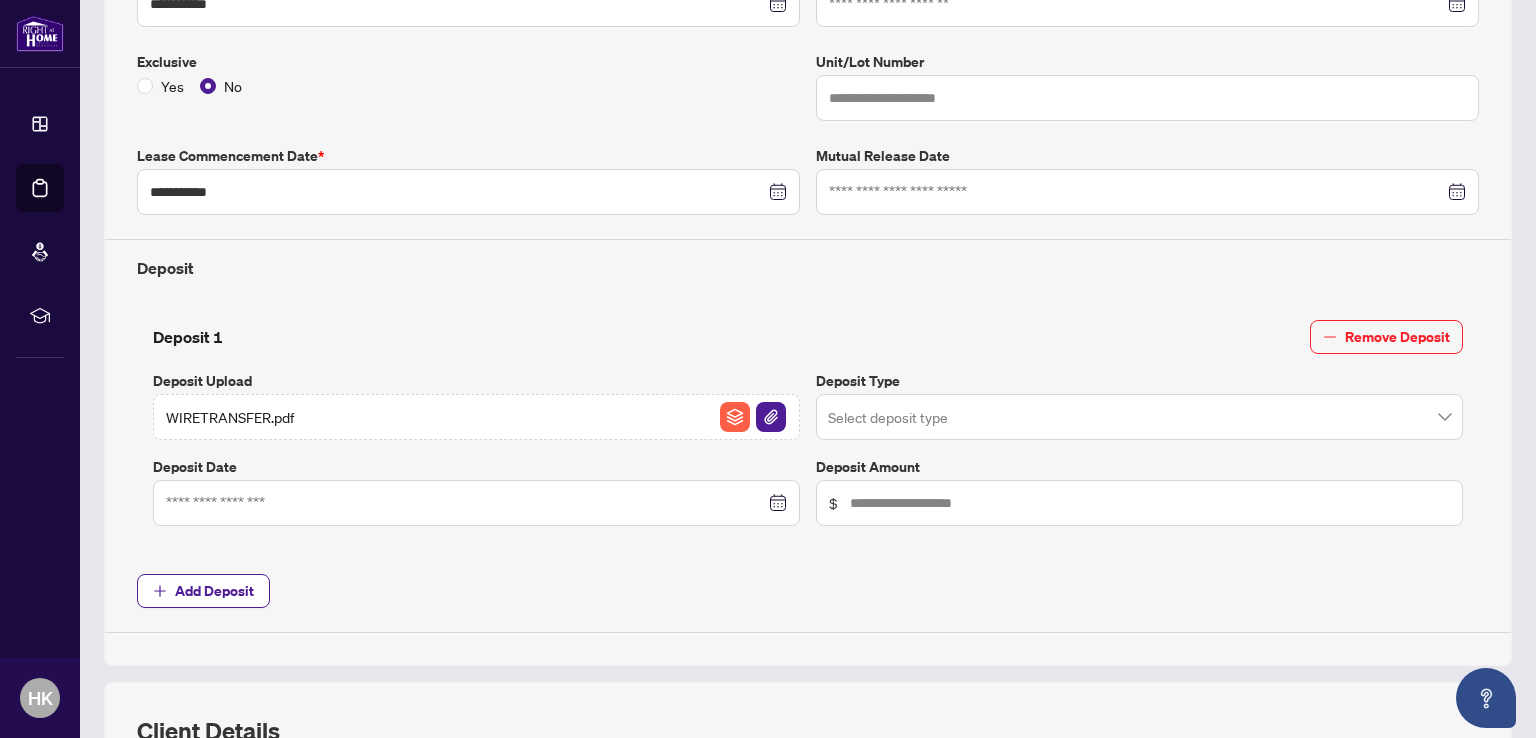 click at bounding box center [1130, 420] 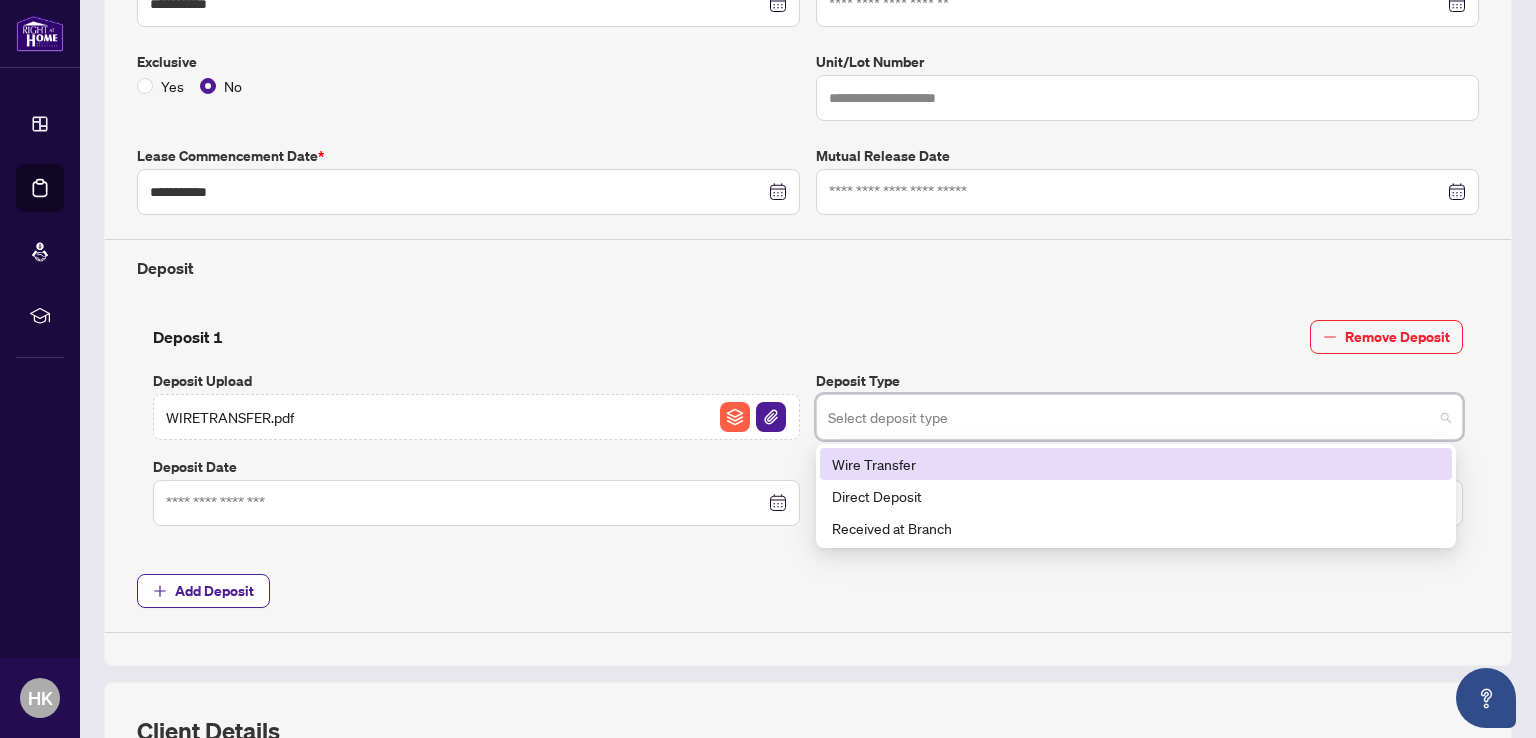 click on "Wire Transfer" at bounding box center (1136, 464) 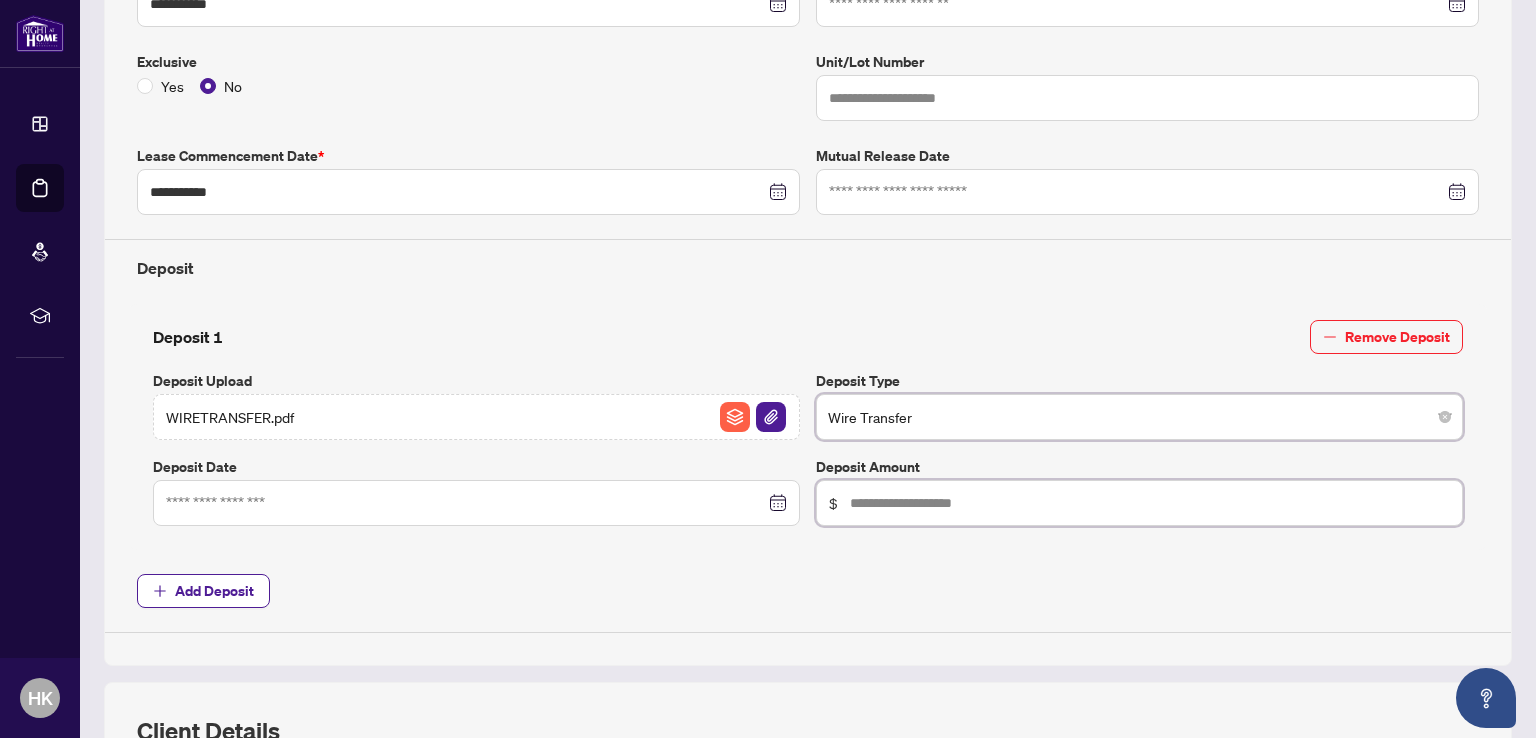 click at bounding box center [1150, 503] 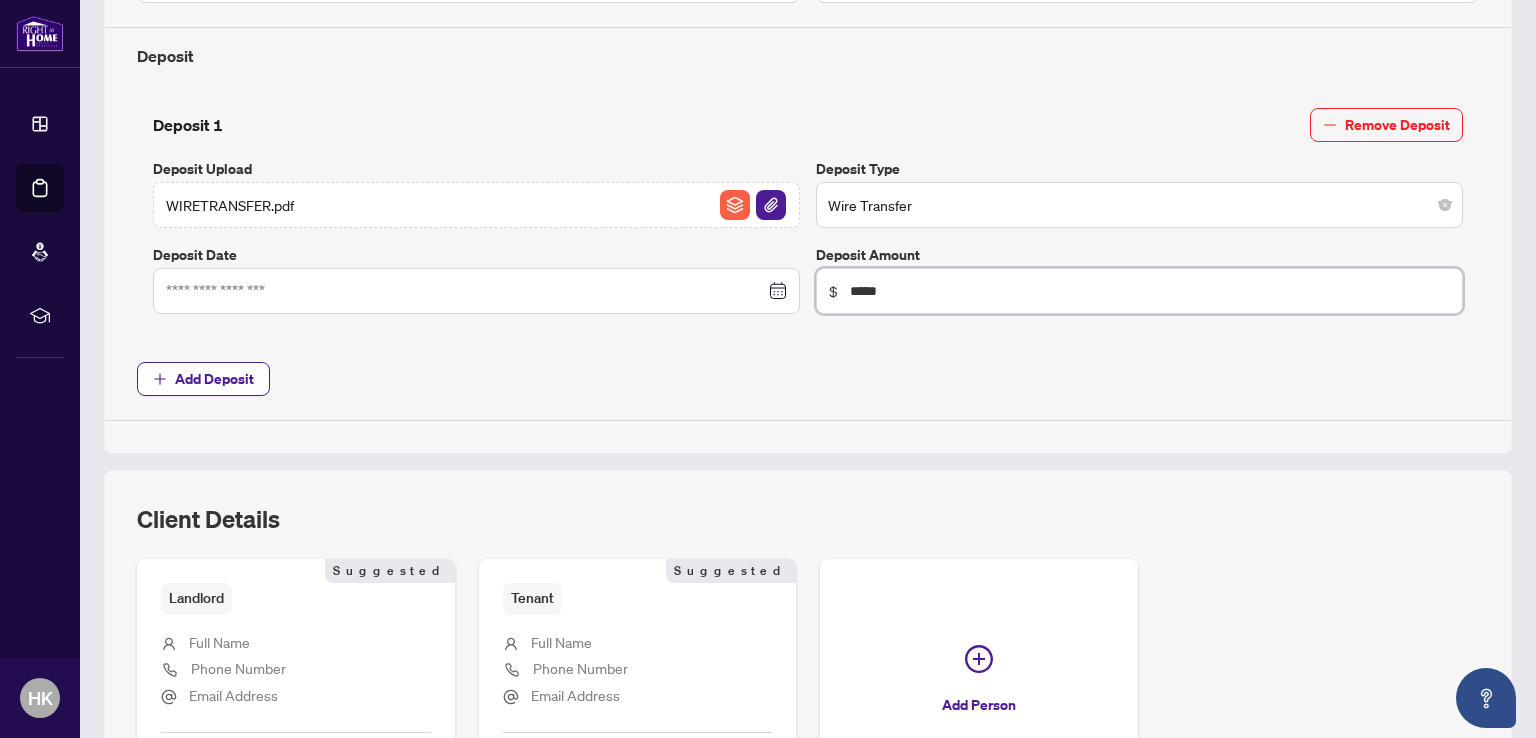 scroll, scrollTop: 800, scrollLeft: 0, axis: vertical 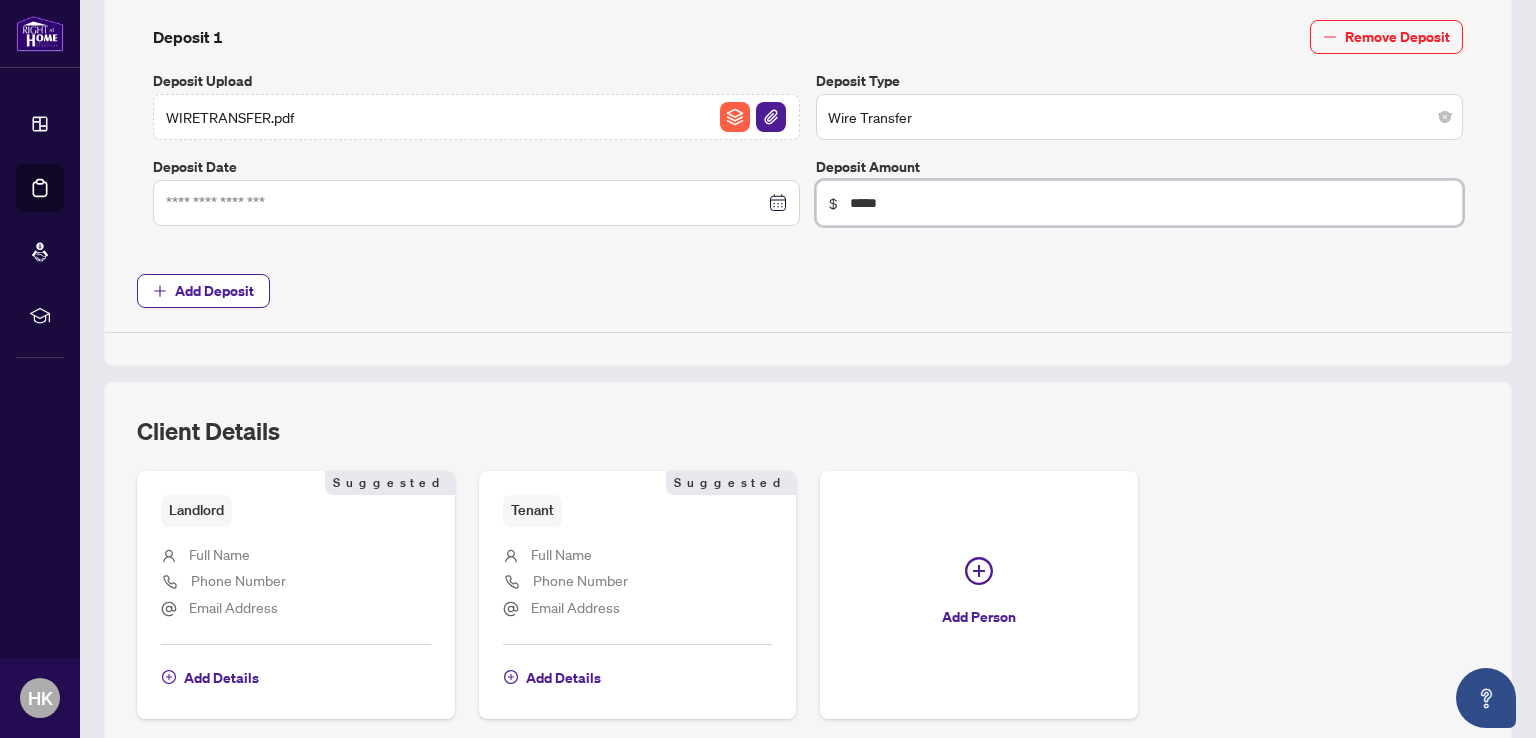 type on "*****" 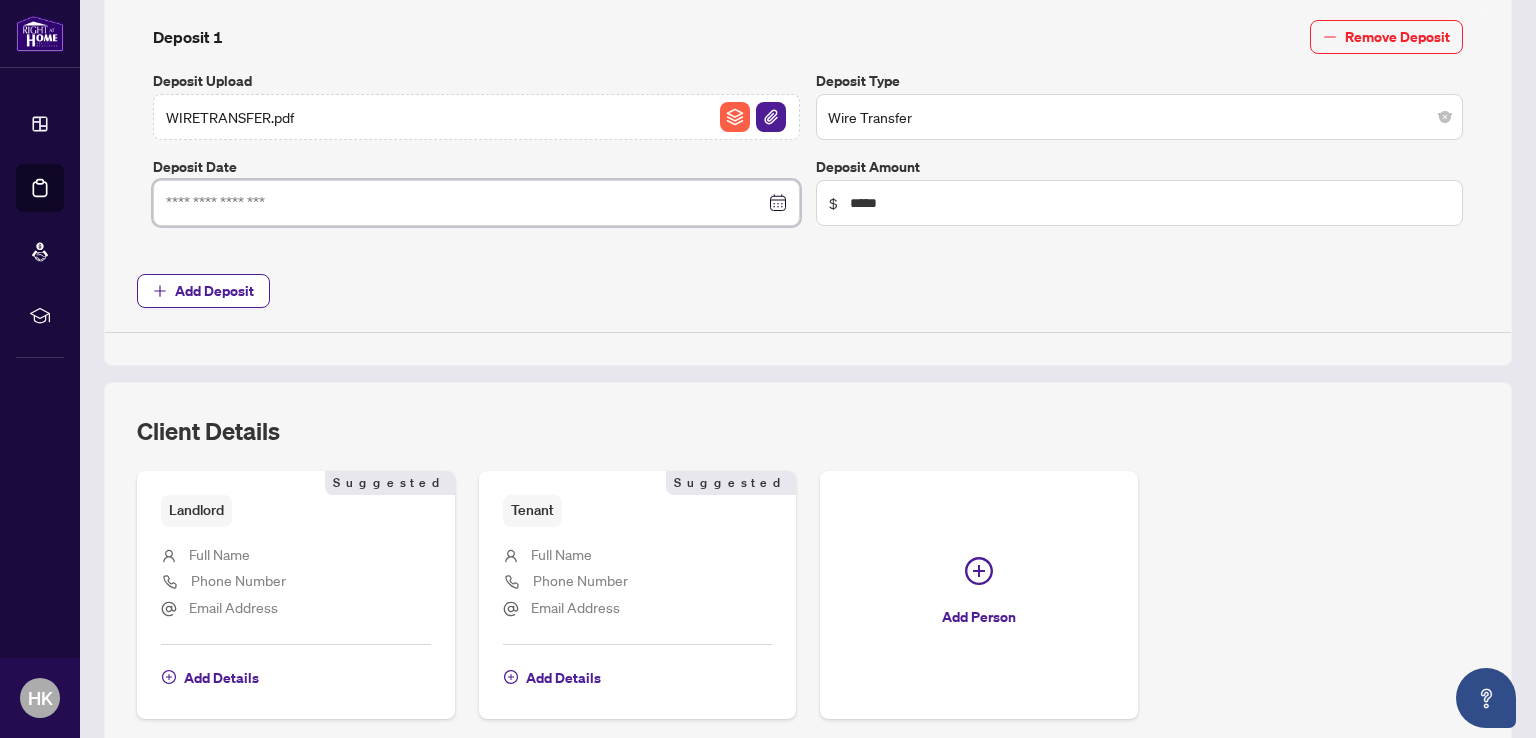 drag, startPoint x: 266, startPoint y: 194, endPoint x: 272, endPoint y: 205, distance: 12.529964 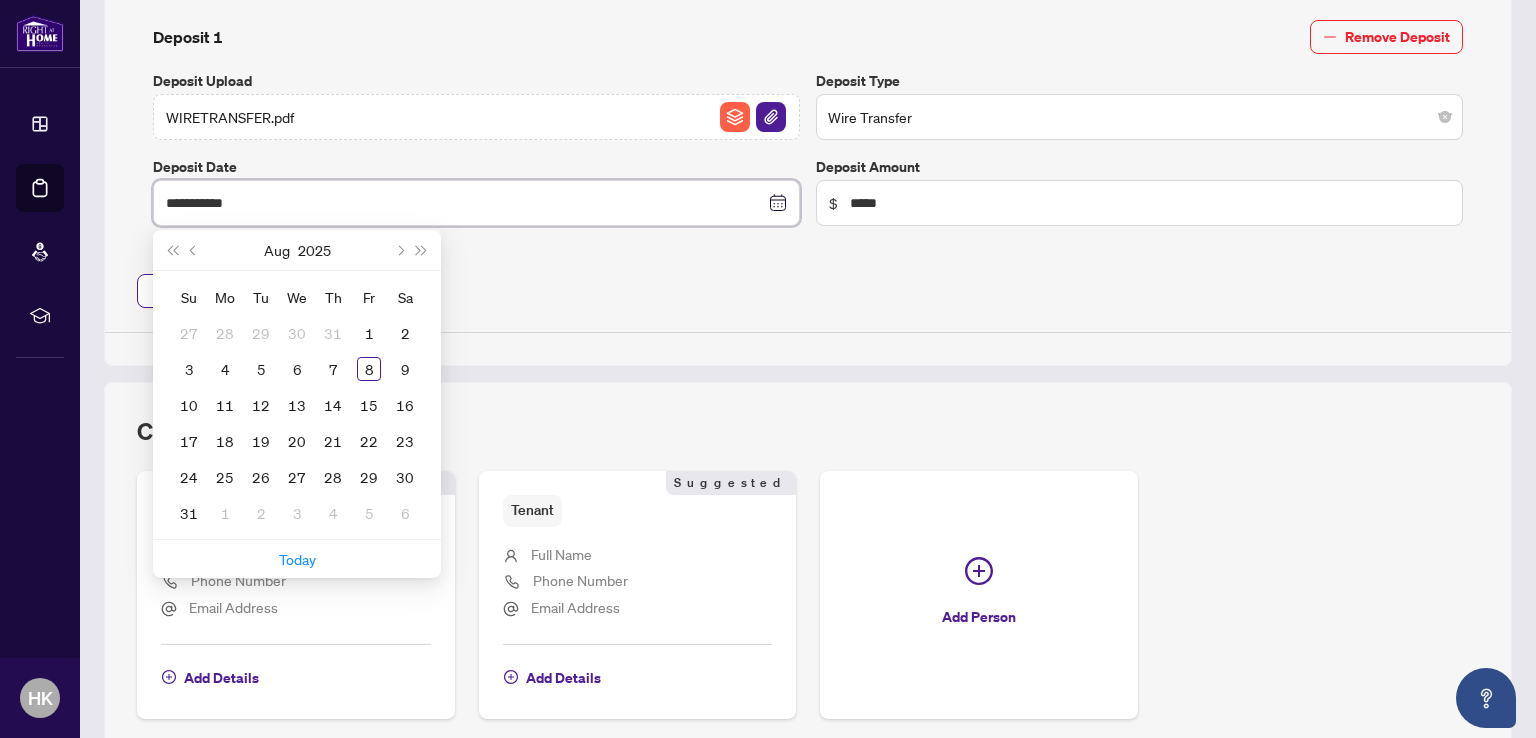 type on "**********" 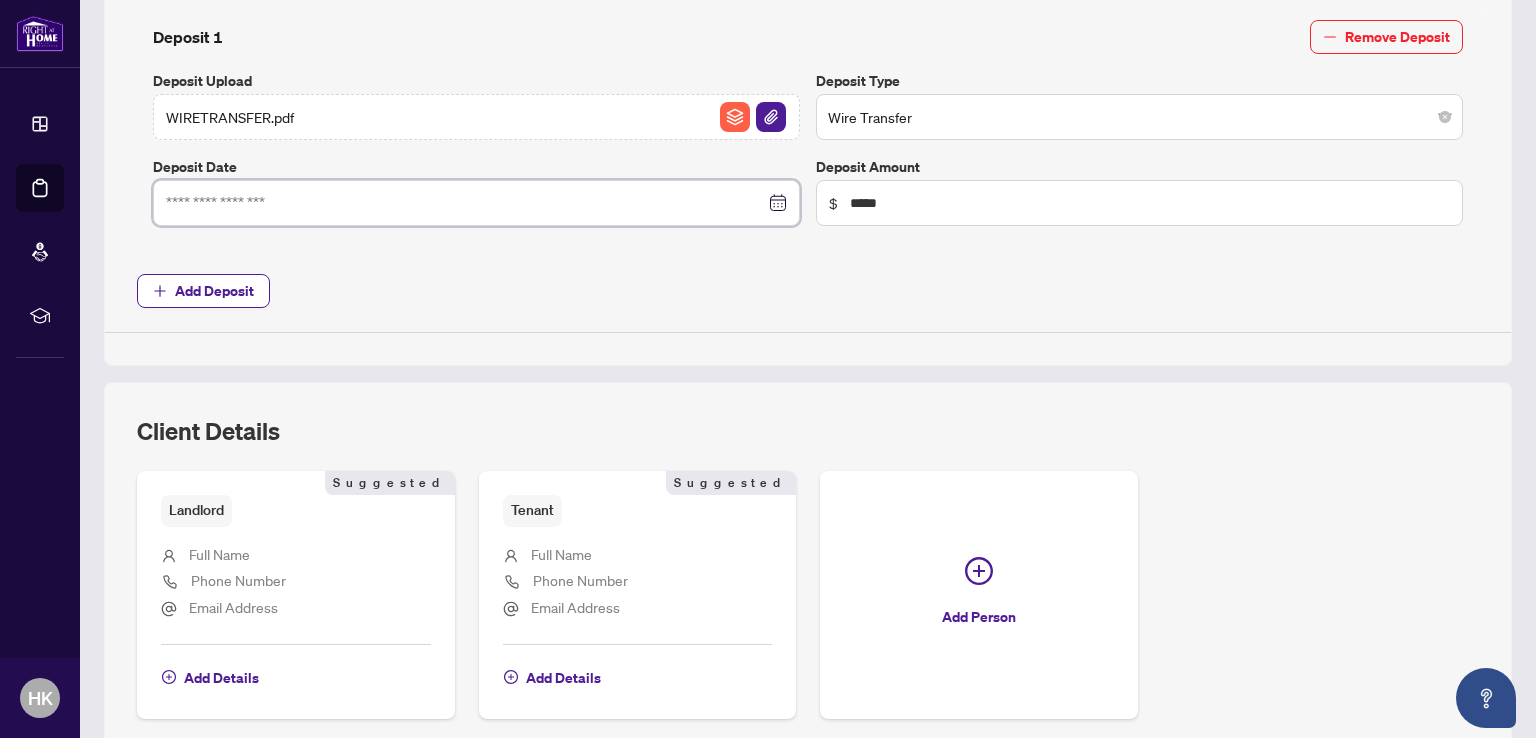 click at bounding box center (476, 203) 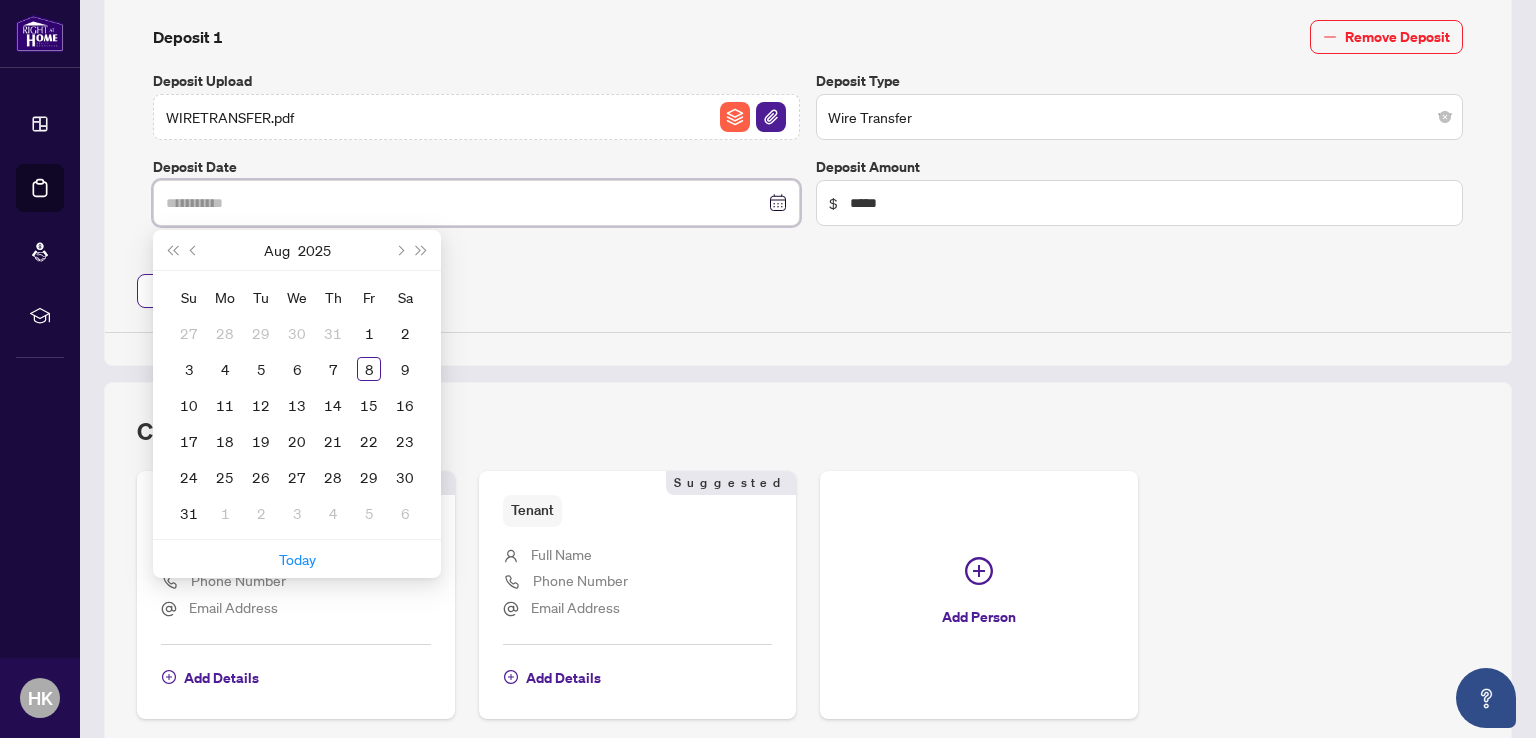 type on "**********" 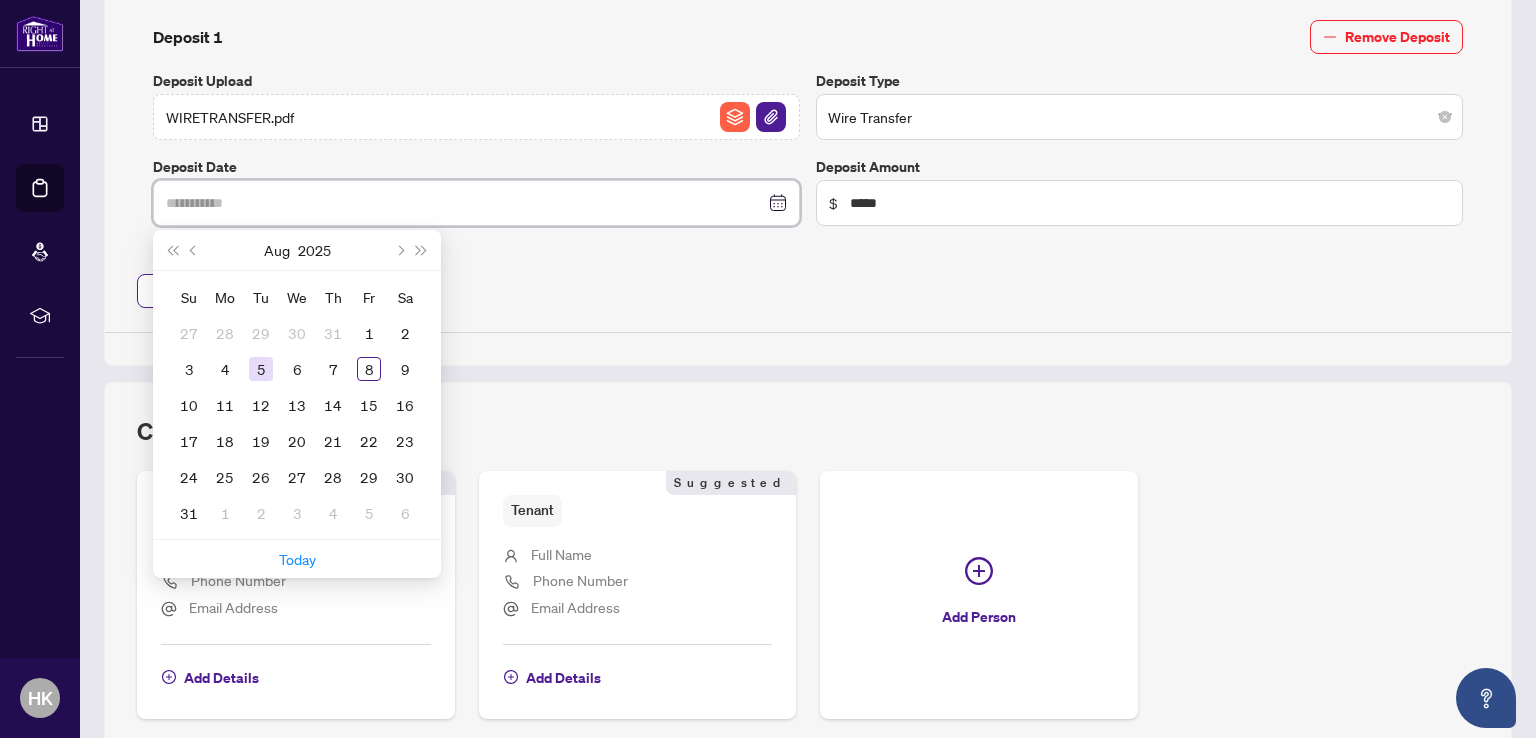 type on "**********" 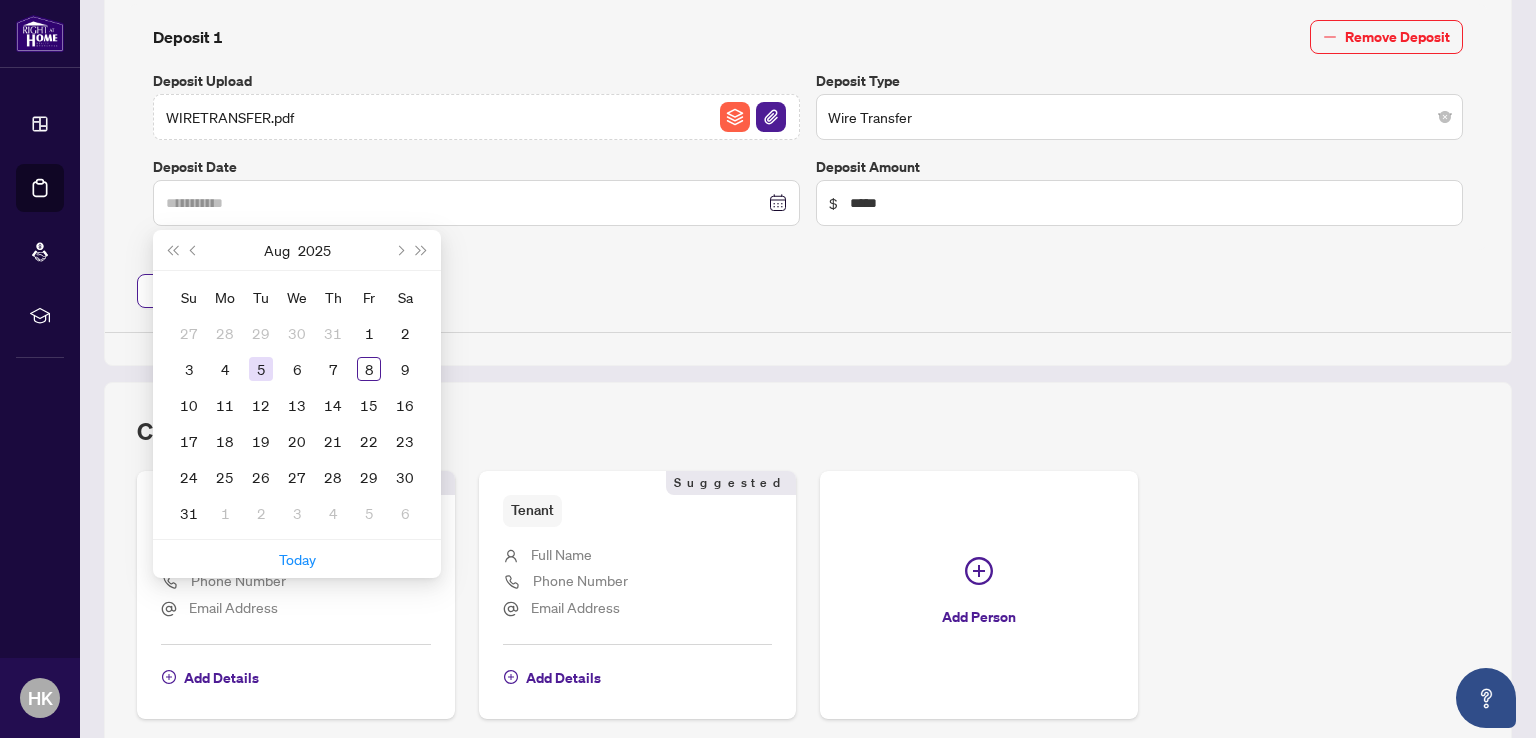click on "5" at bounding box center (261, 369) 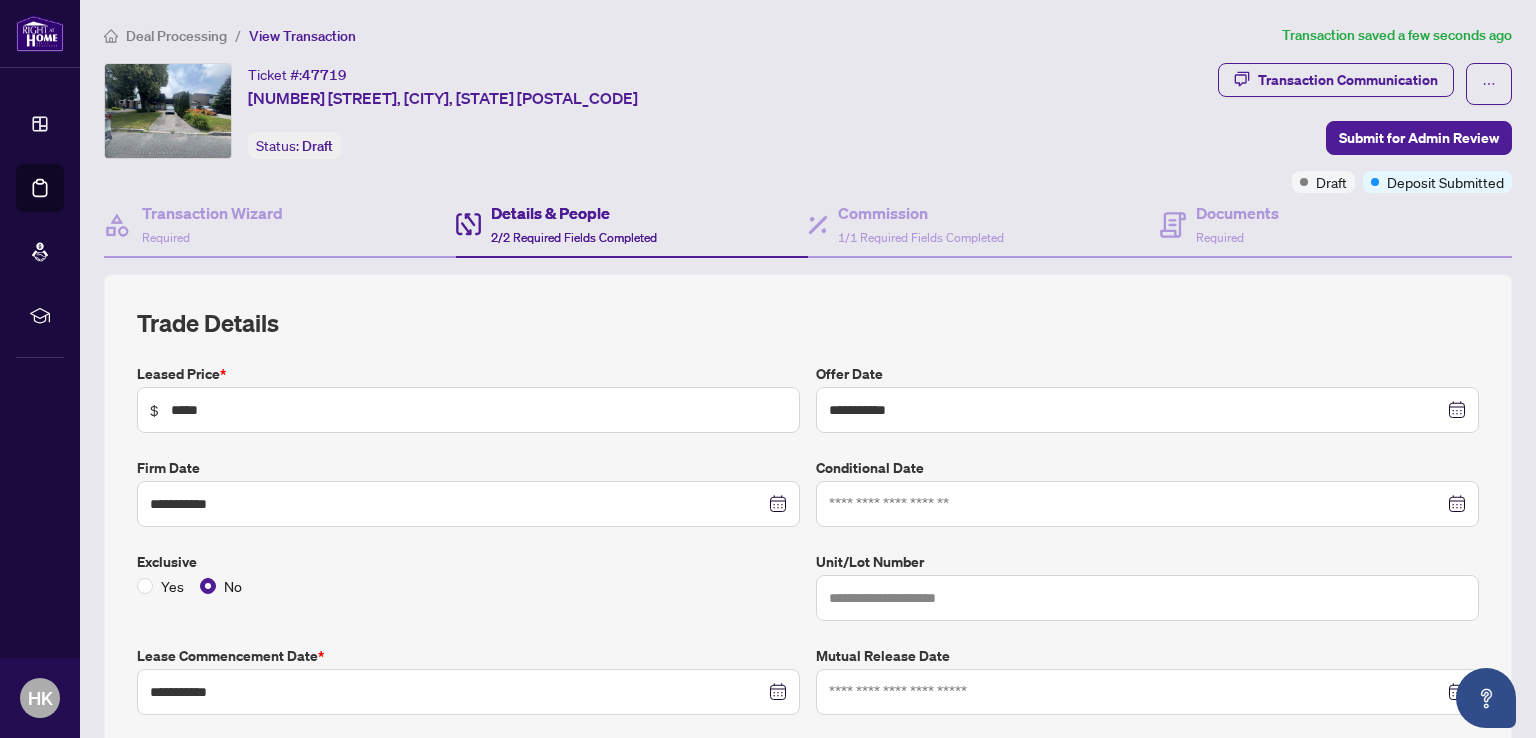 scroll, scrollTop: 100, scrollLeft: 0, axis: vertical 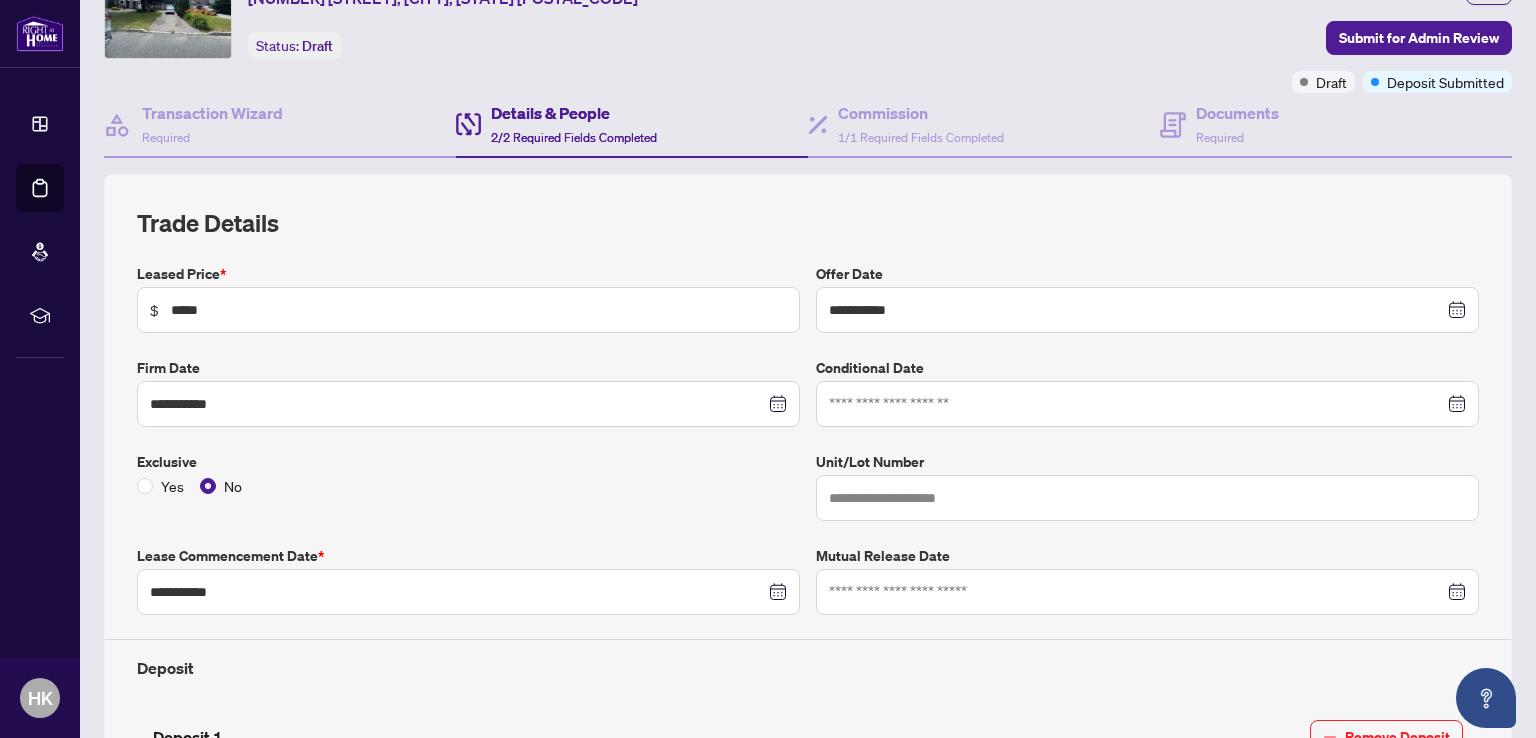click on "Details & People" at bounding box center (574, 113) 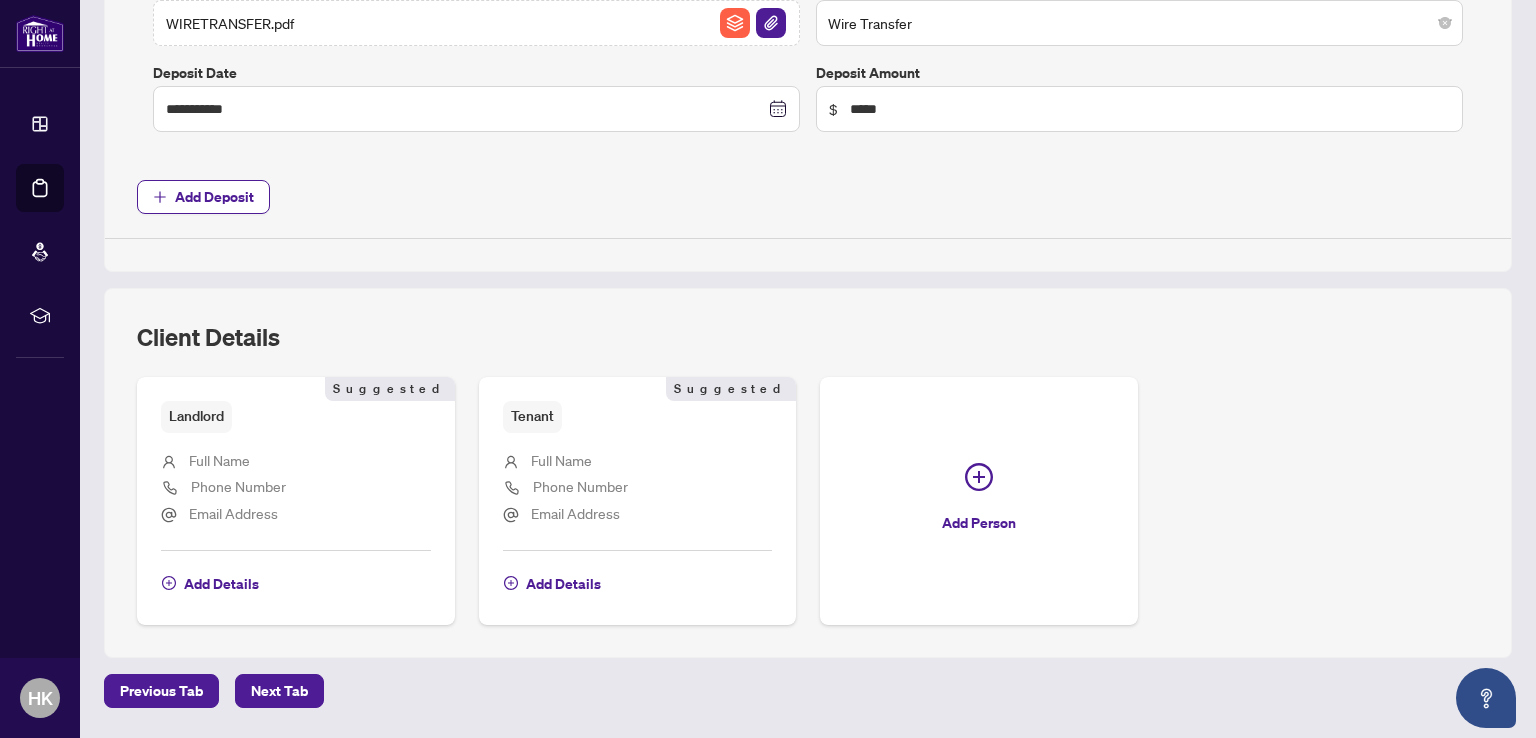 scroll, scrollTop: 851, scrollLeft: 0, axis: vertical 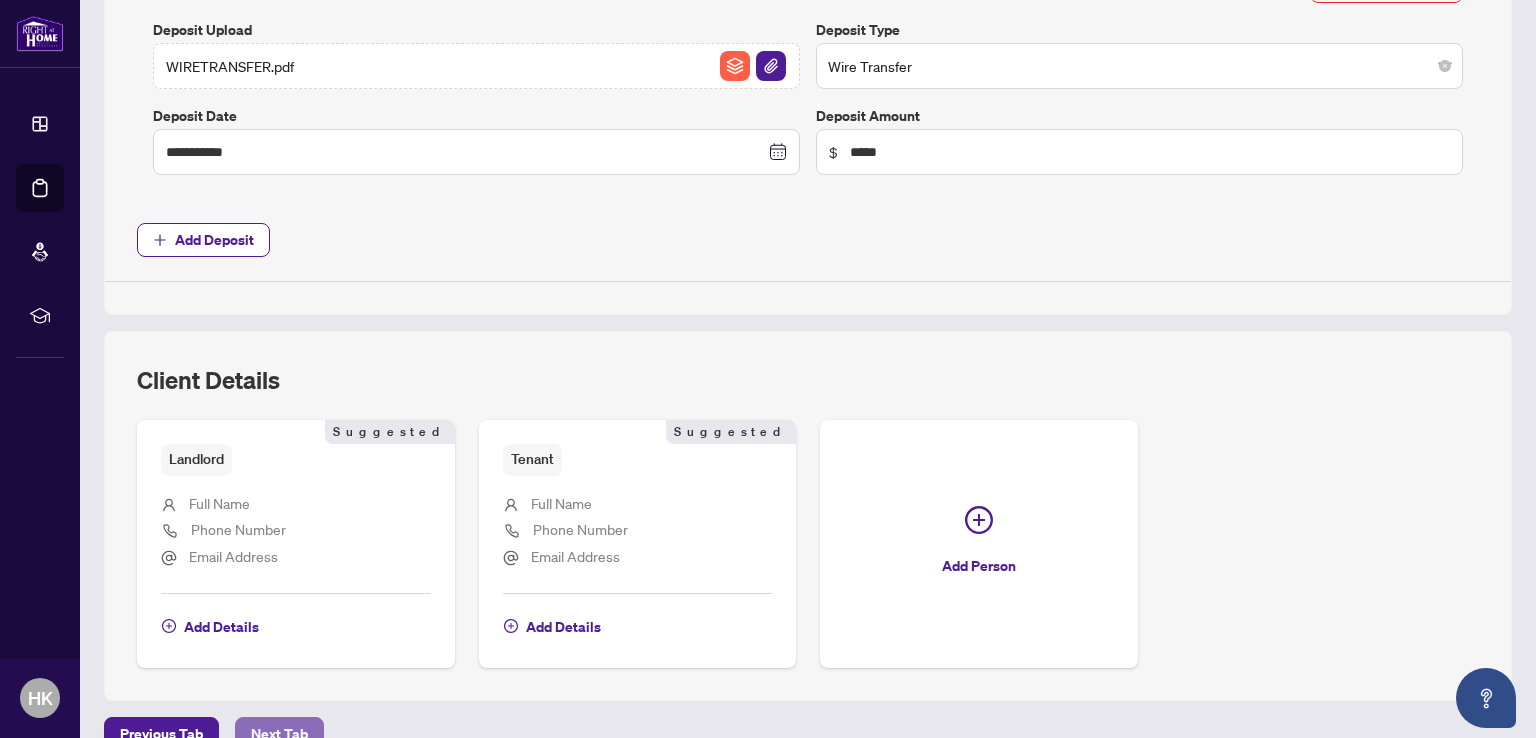 click on "Next Tab" at bounding box center (279, 734) 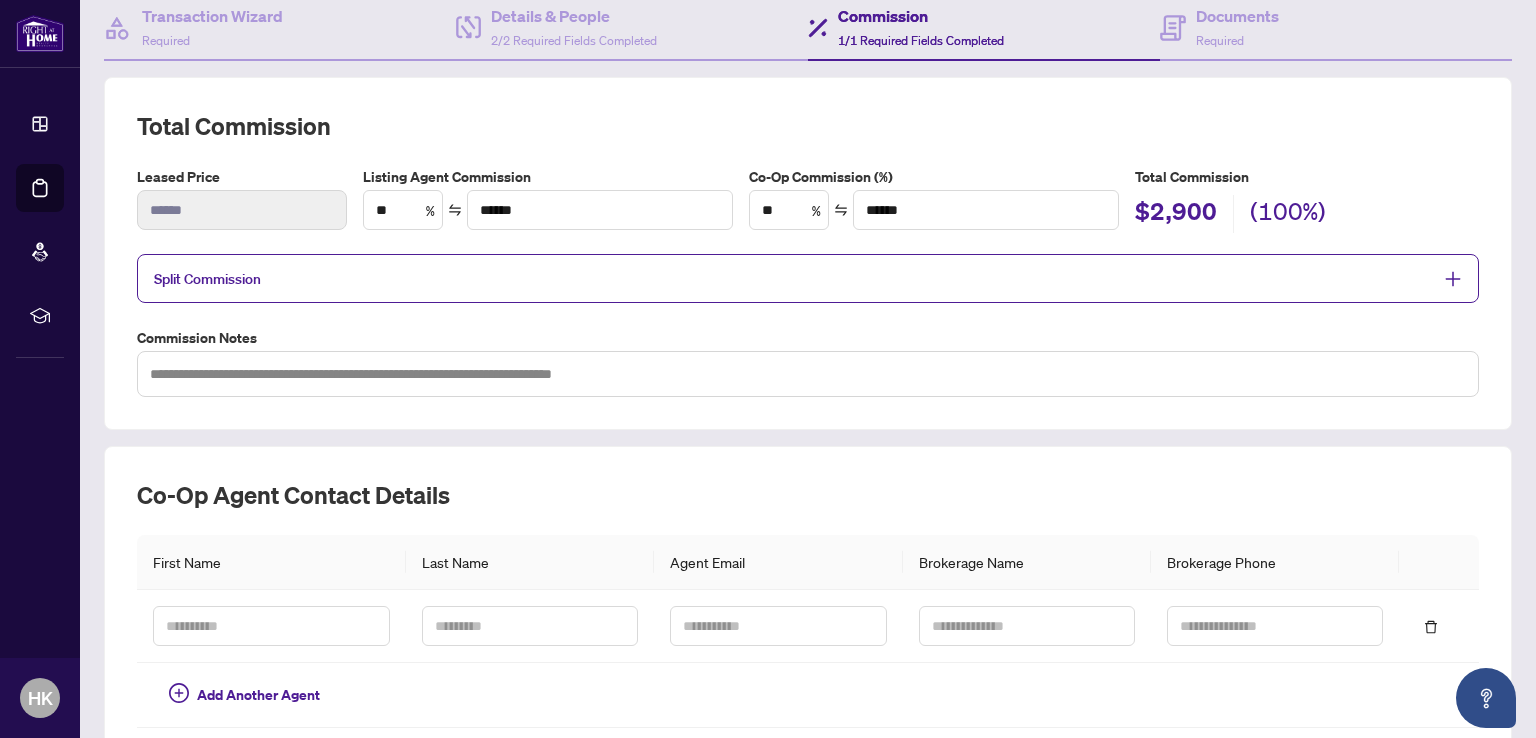 scroll, scrollTop: 156, scrollLeft: 0, axis: vertical 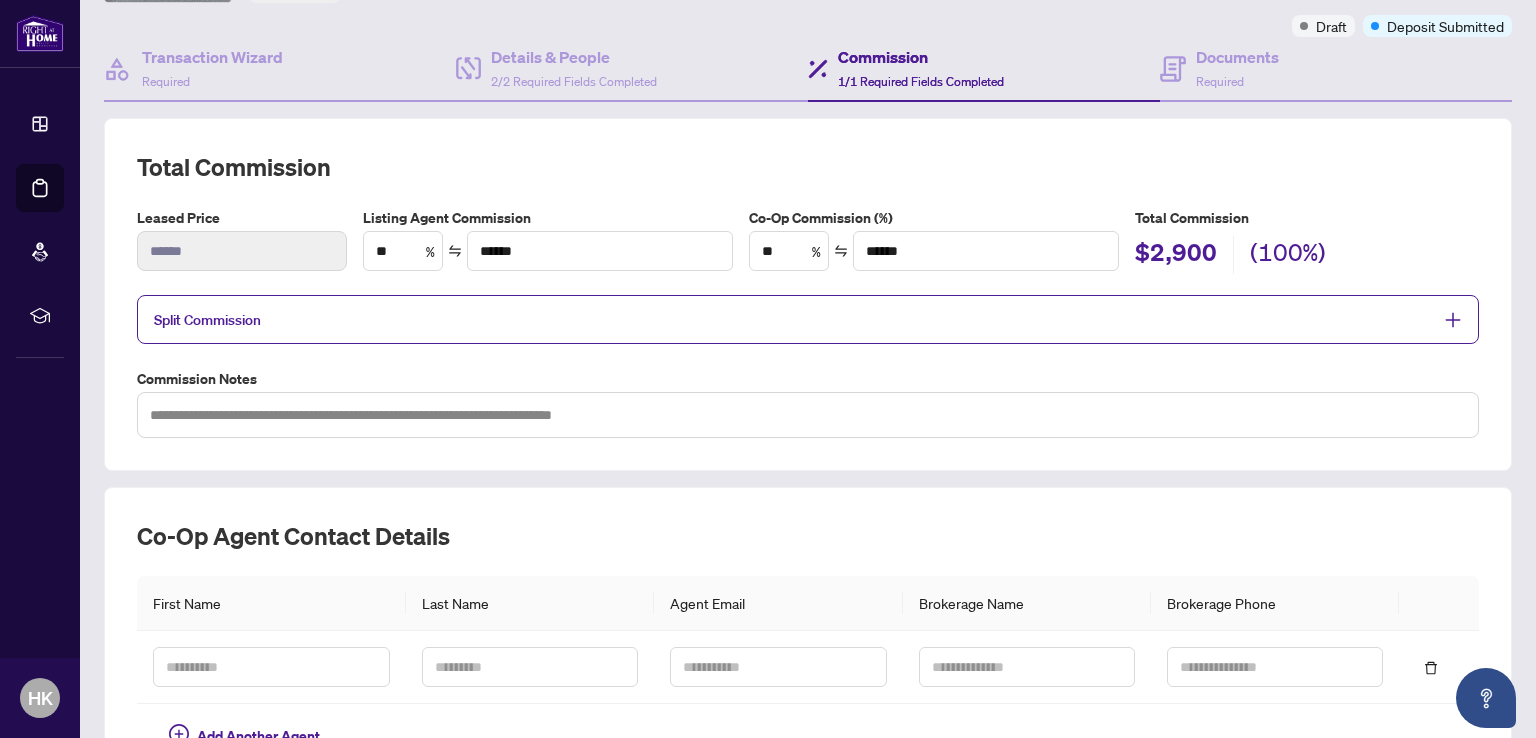 click on "Split Commission" at bounding box center (793, 319) 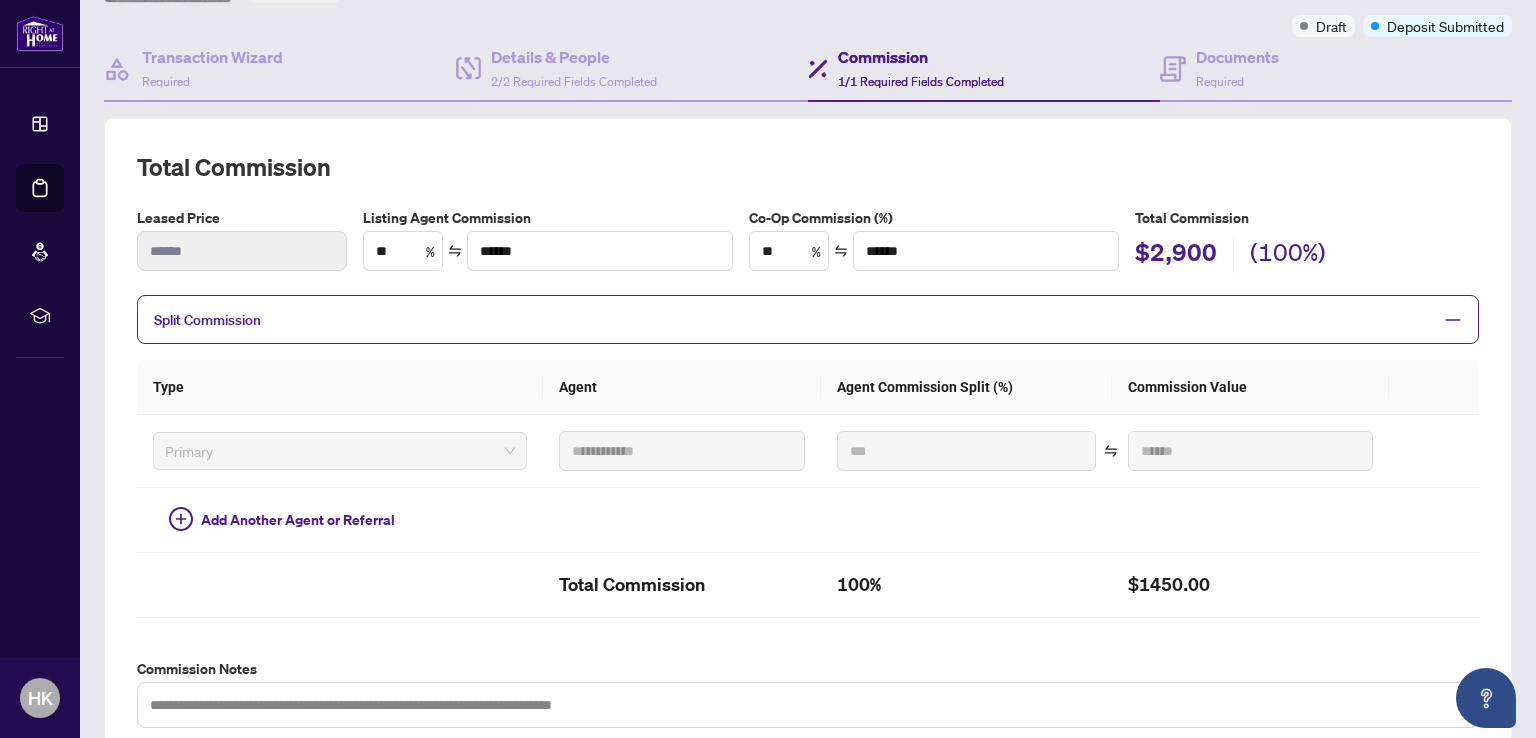 drag, startPoint x: 1432, startPoint y: 307, endPoint x: 1372, endPoint y: 342, distance: 69.46222 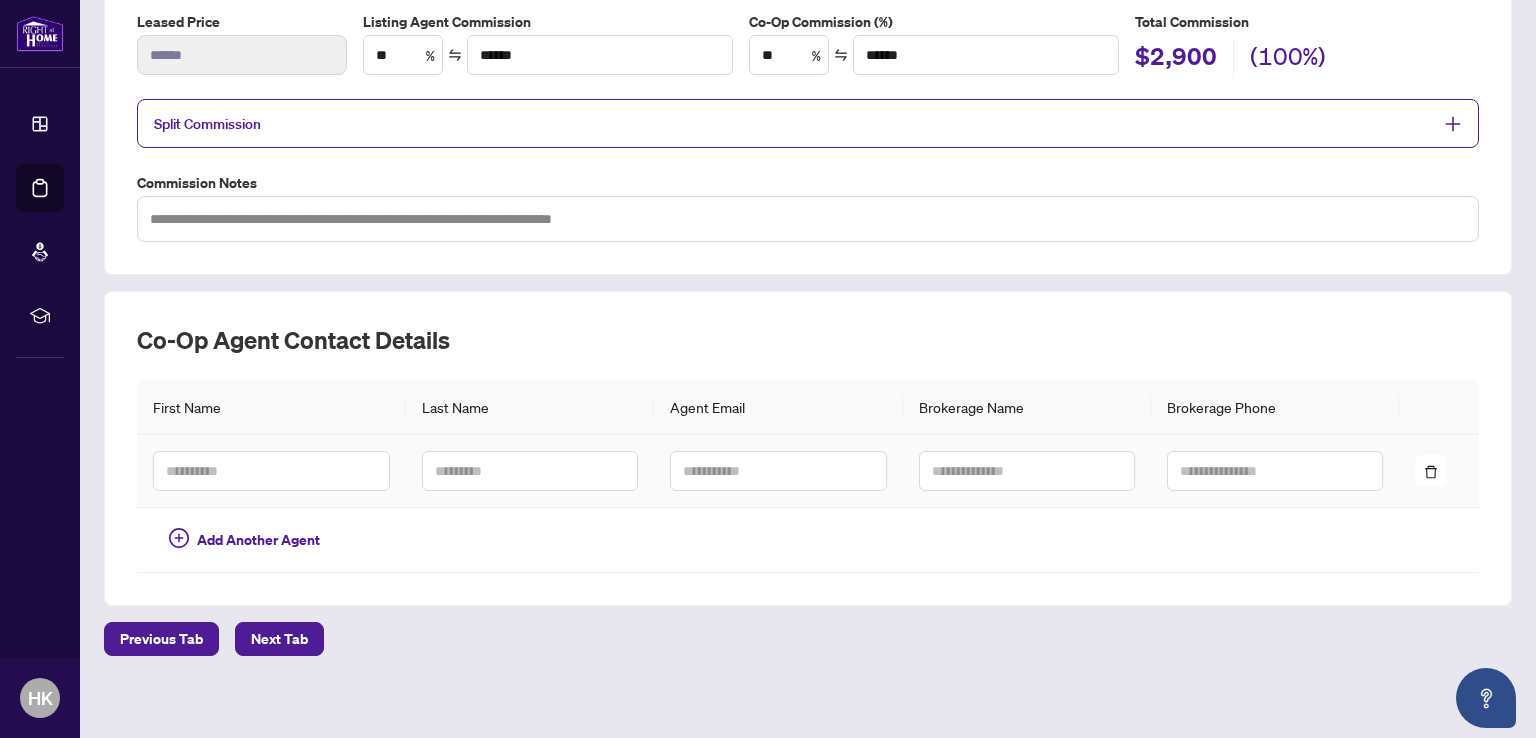 scroll, scrollTop: 356, scrollLeft: 0, axis: vertical 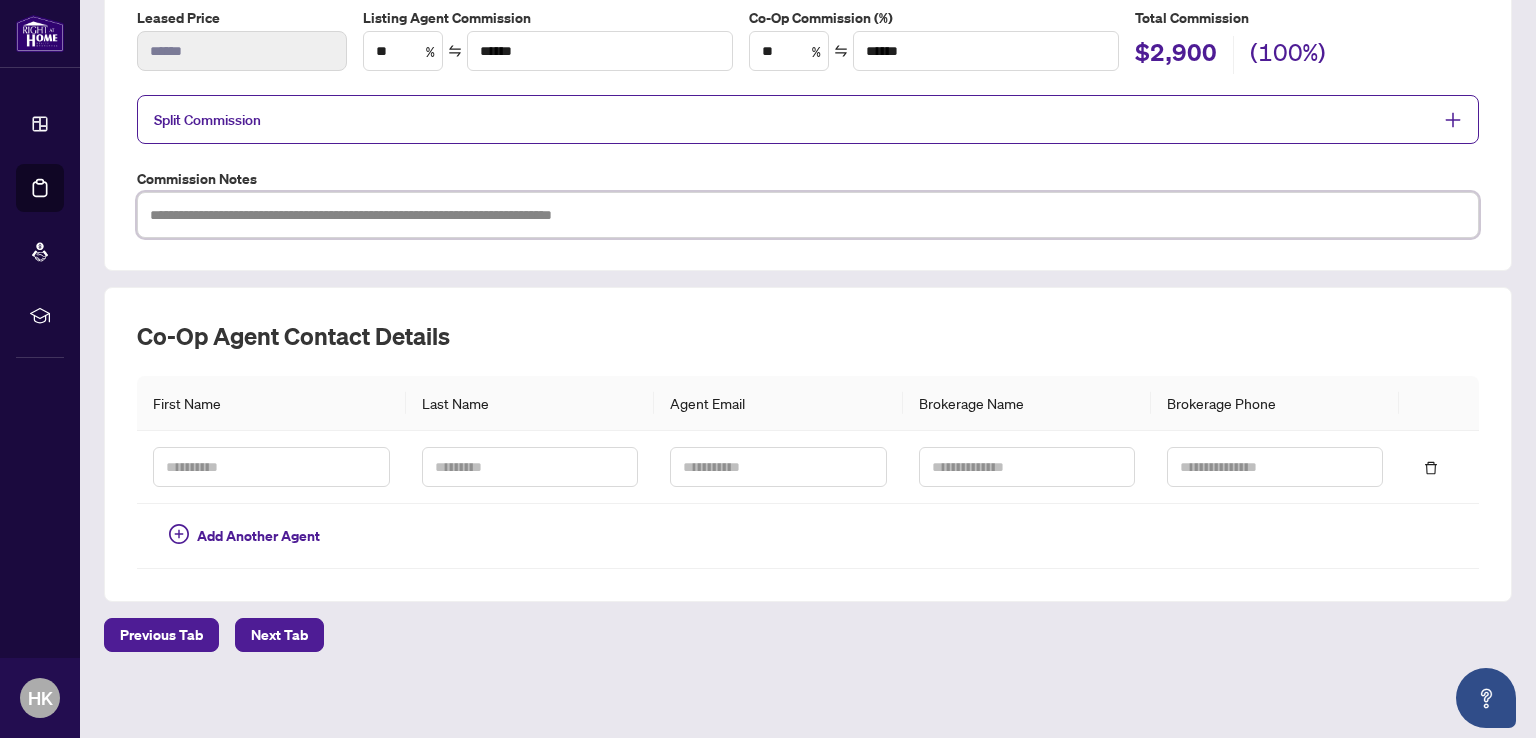 click at bounding box center [808, 215] 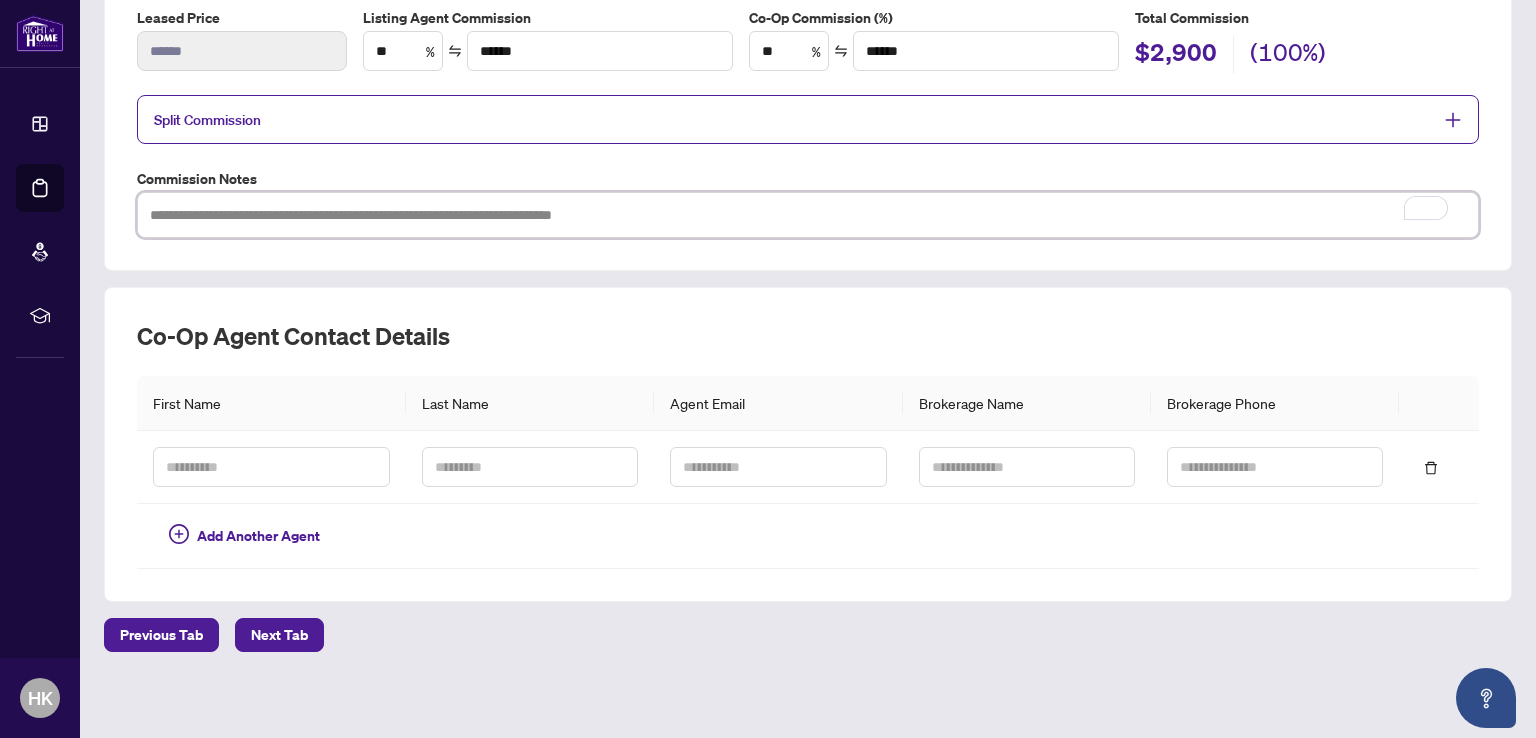type on "*" 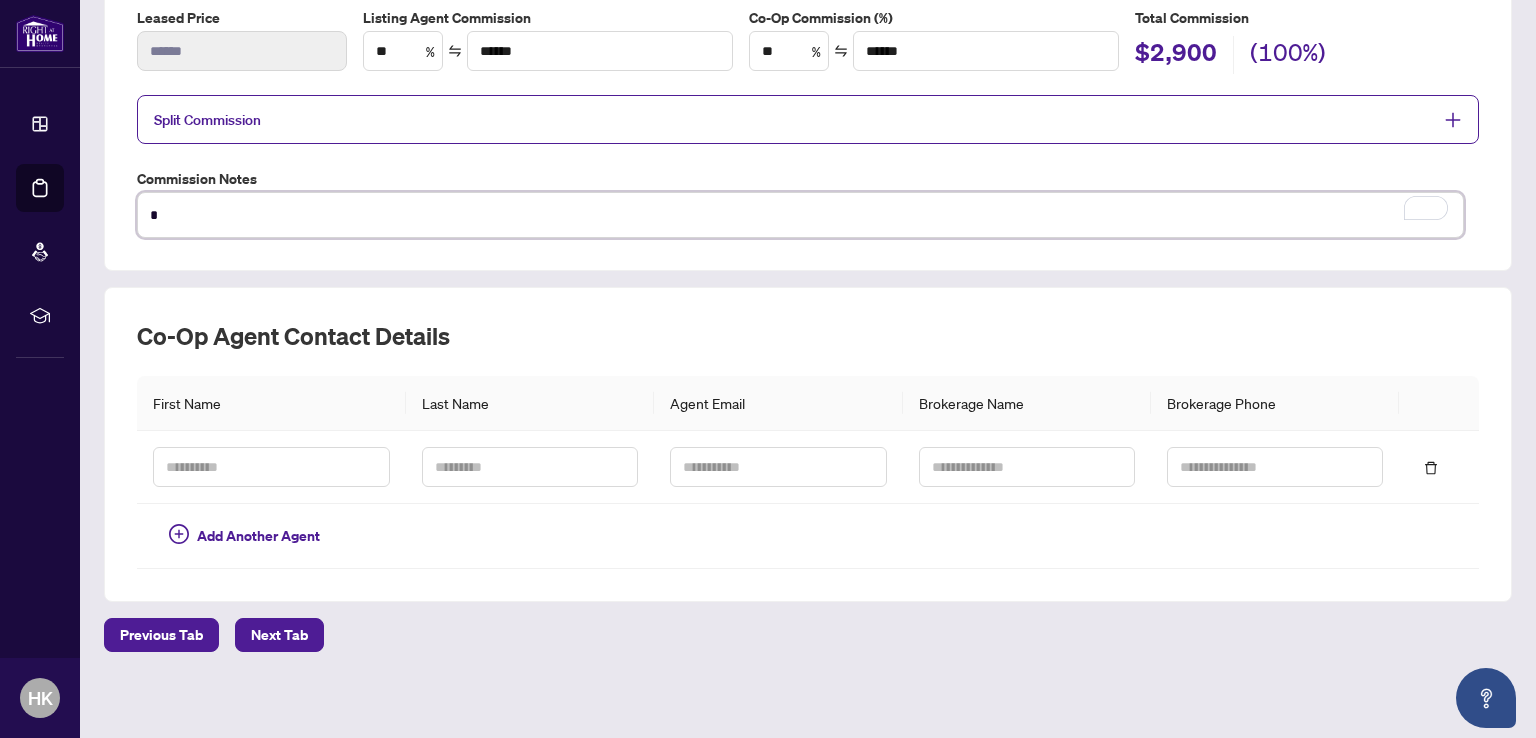 type on "**" 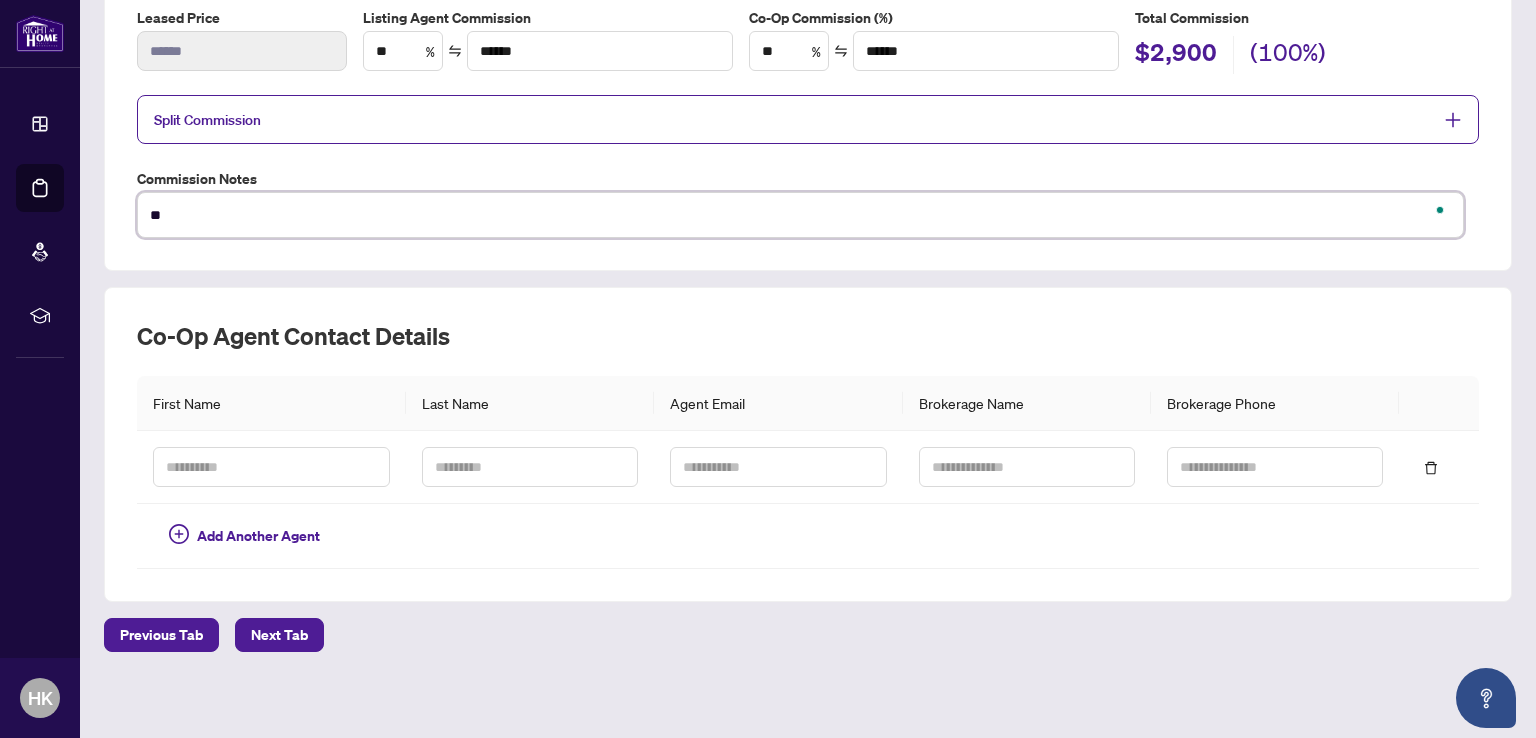 type on "***" 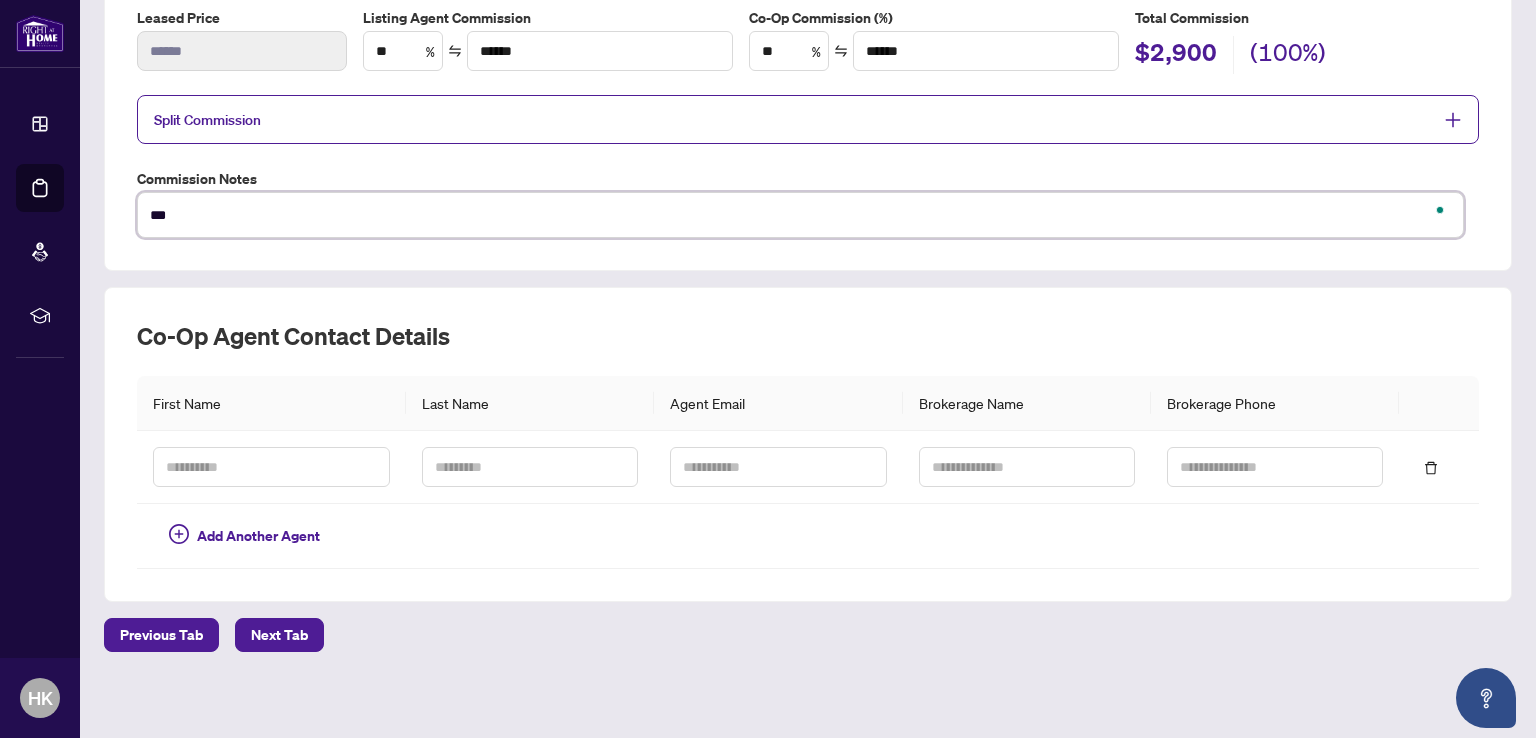 type on "****" 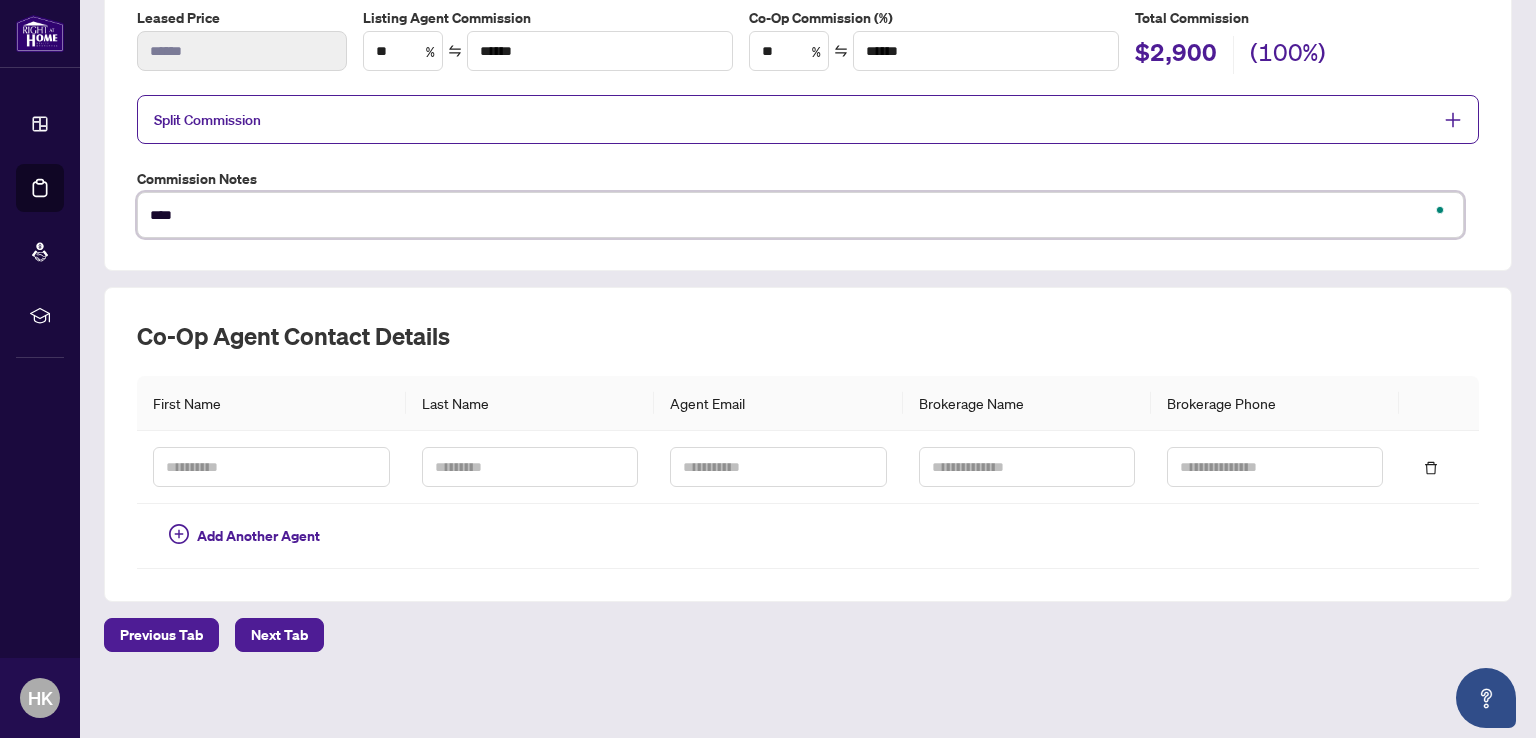 type on "*****" 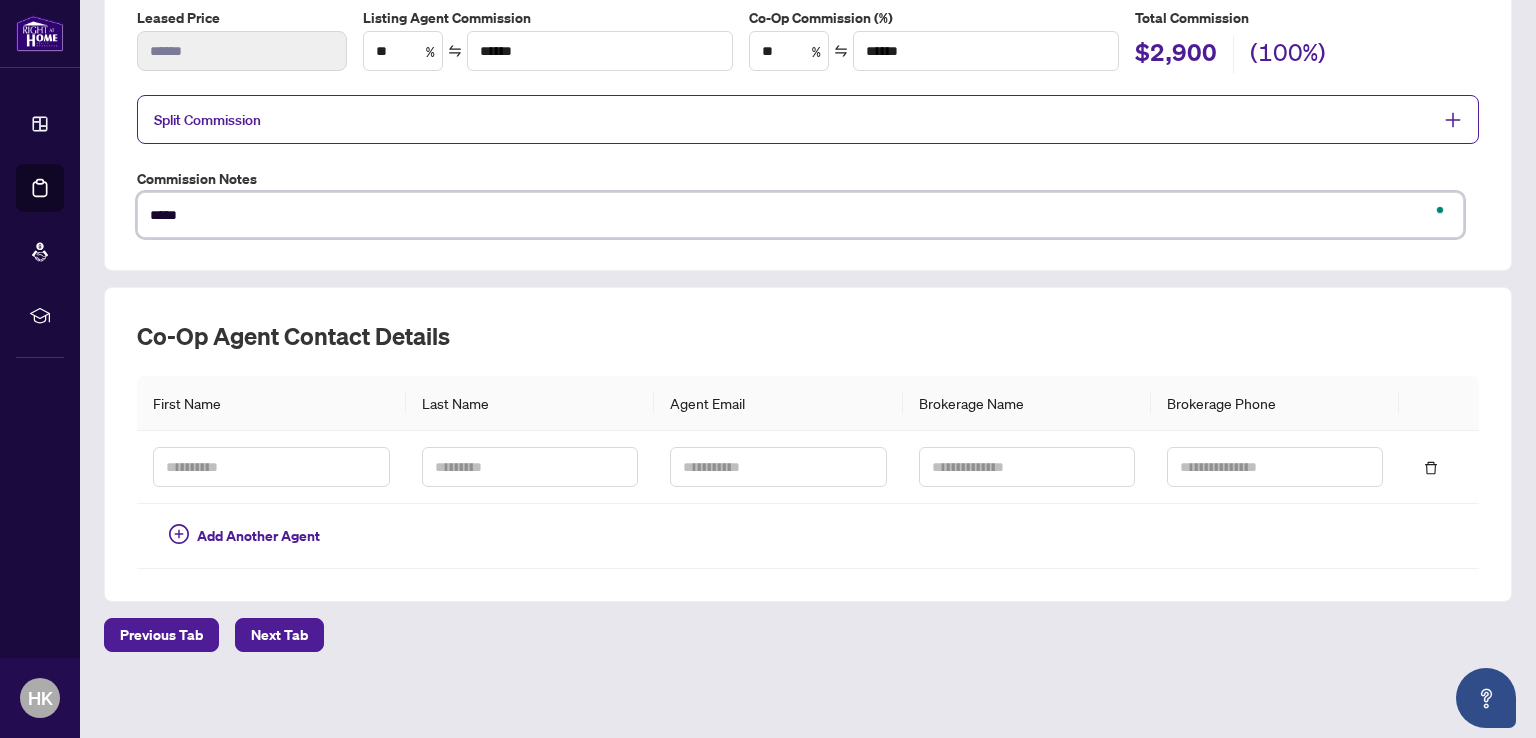 type on "******" 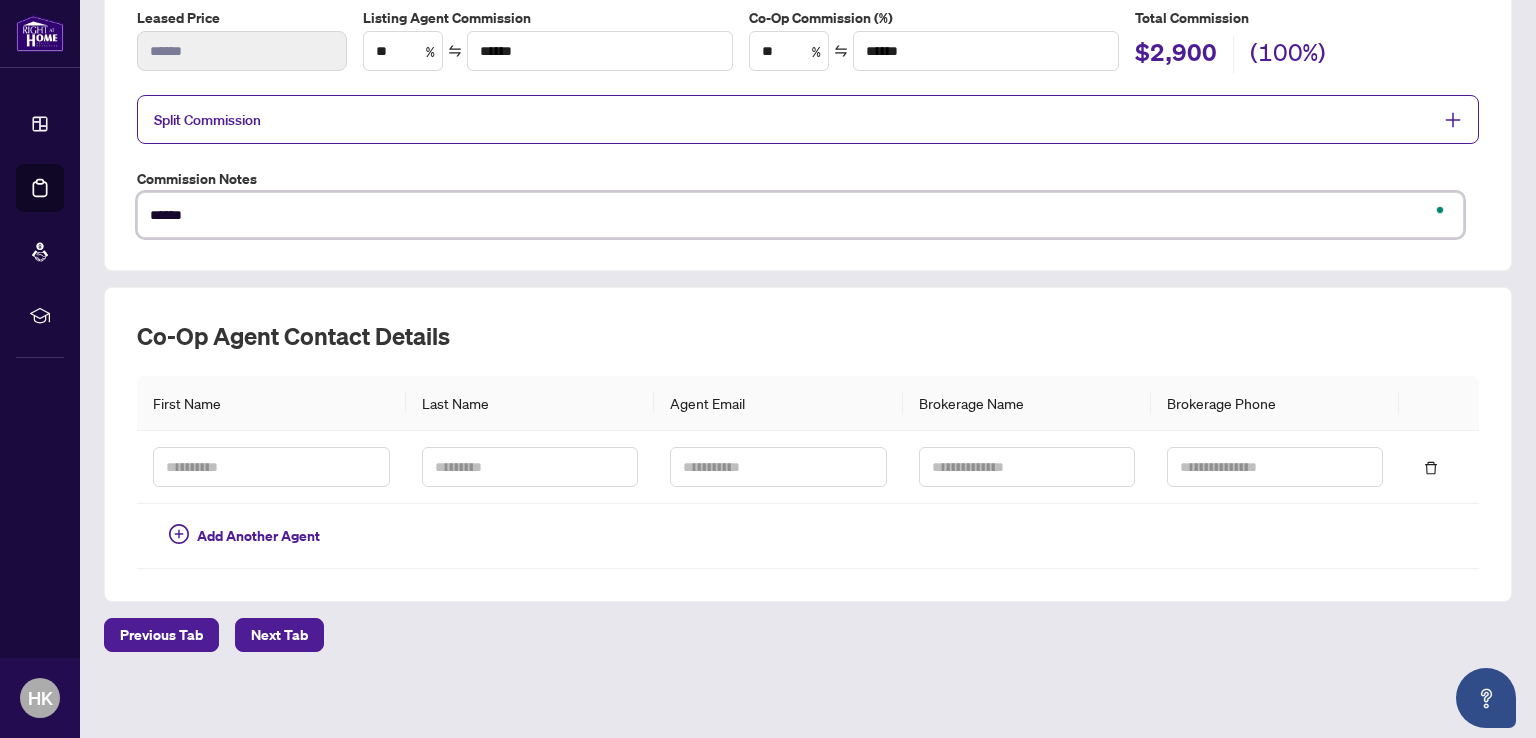type on "*******" 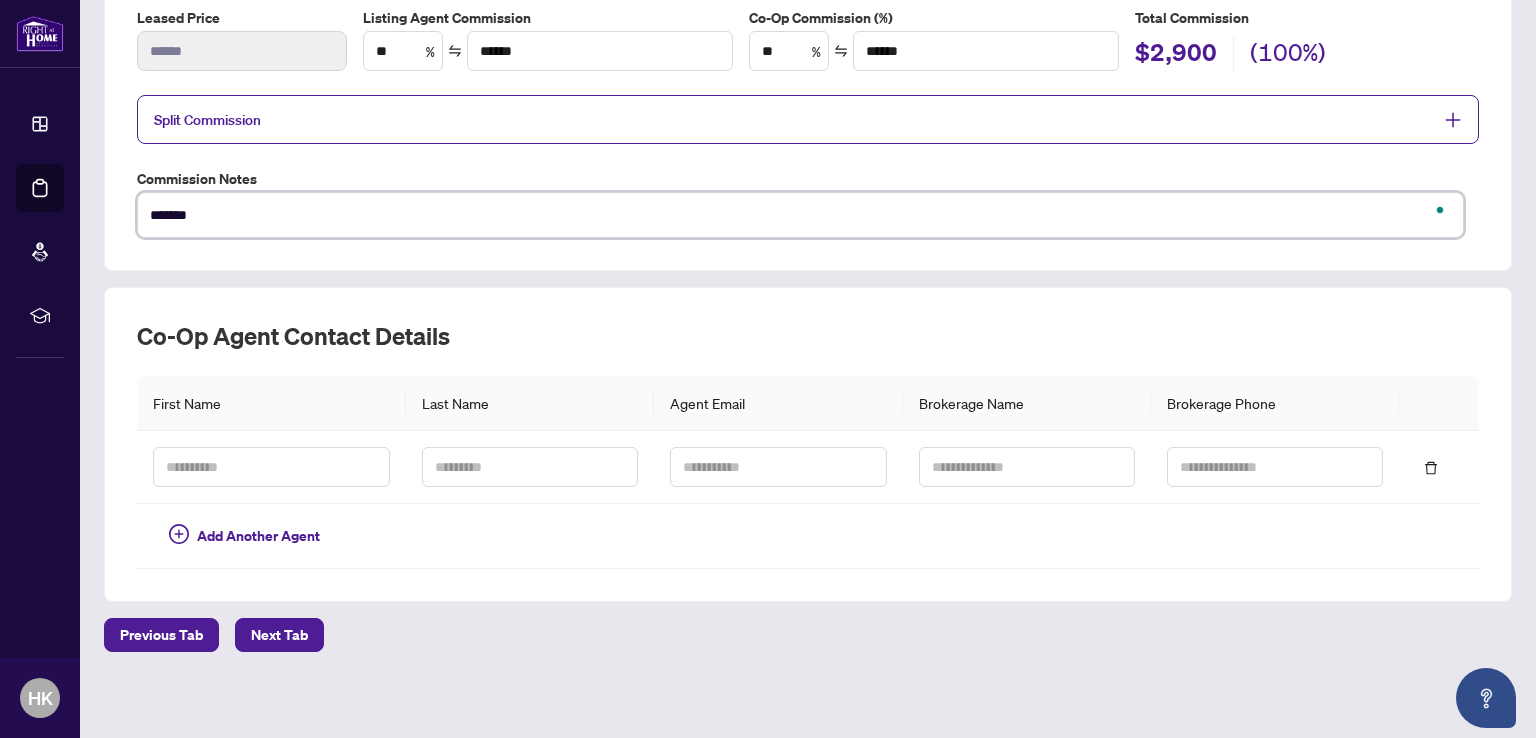 type on "*******" 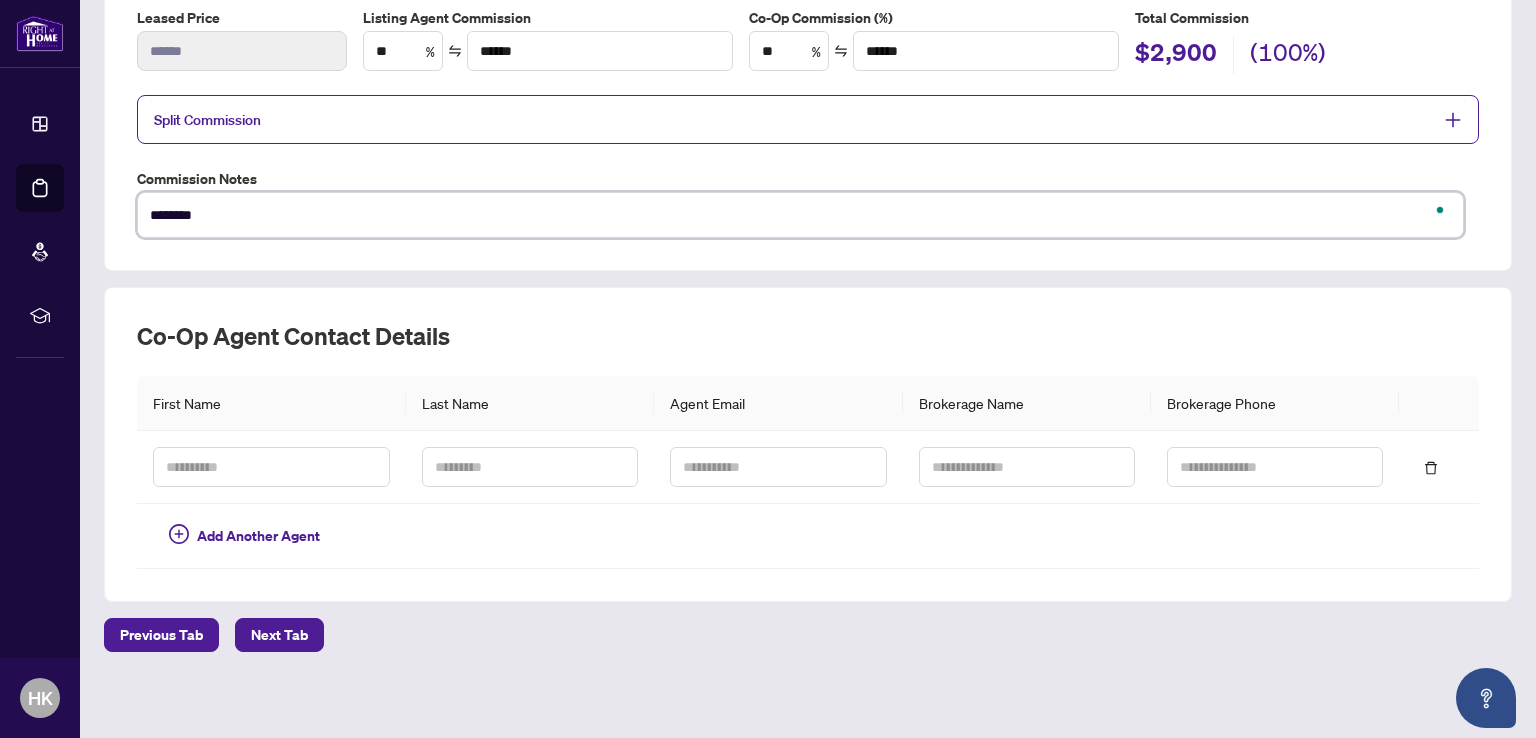 type on "*********" 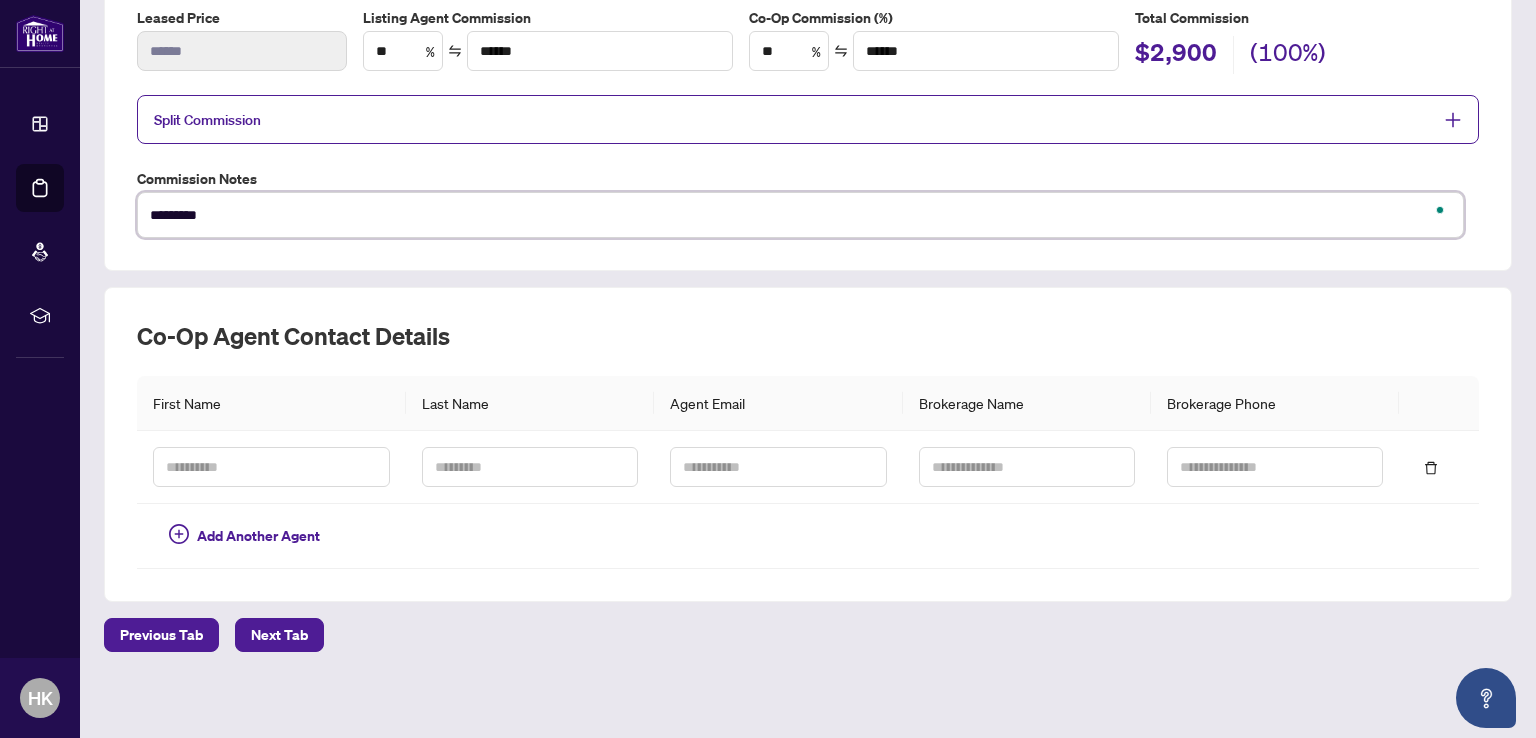 type on "**********" 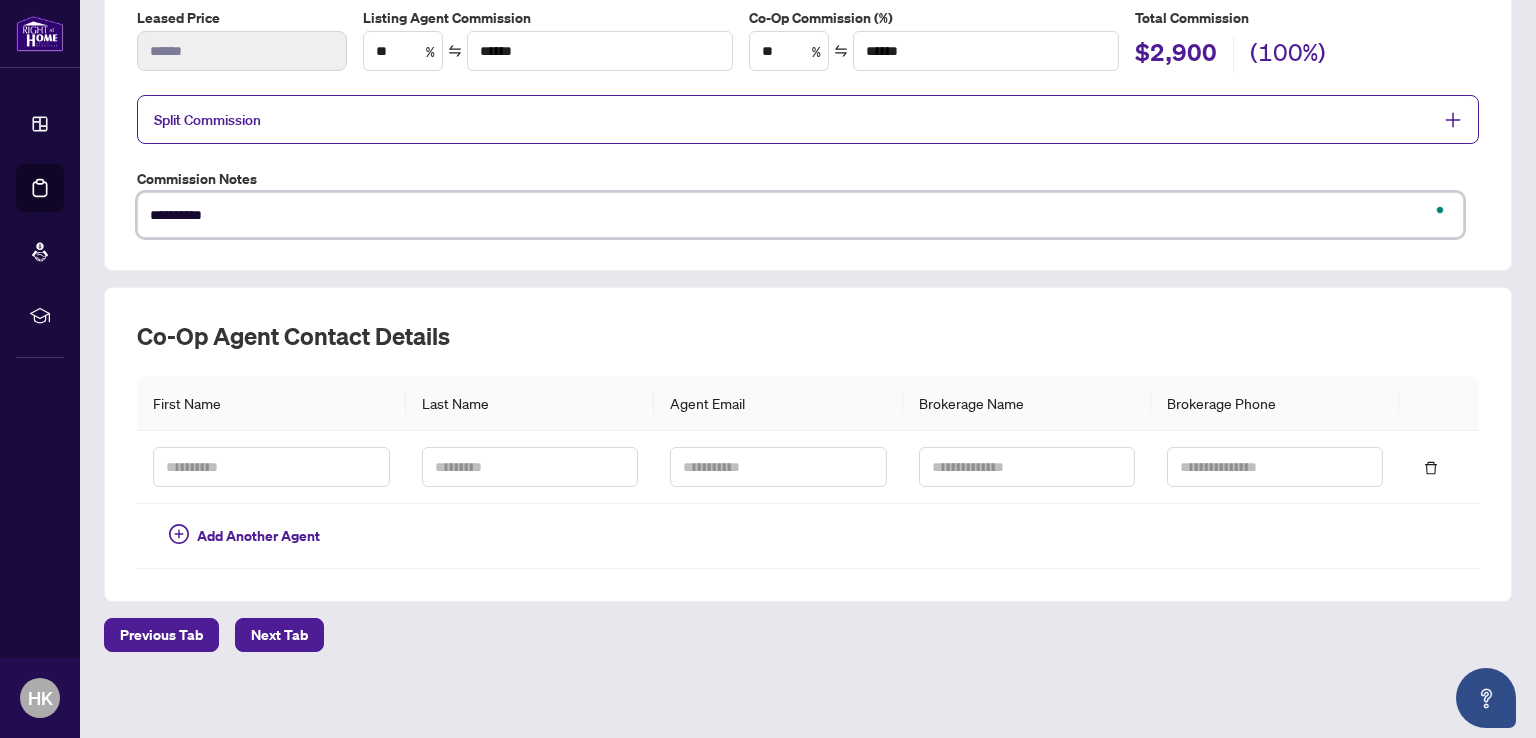 type on "**********" 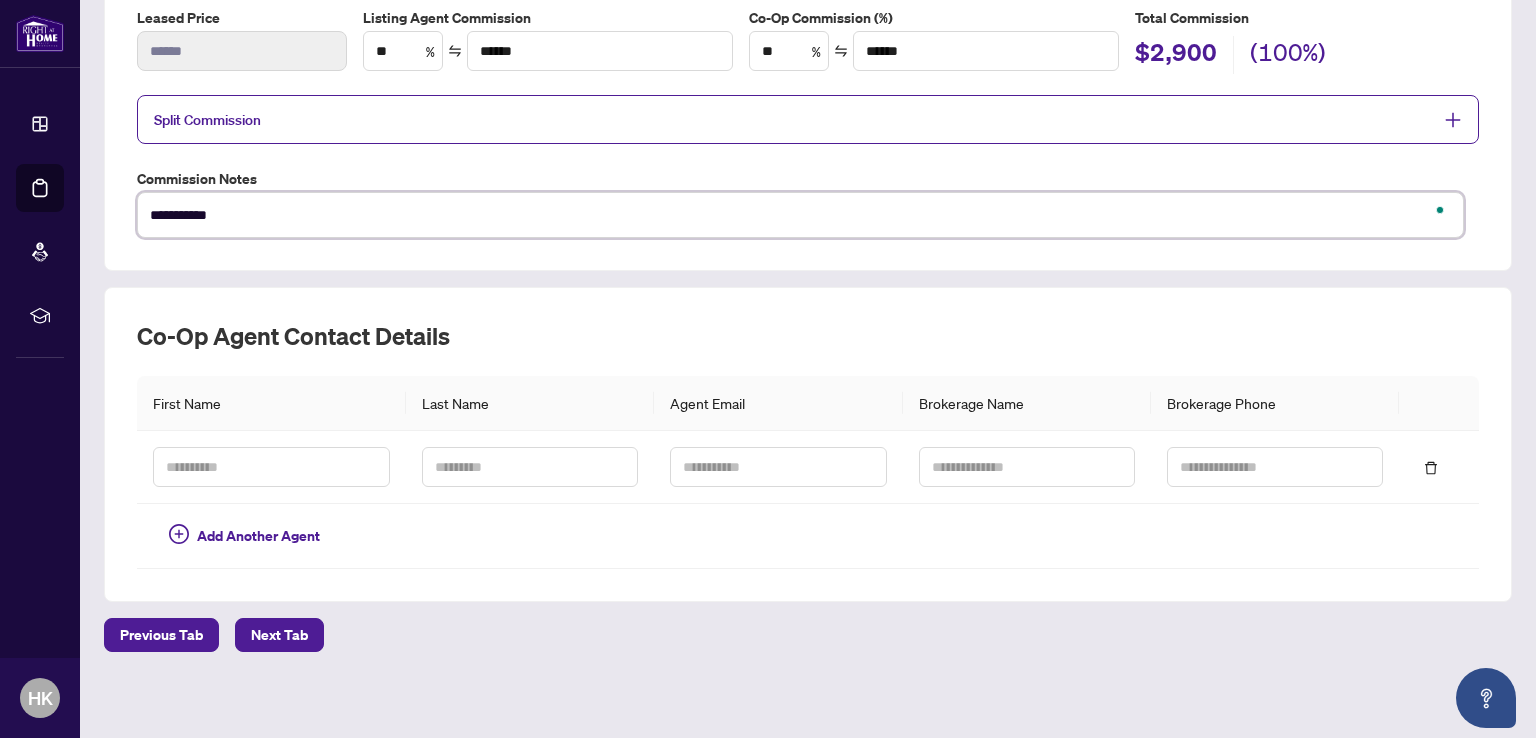 type on "**********" 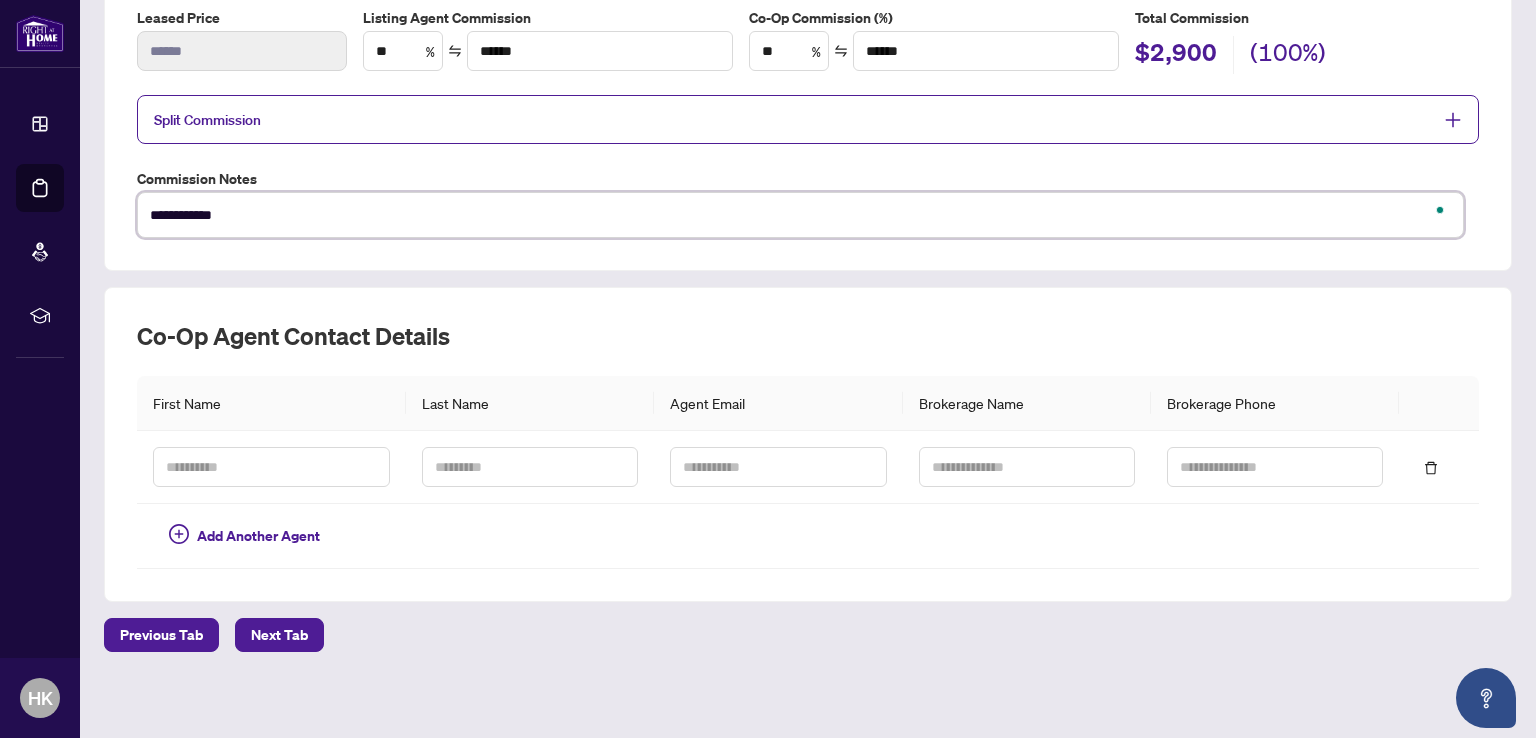 type on "**********" 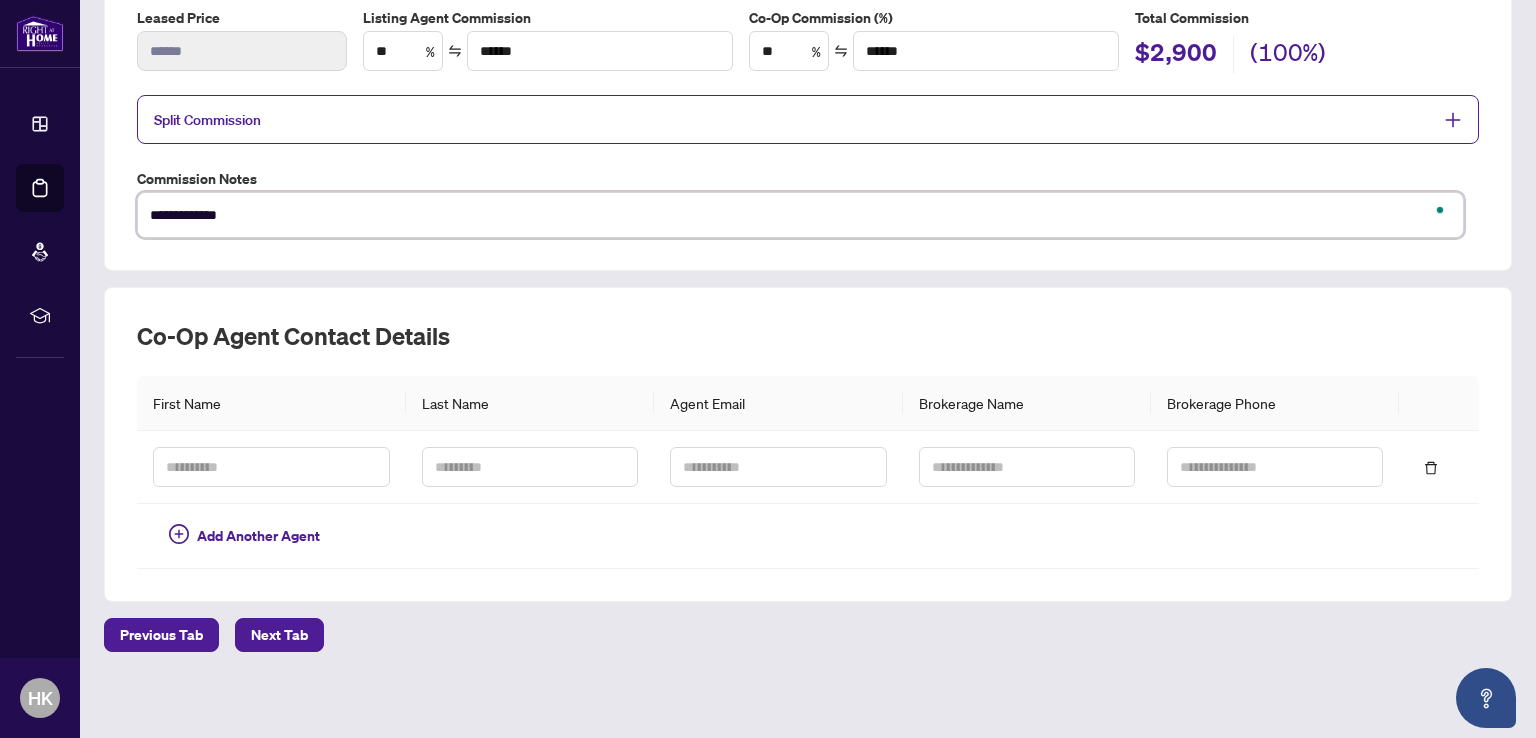 type on "**********" 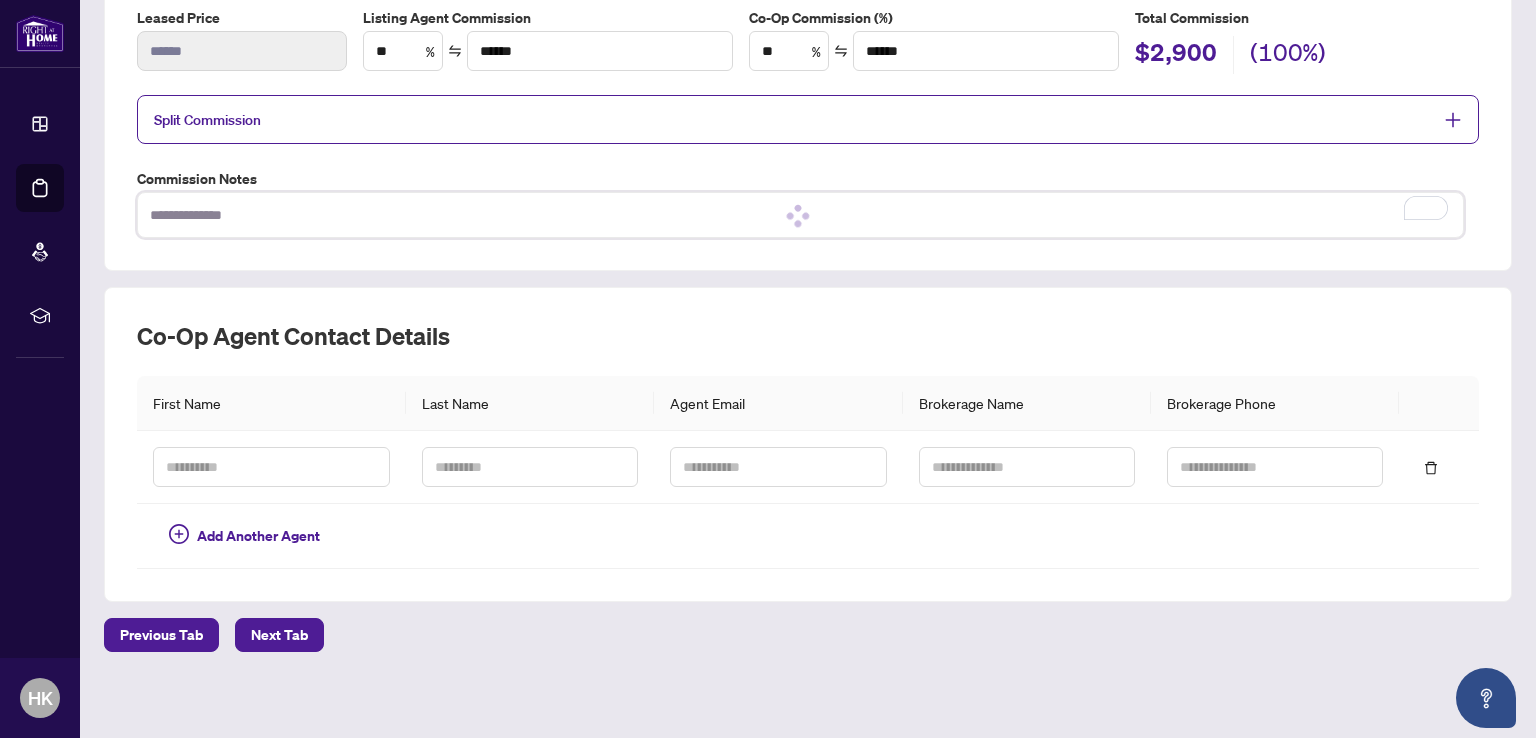 type on "**********" 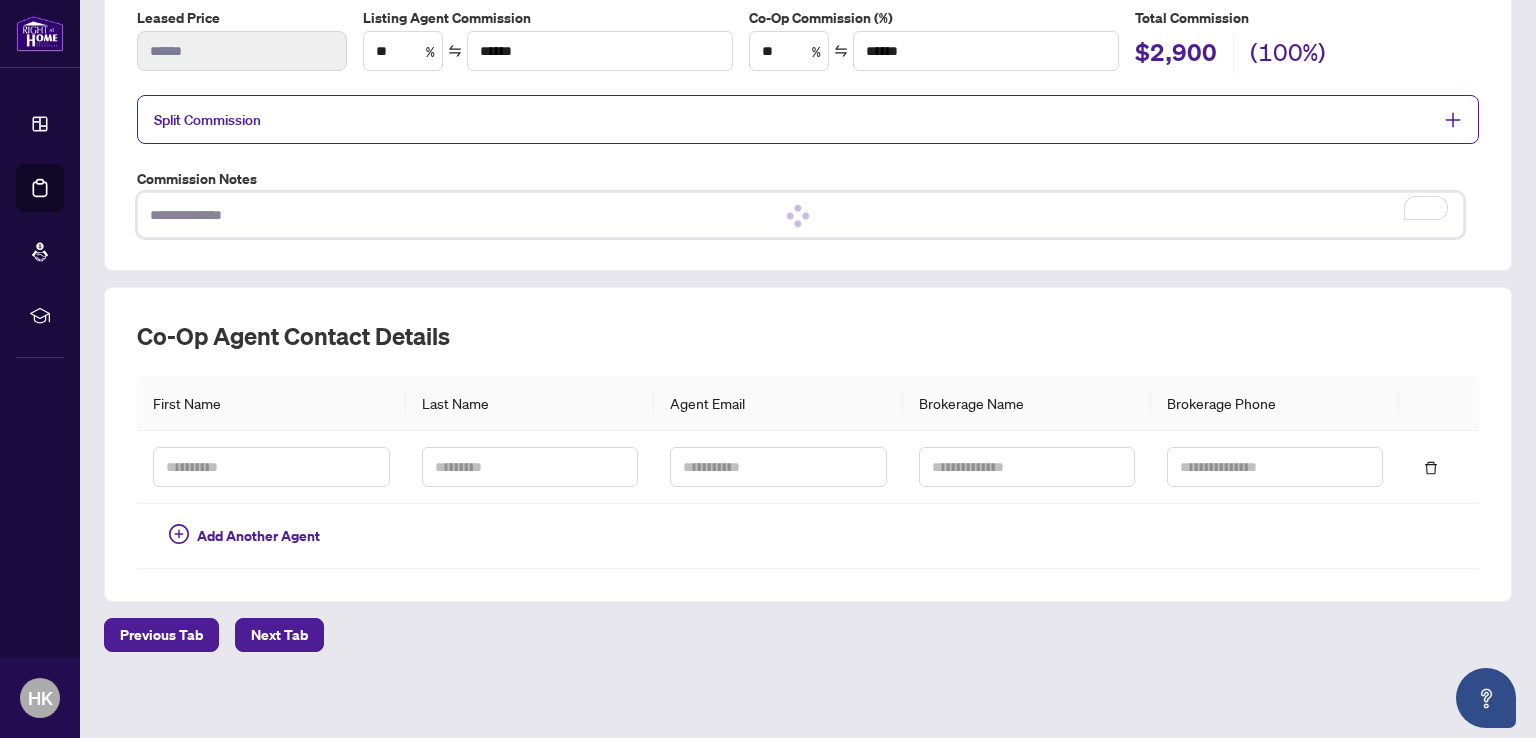 type on "**********" 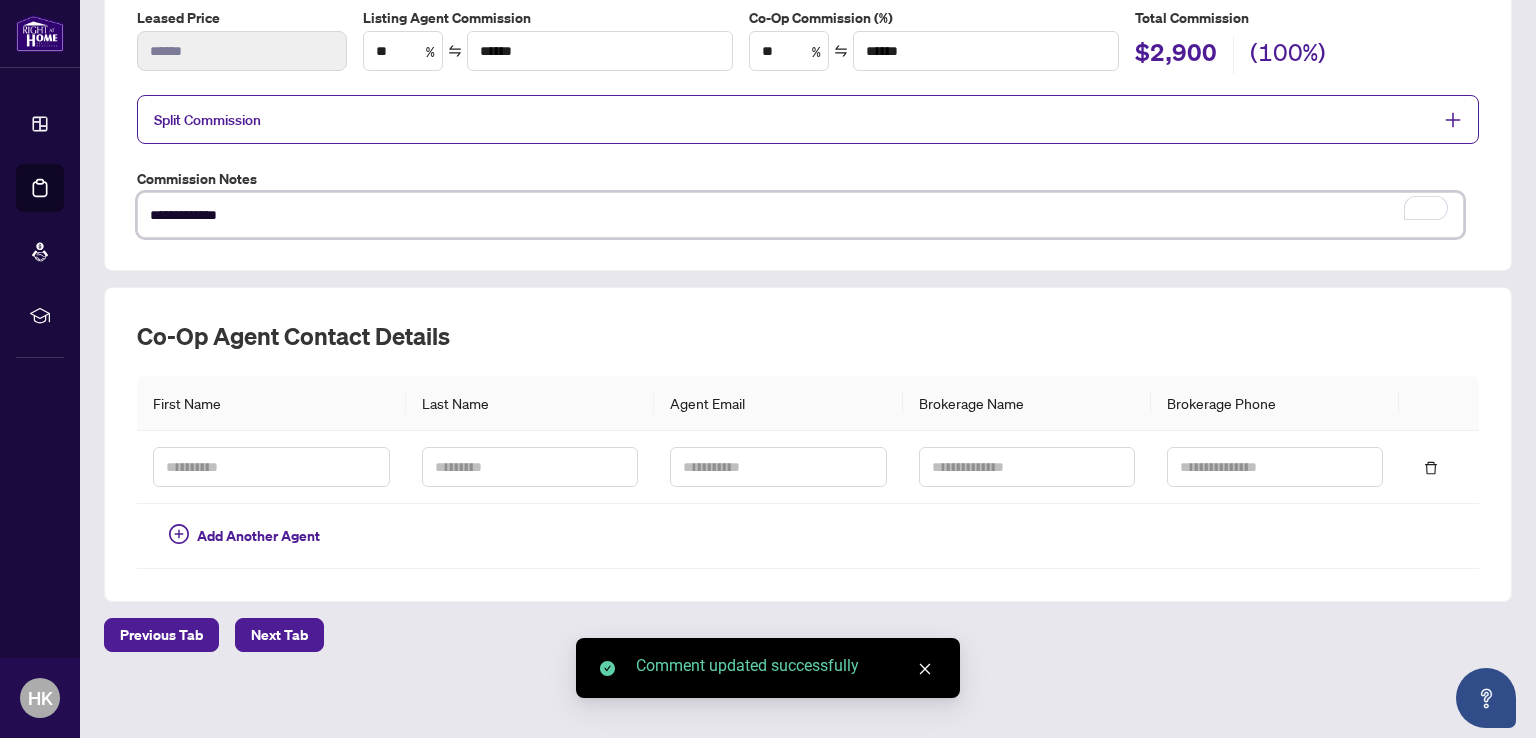 type on "**********" 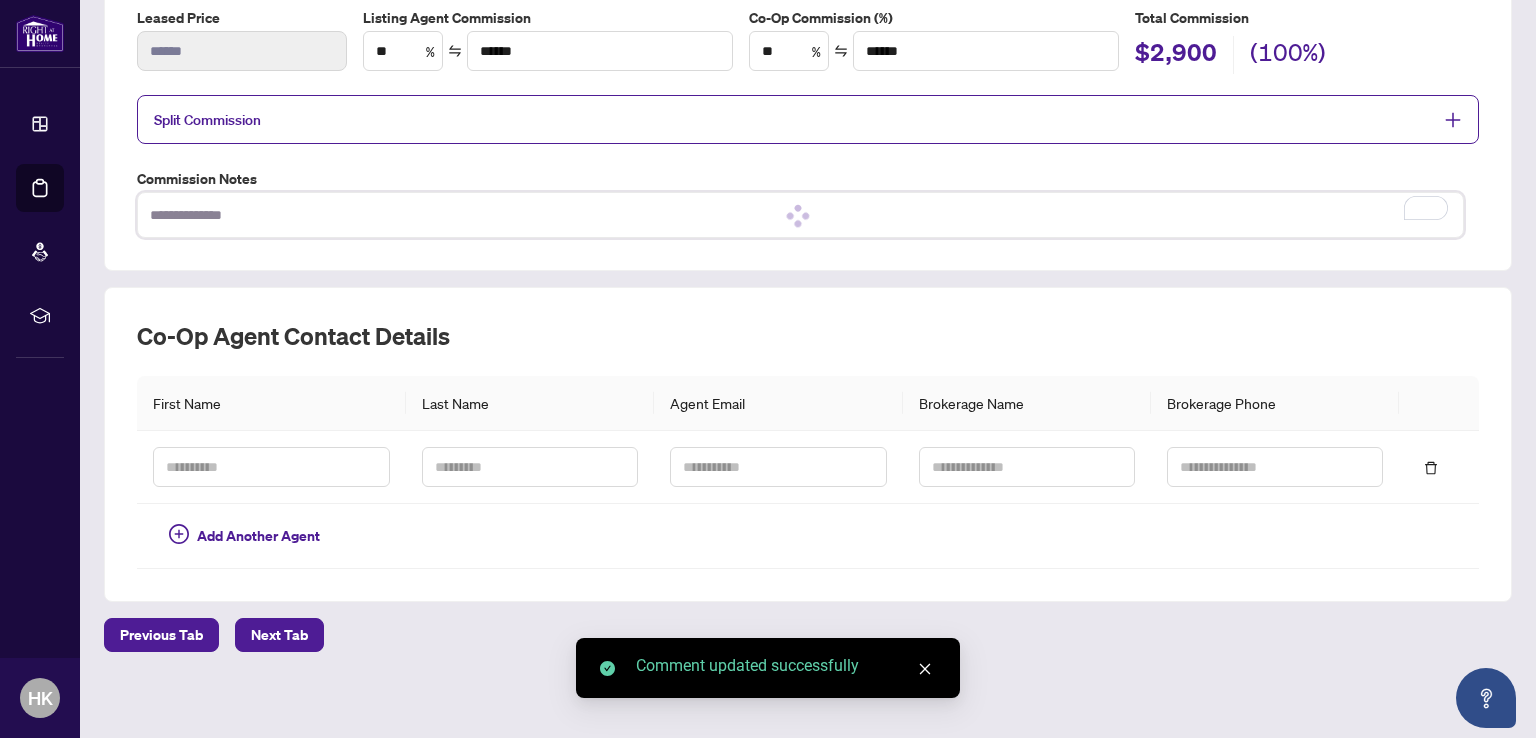 type on "**********" 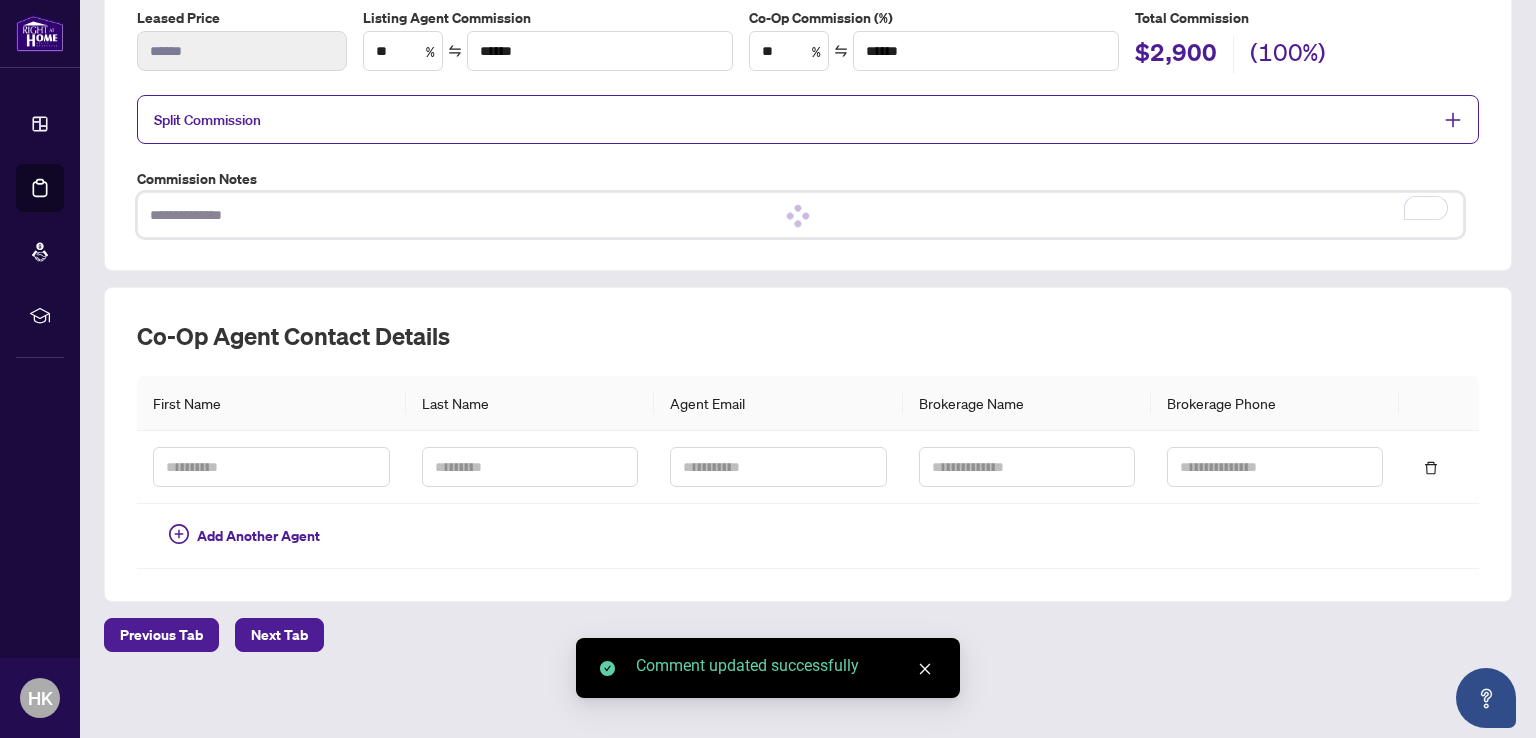 type on "**********" 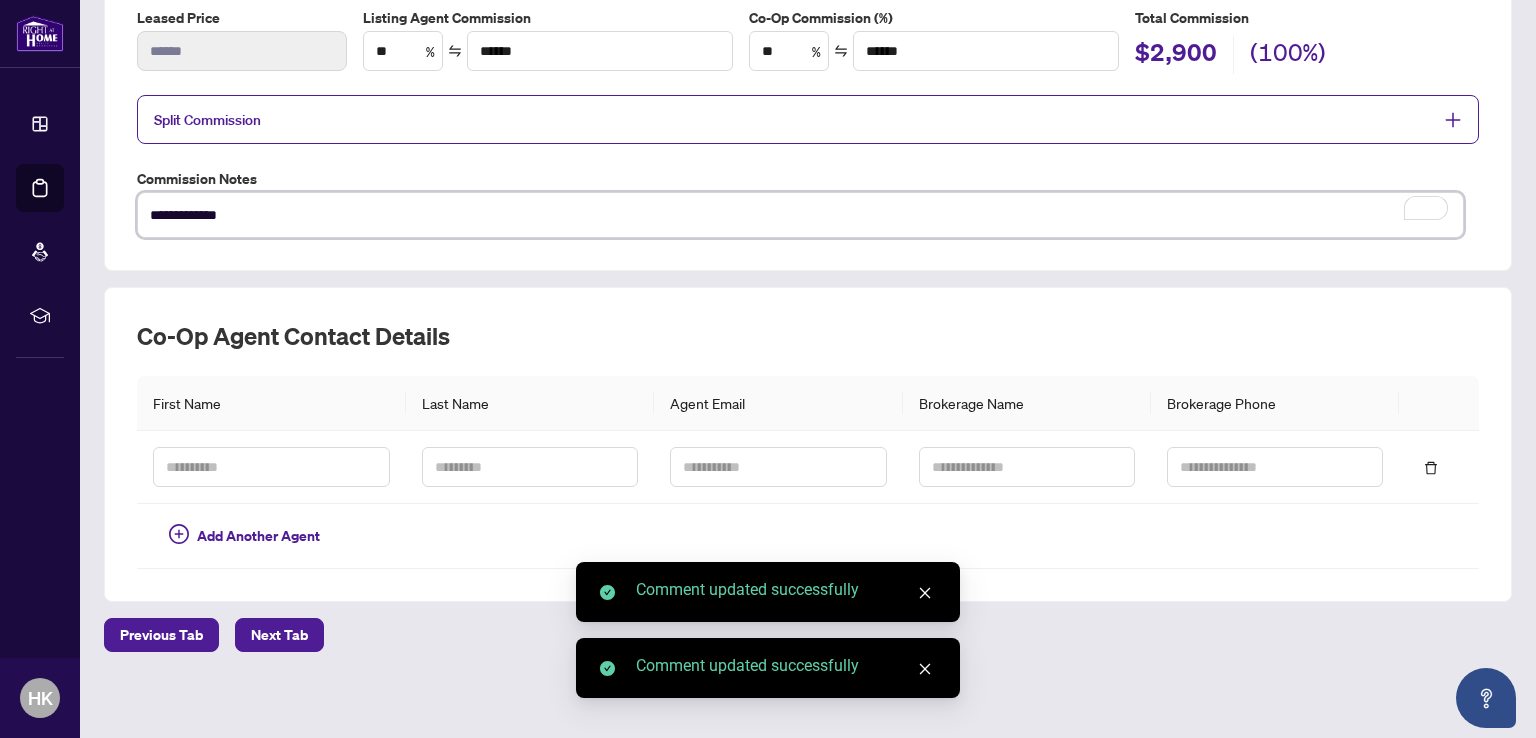 type on "**********" 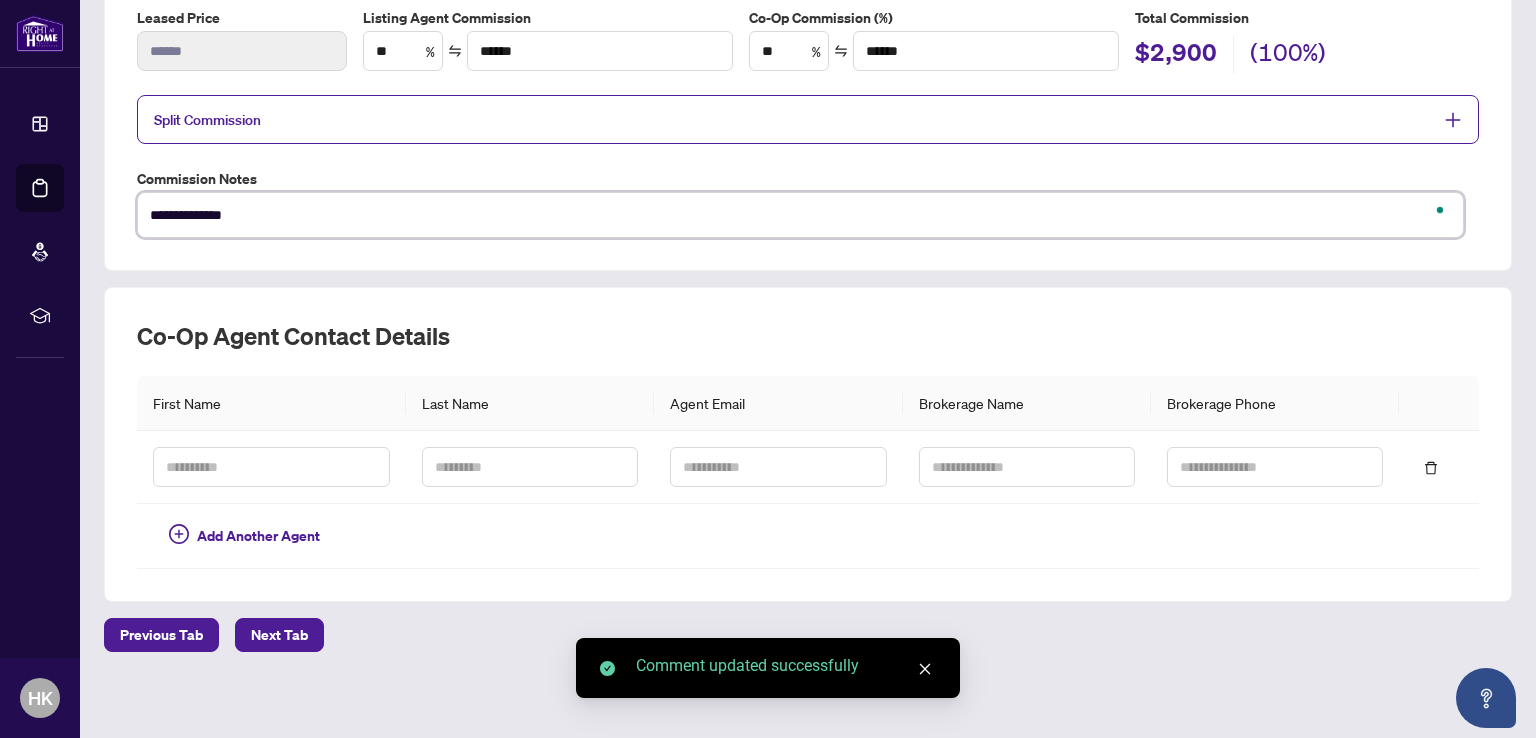 type on "**********" 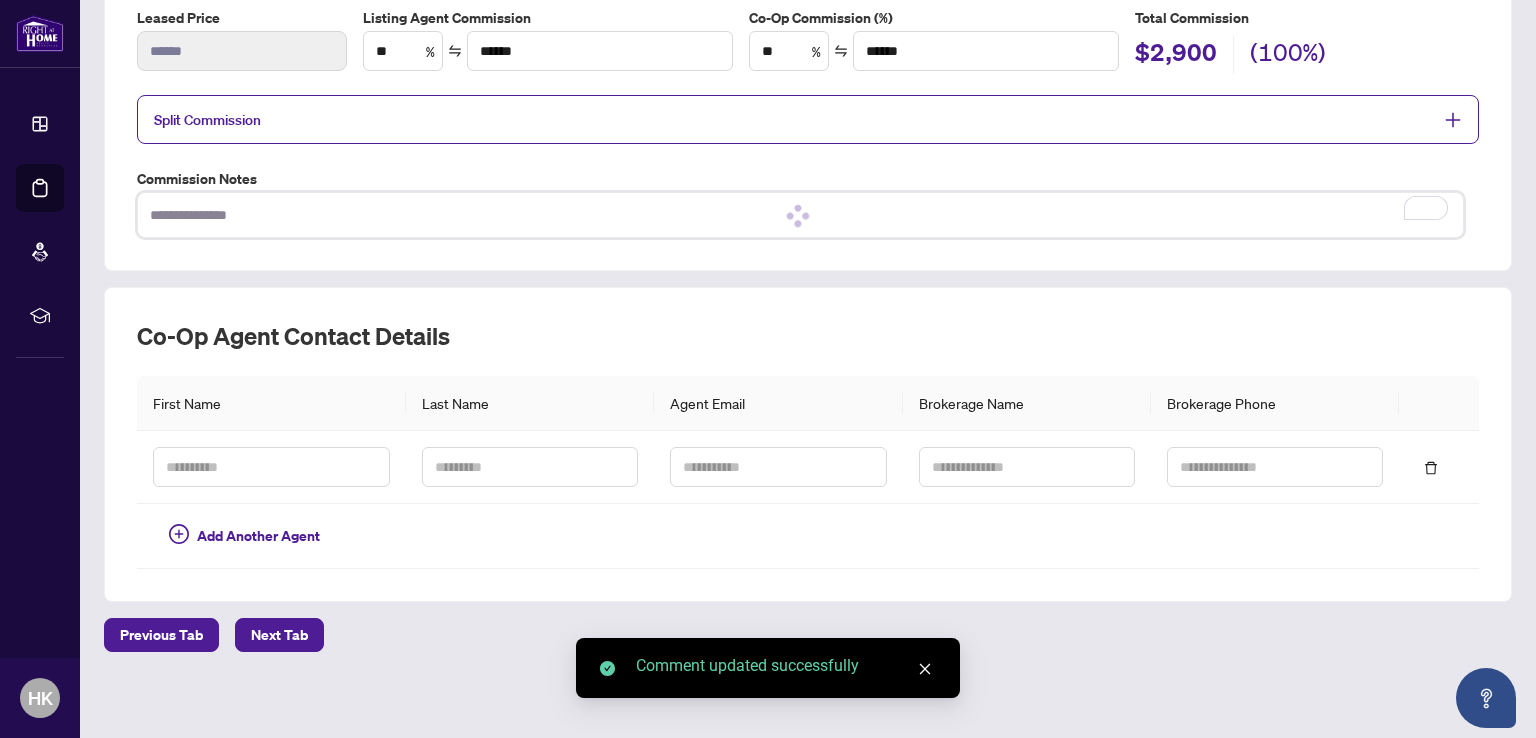 type on "**********" 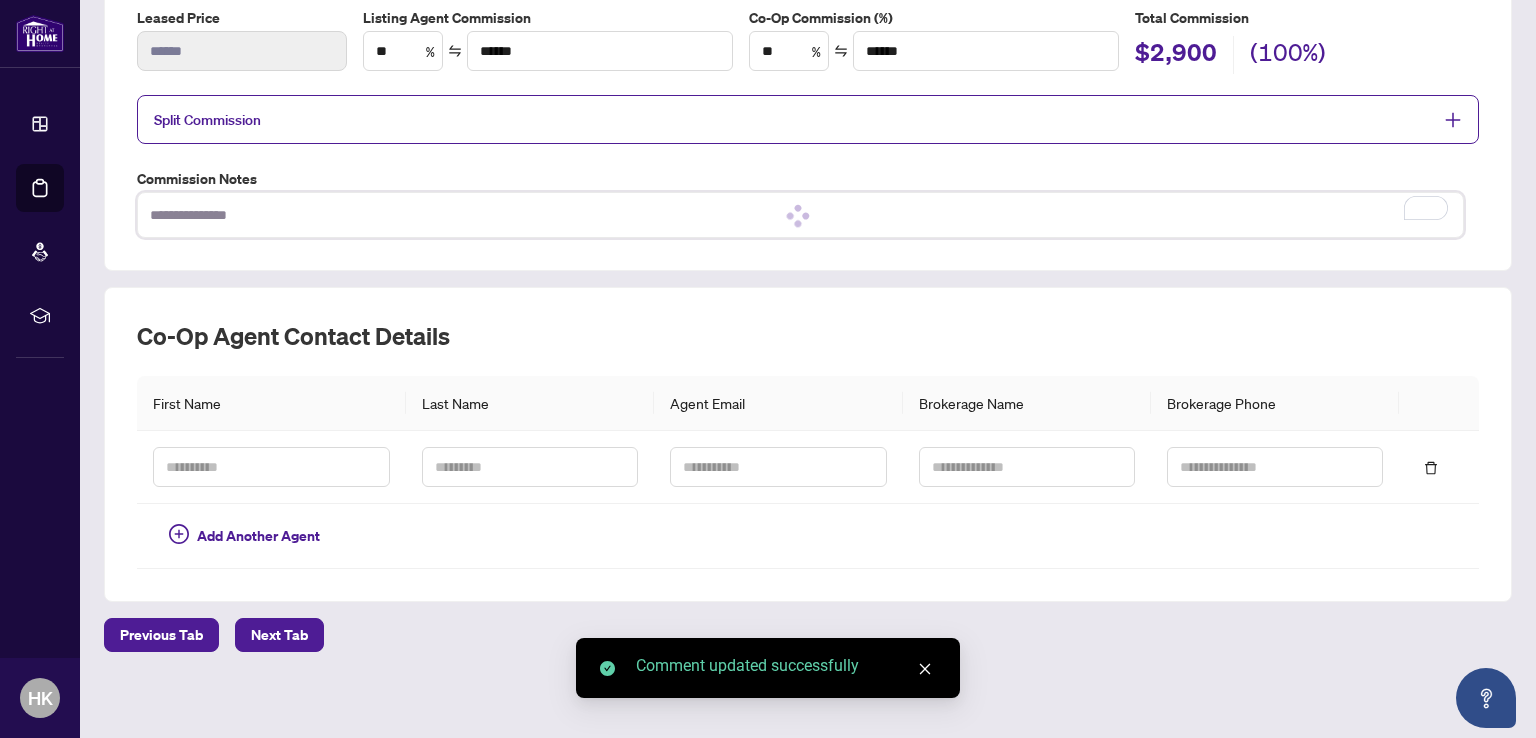 type on "**********" 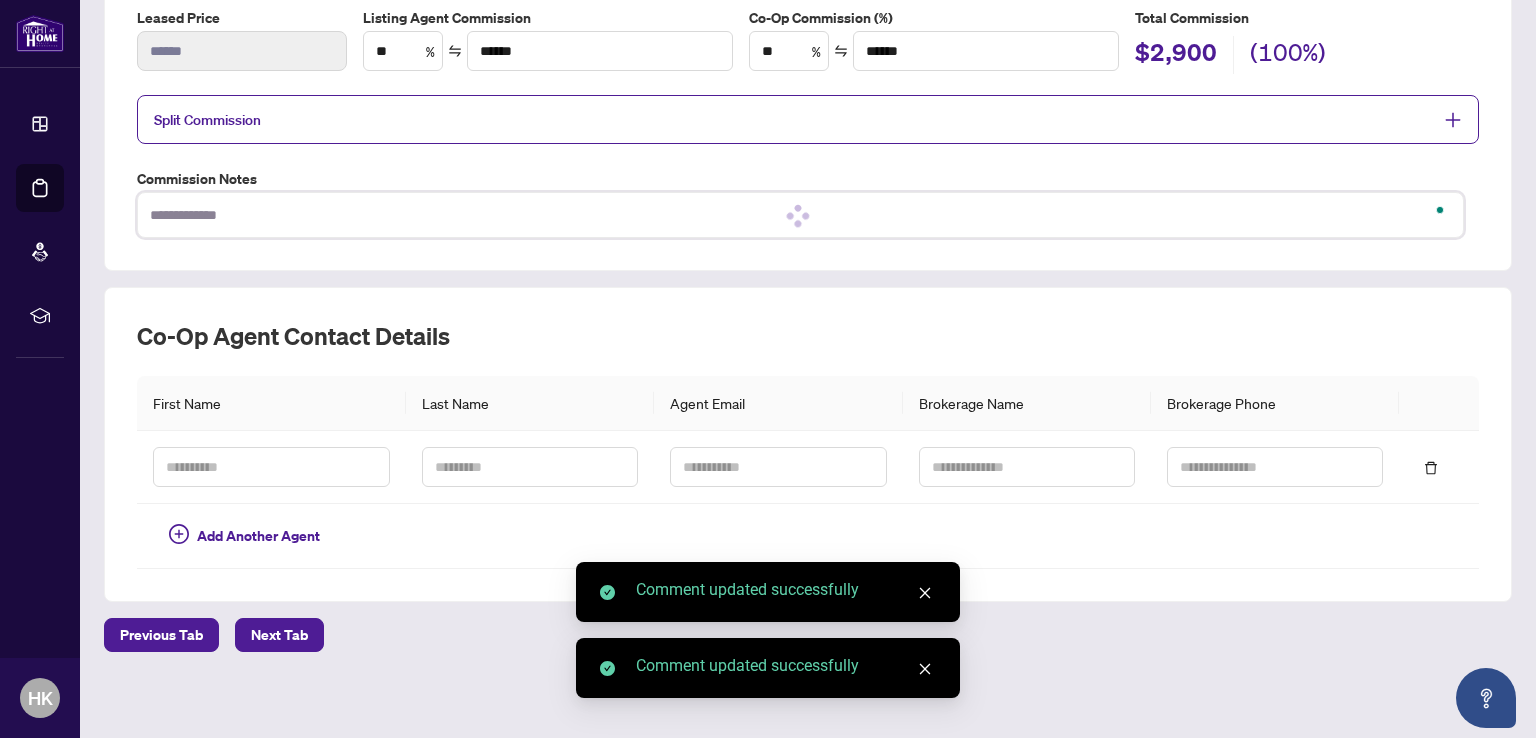 type on "**********" 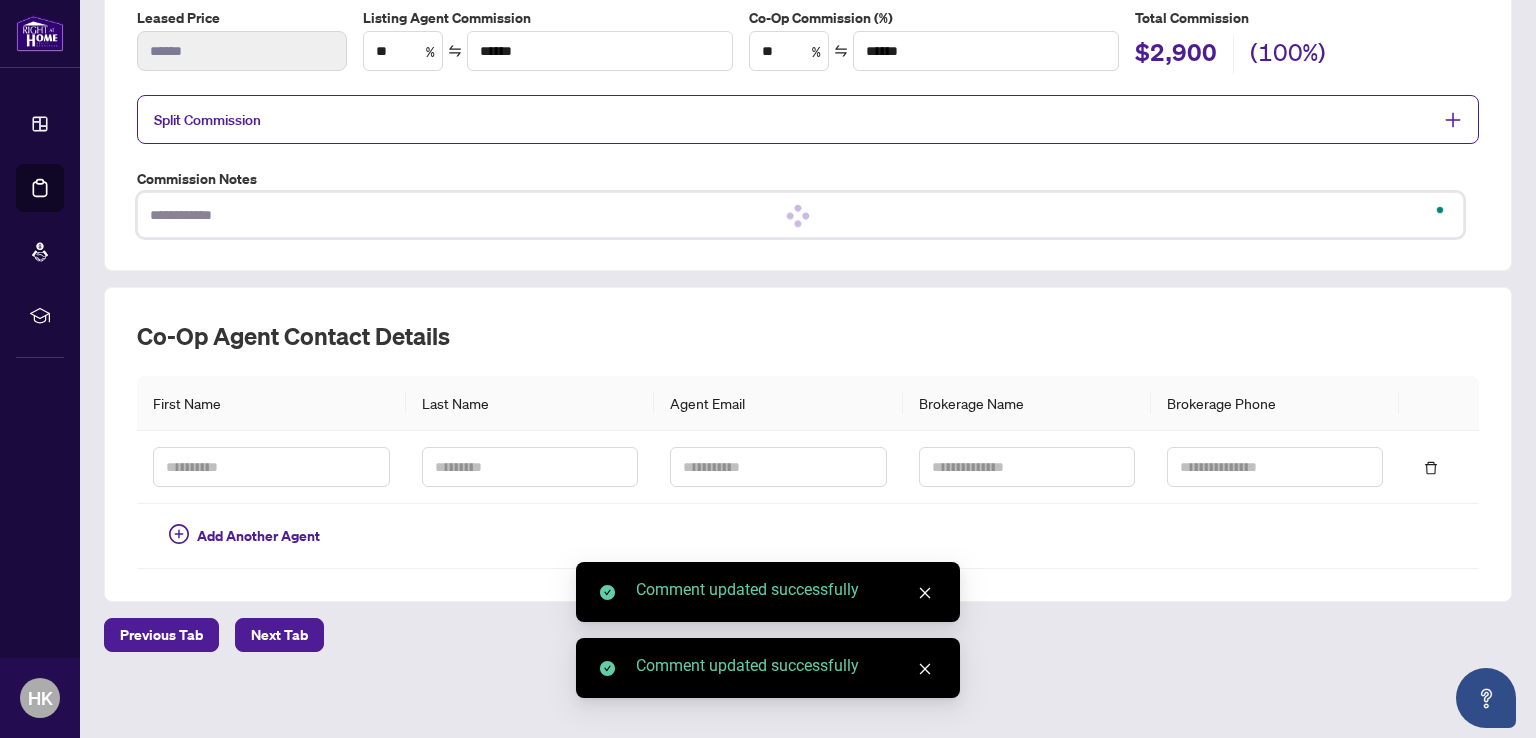 type on "**********" 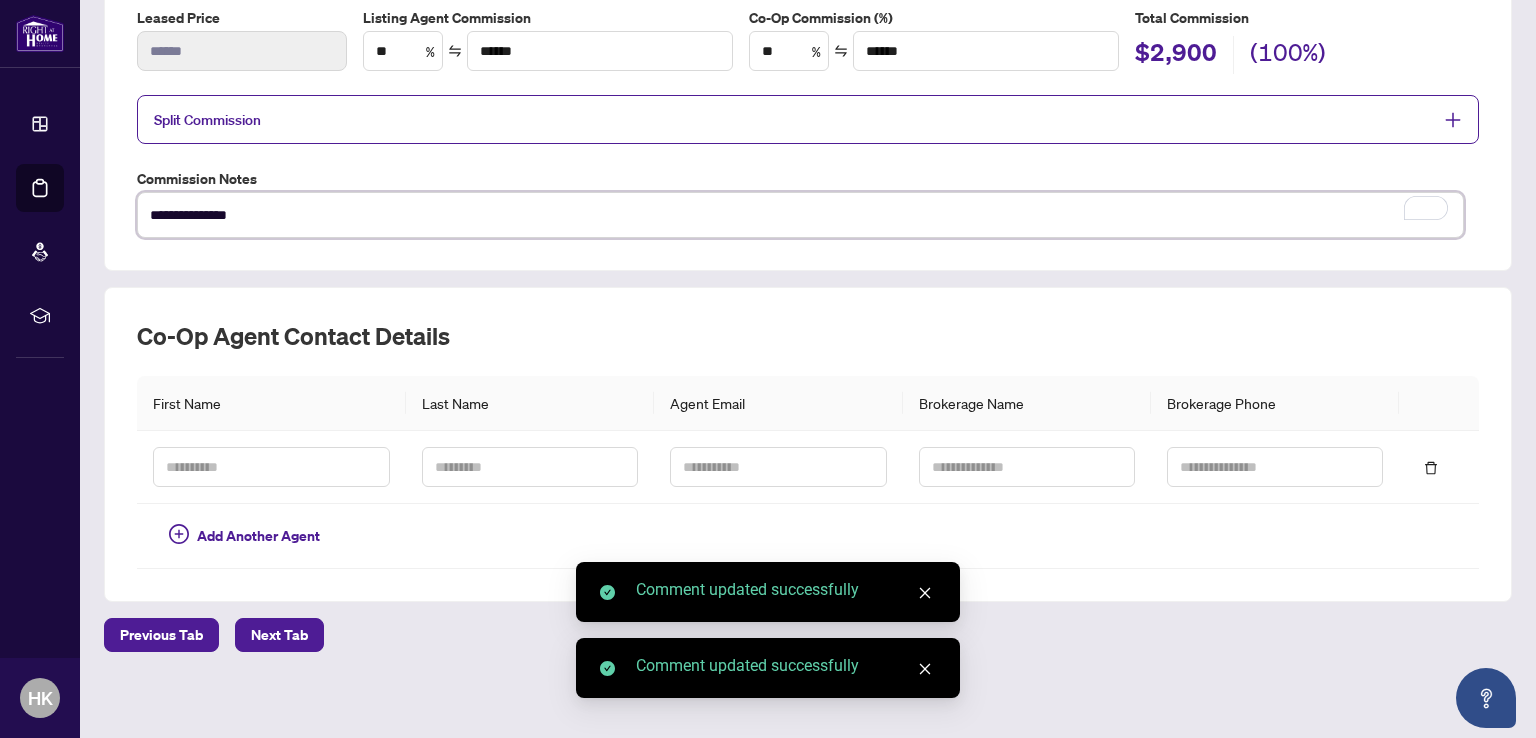 type on "**********" 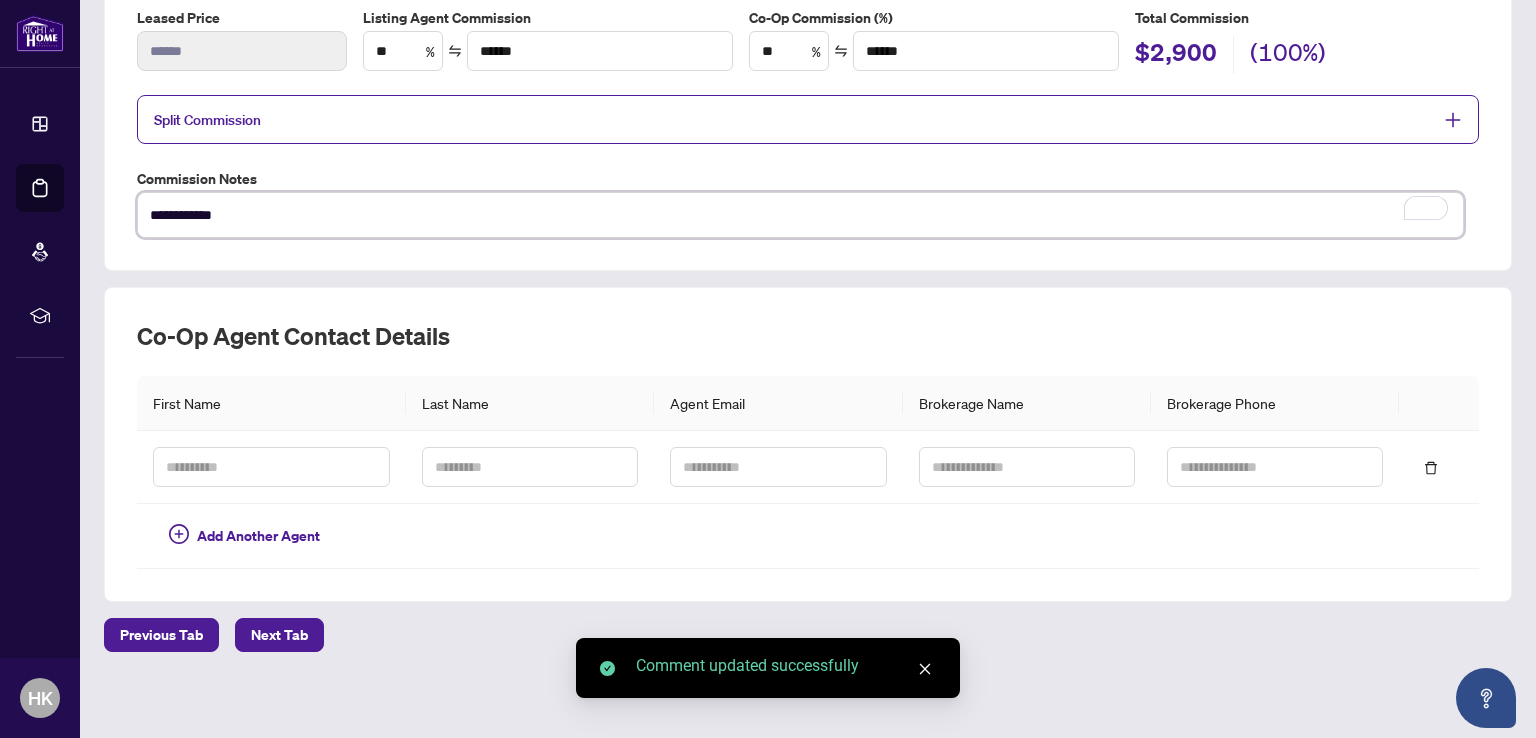 type on "**********" 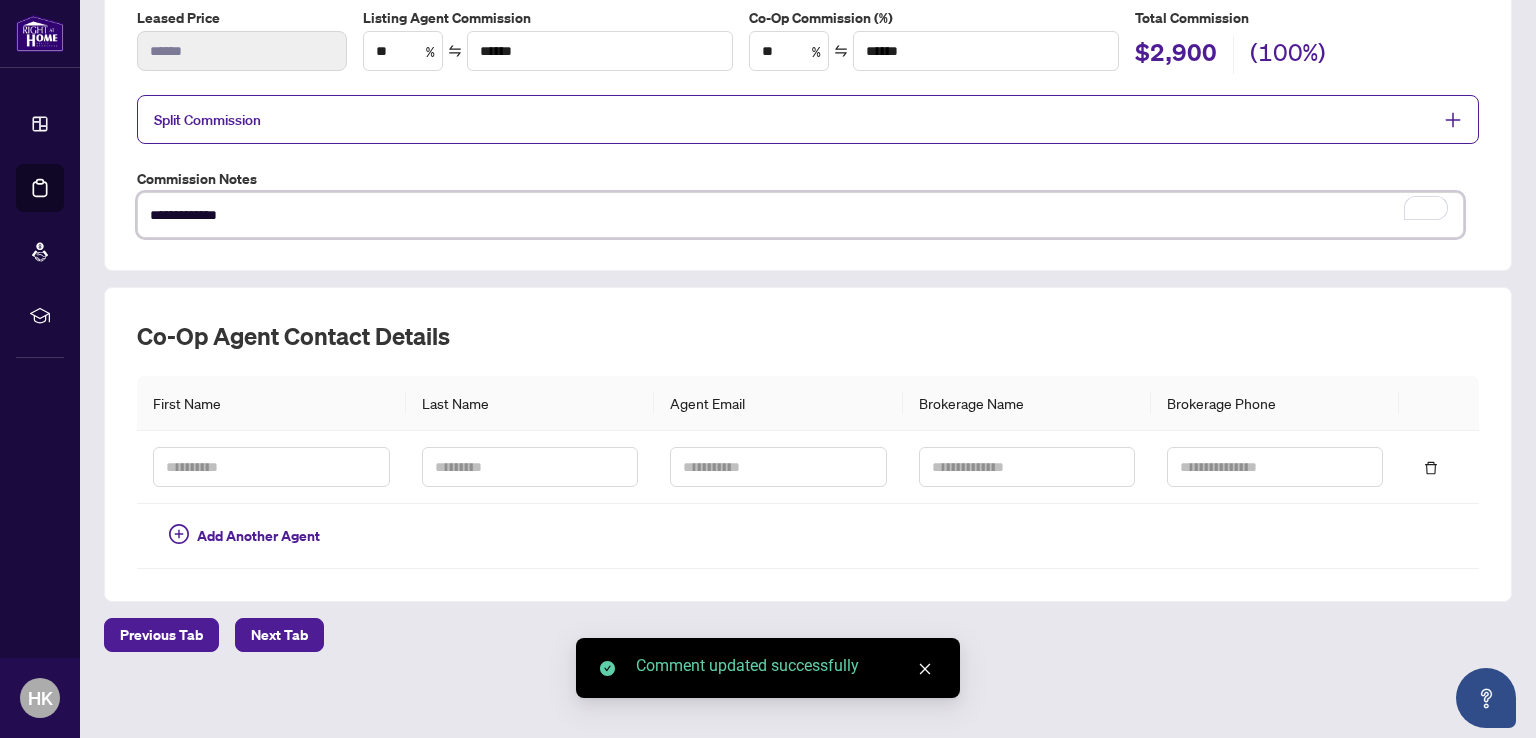 type on "**********" 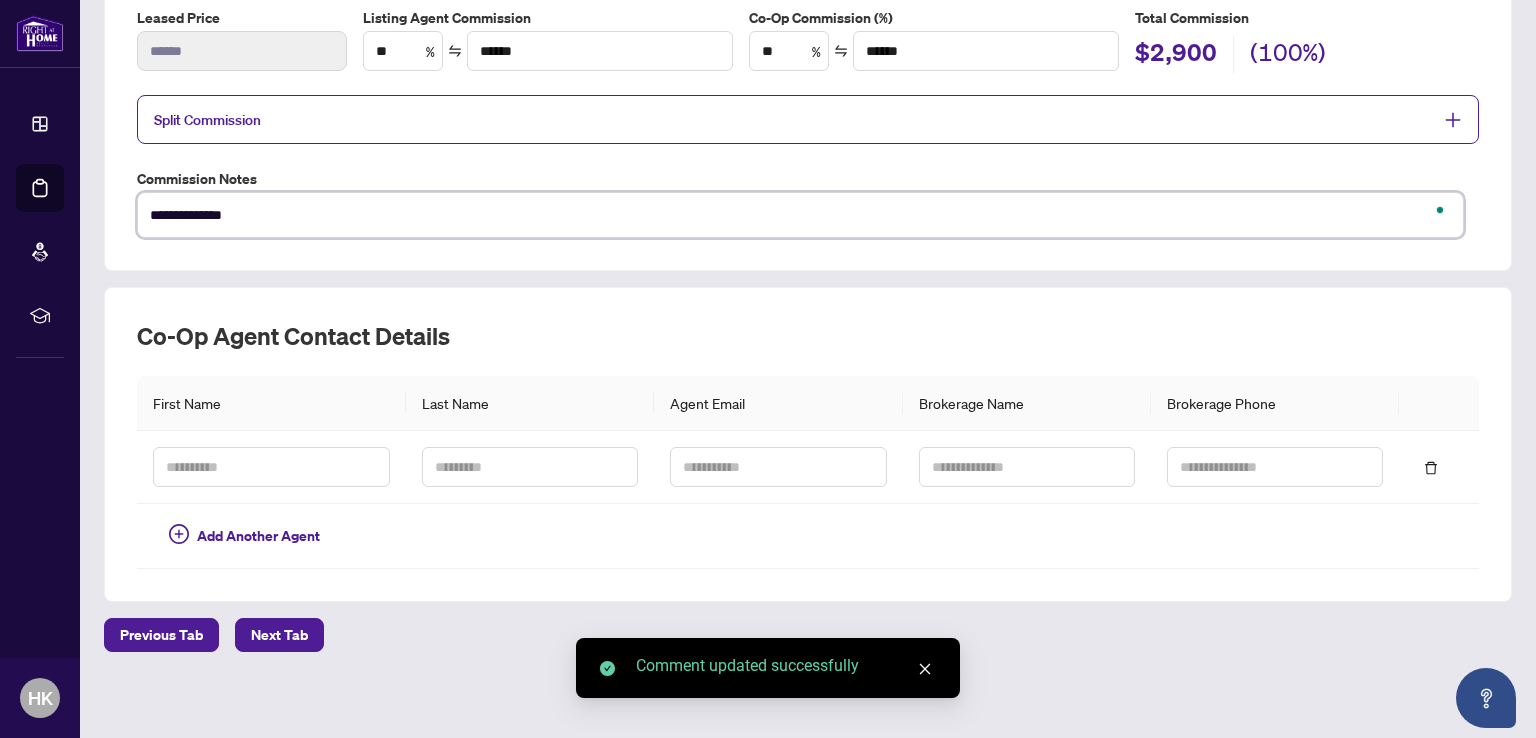type on "**********" 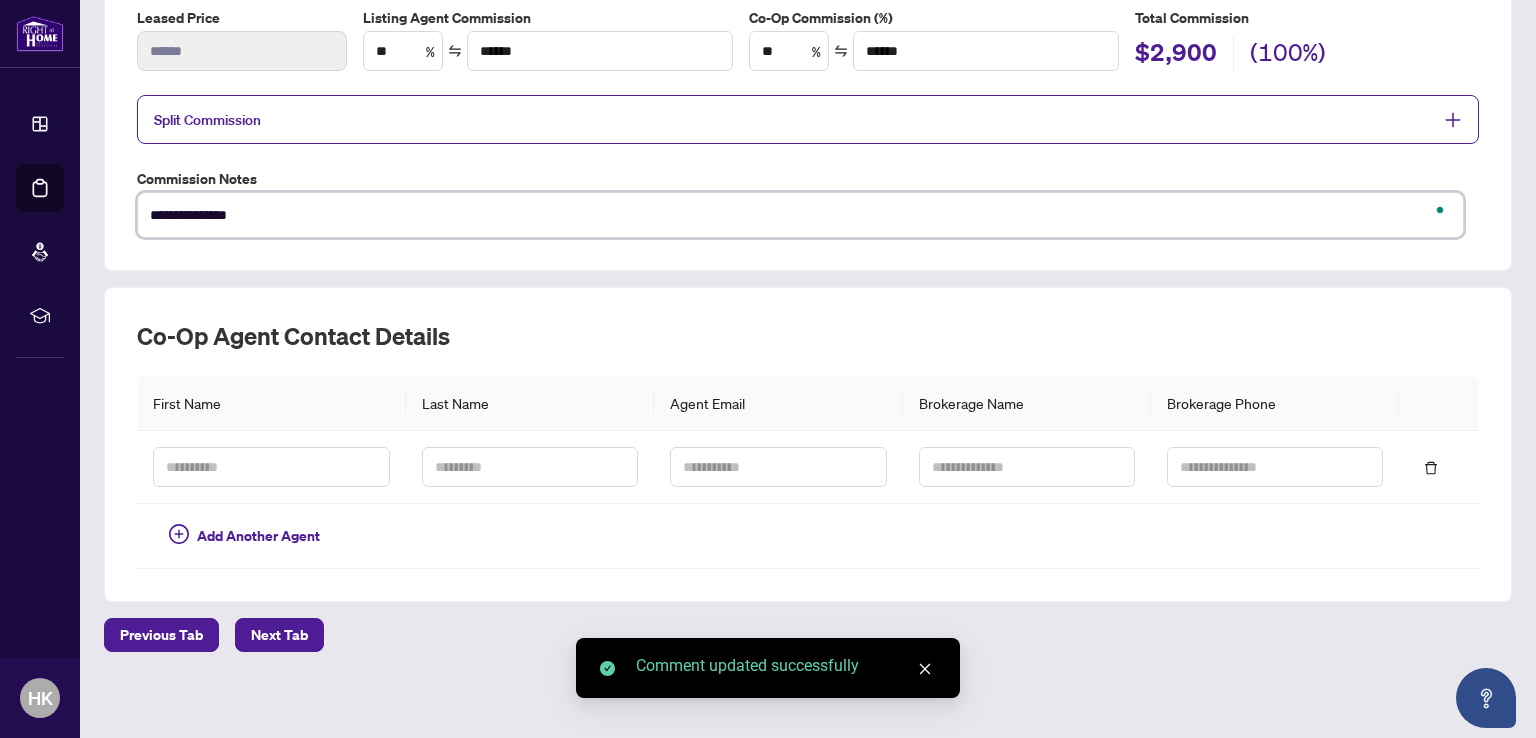 type on "**********" 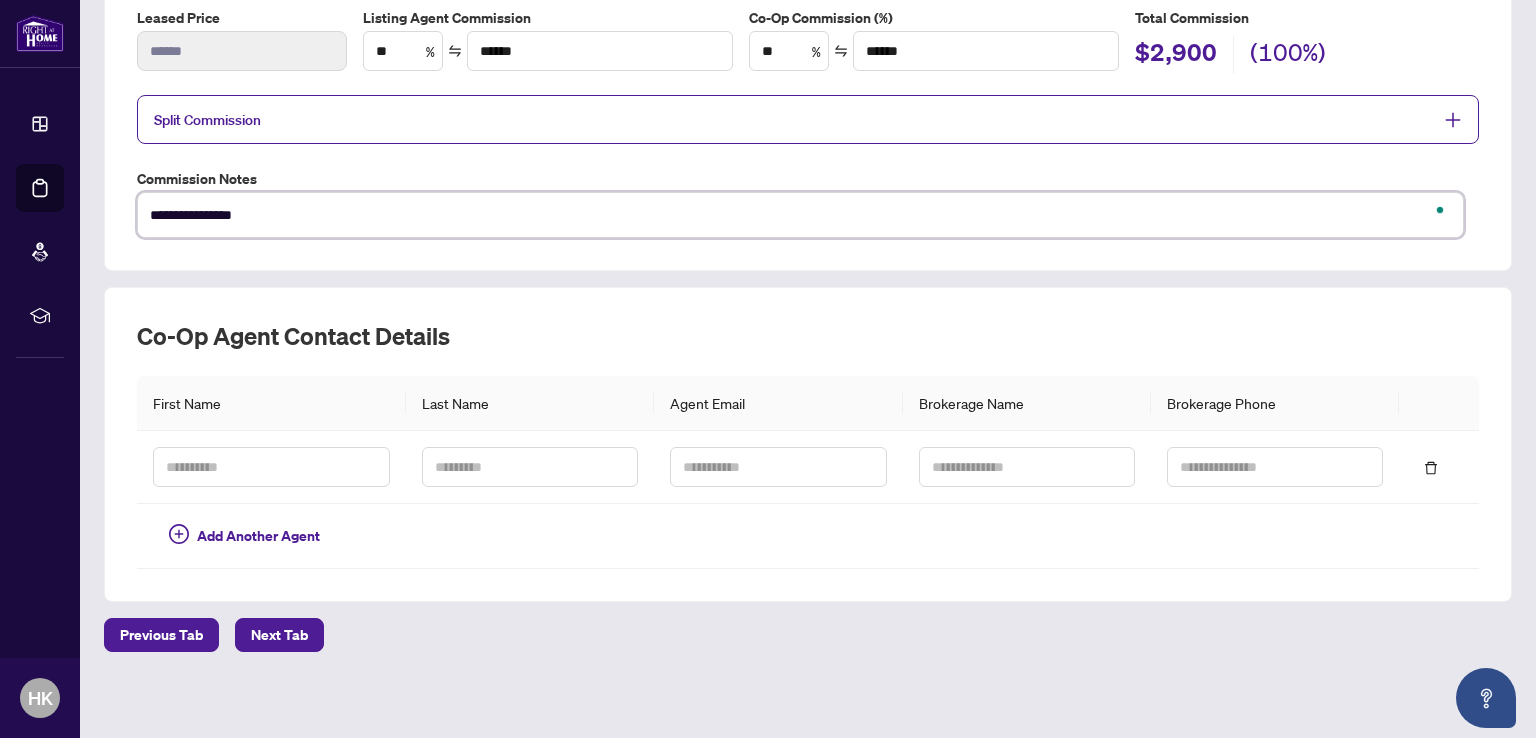 type on "**********" 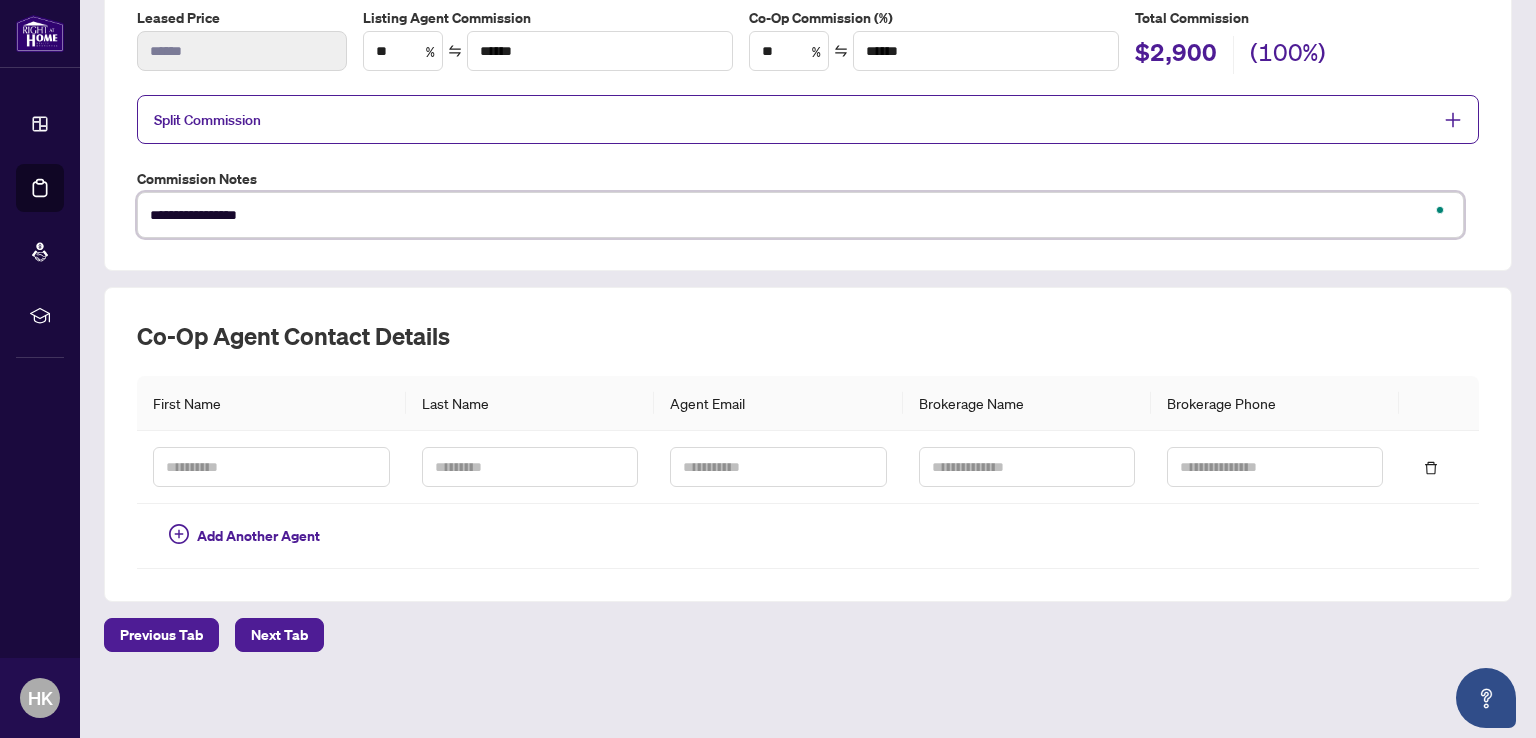 type on "**********" 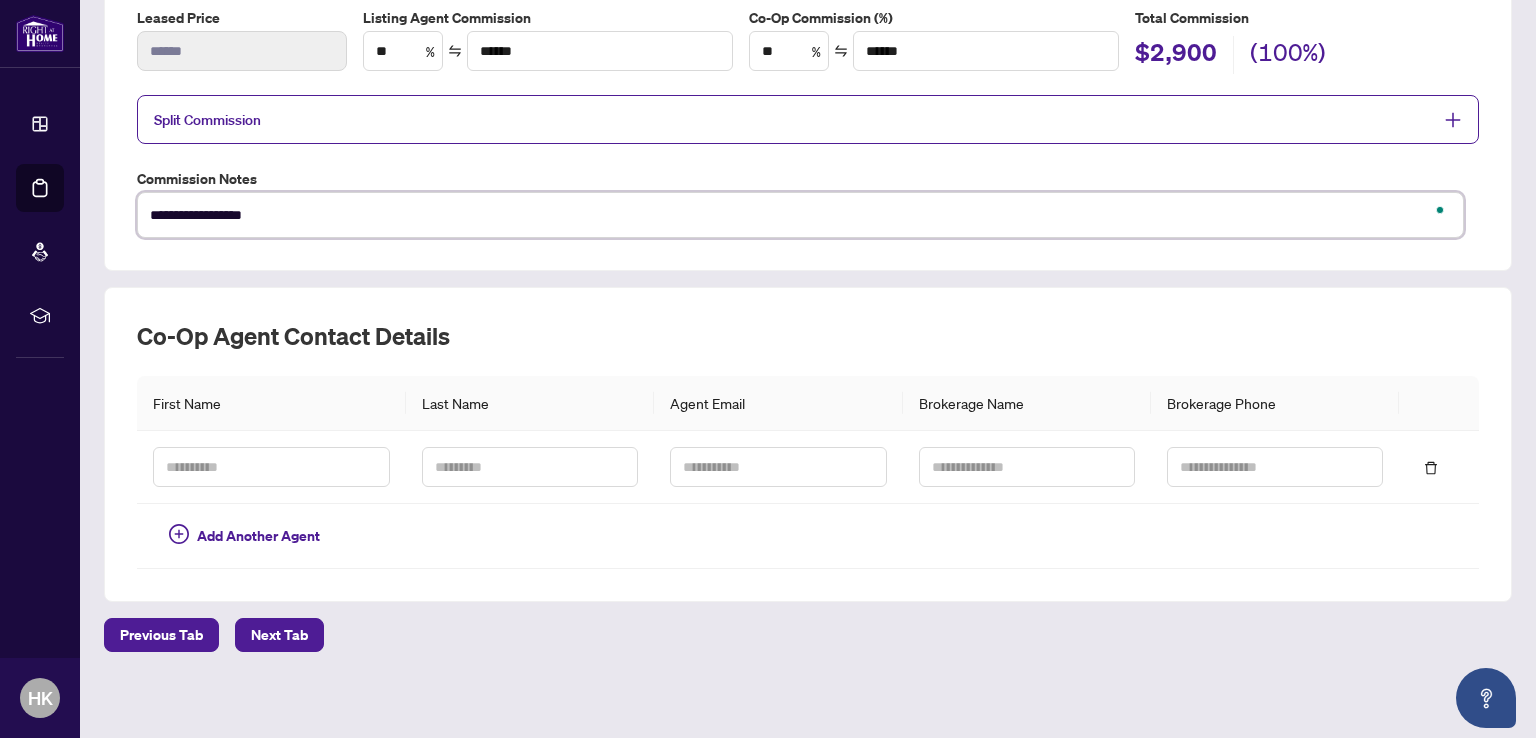 type on "**********" 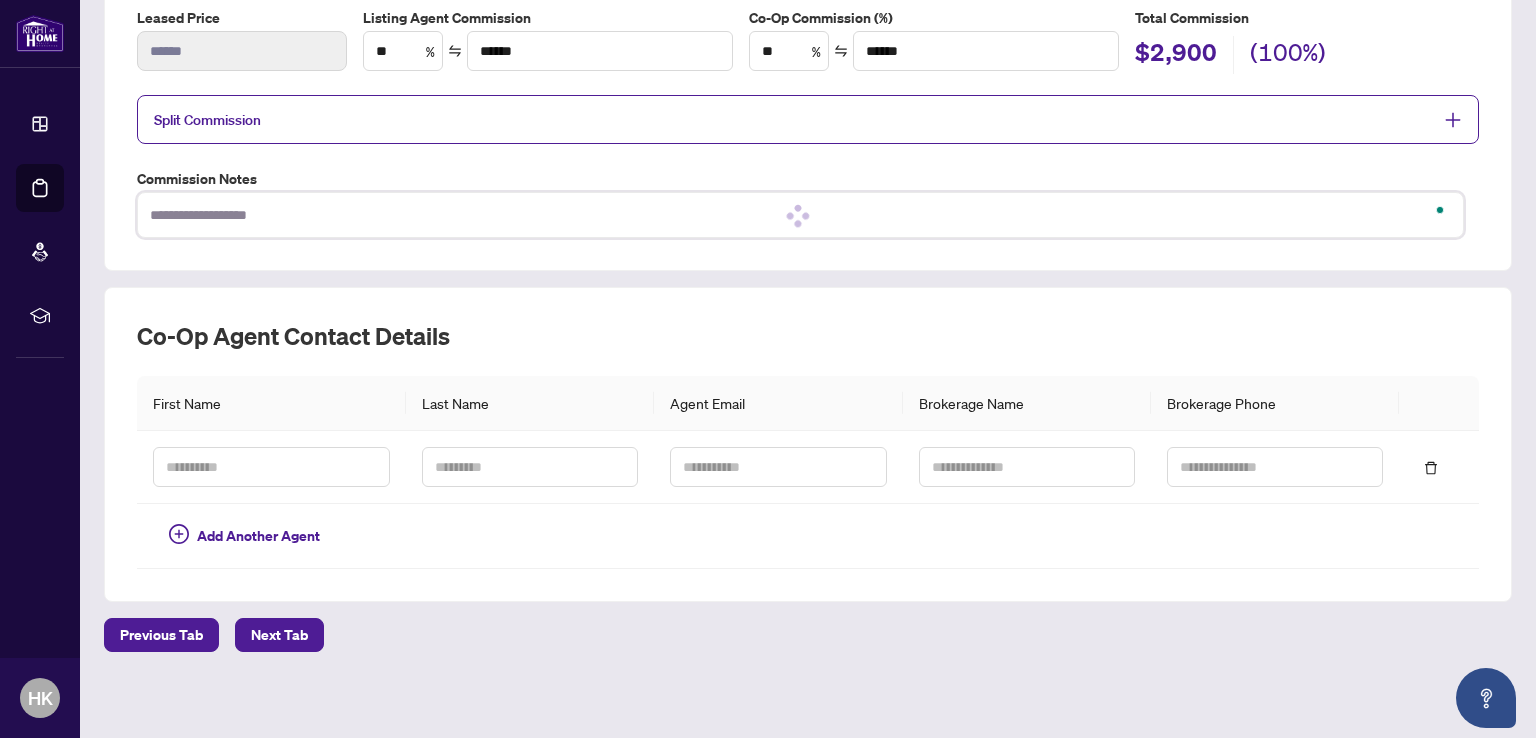 type on "**********" 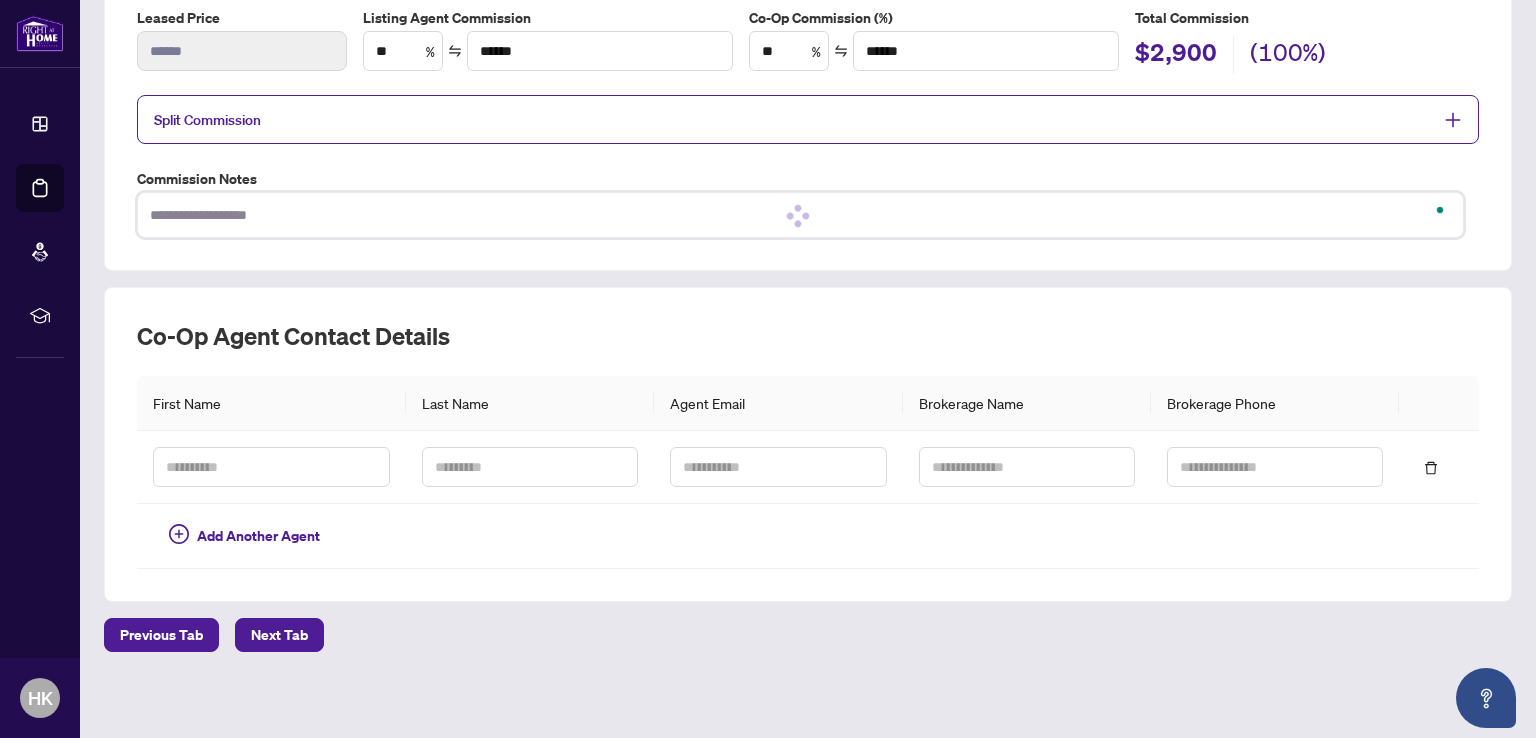 type on "**********" 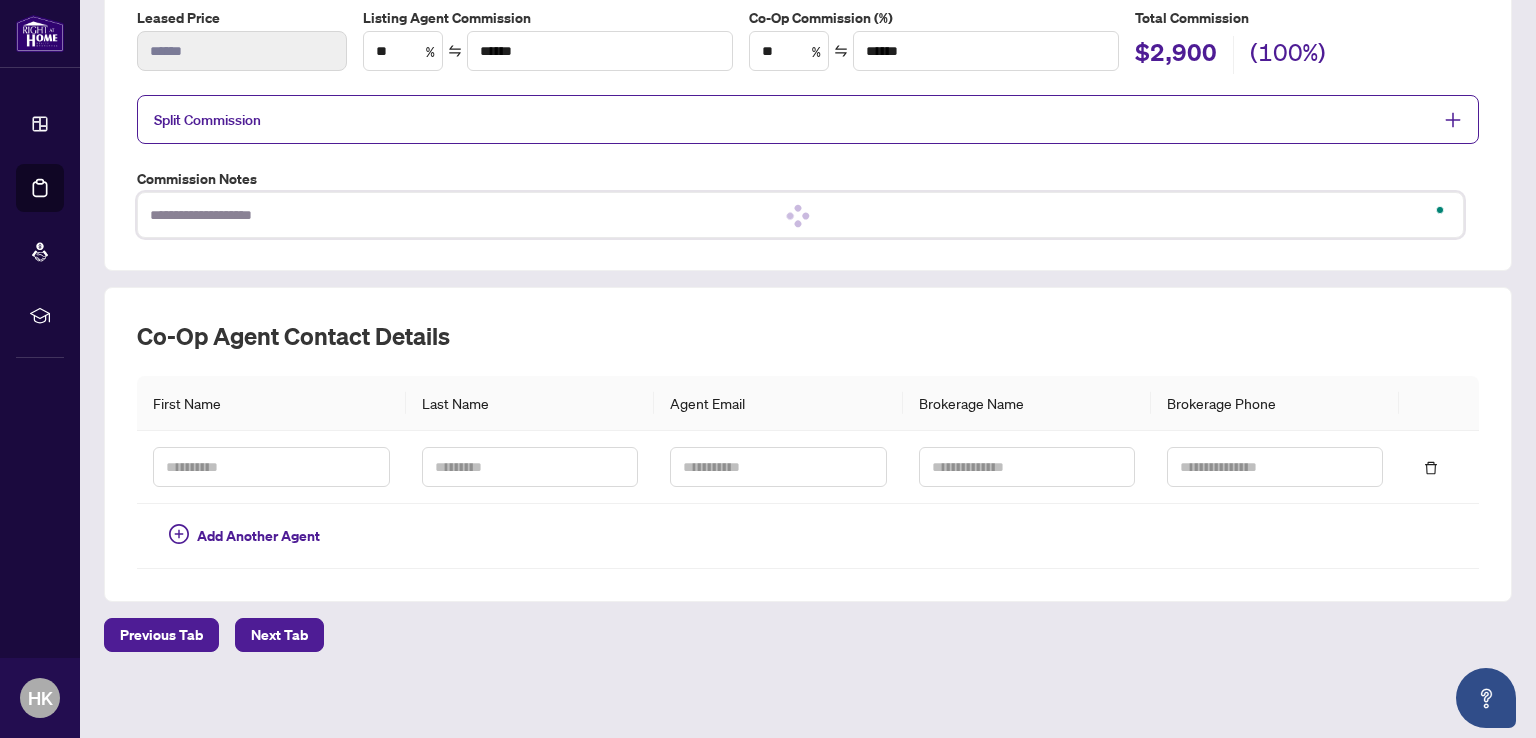 type on "**********" 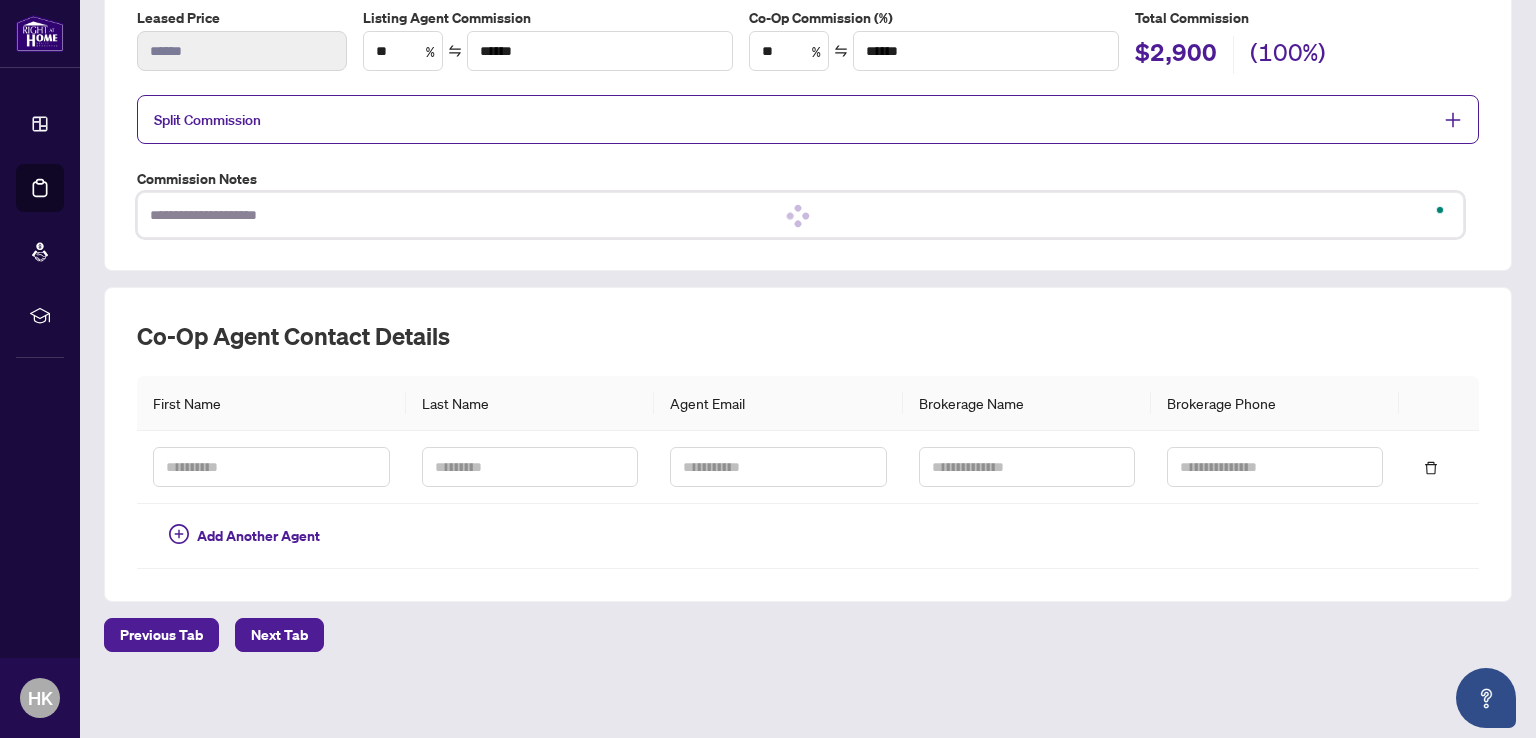 type on "**********" 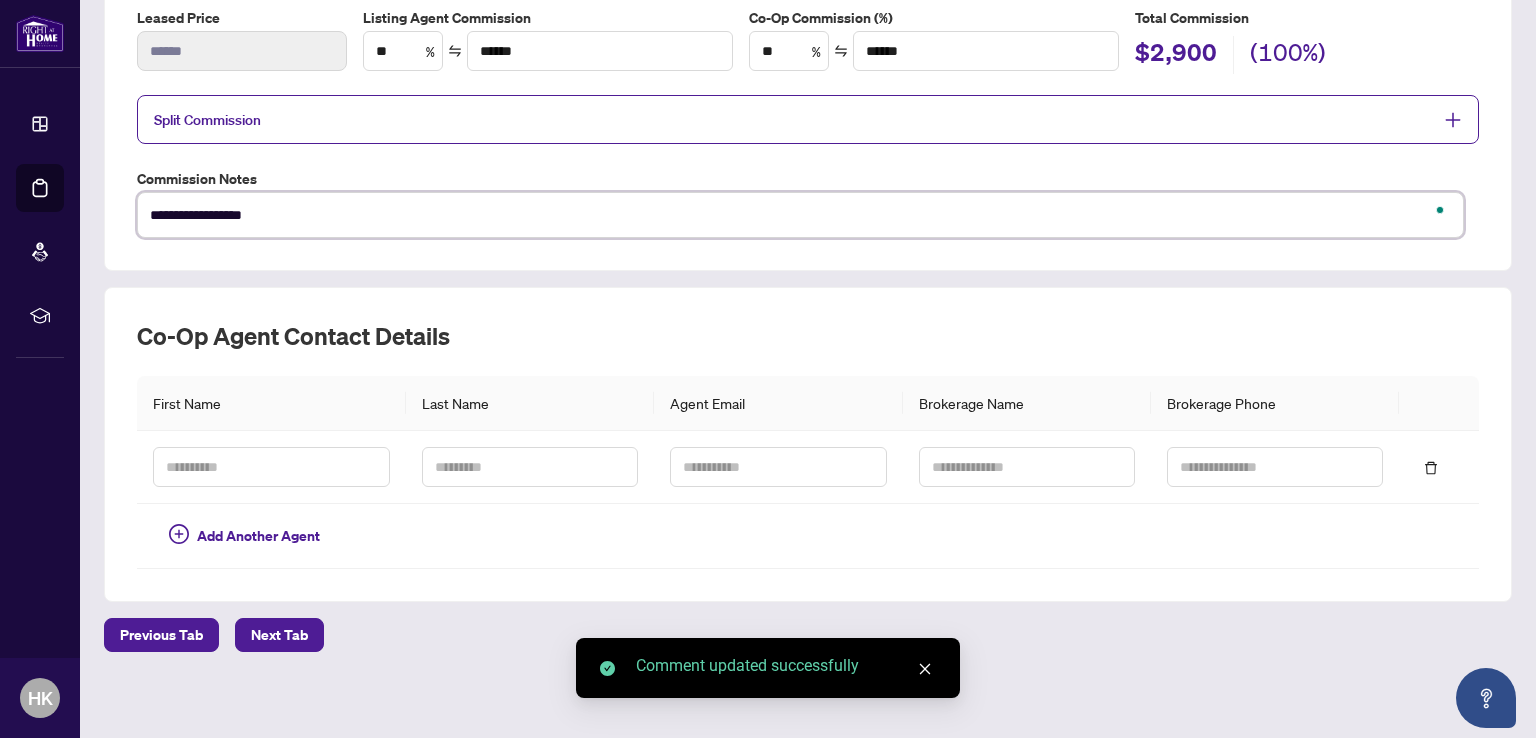 type on "**********" 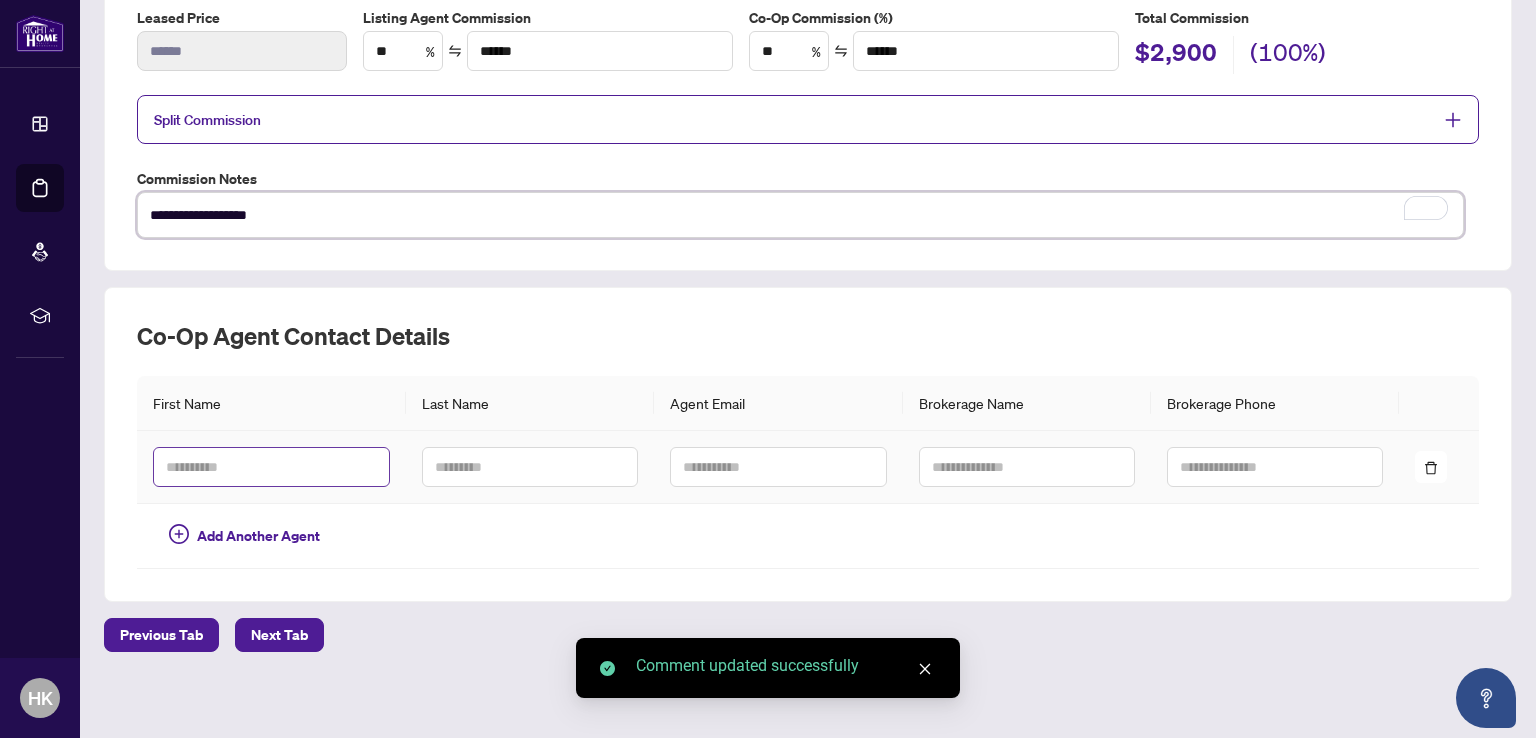 type on "**********" 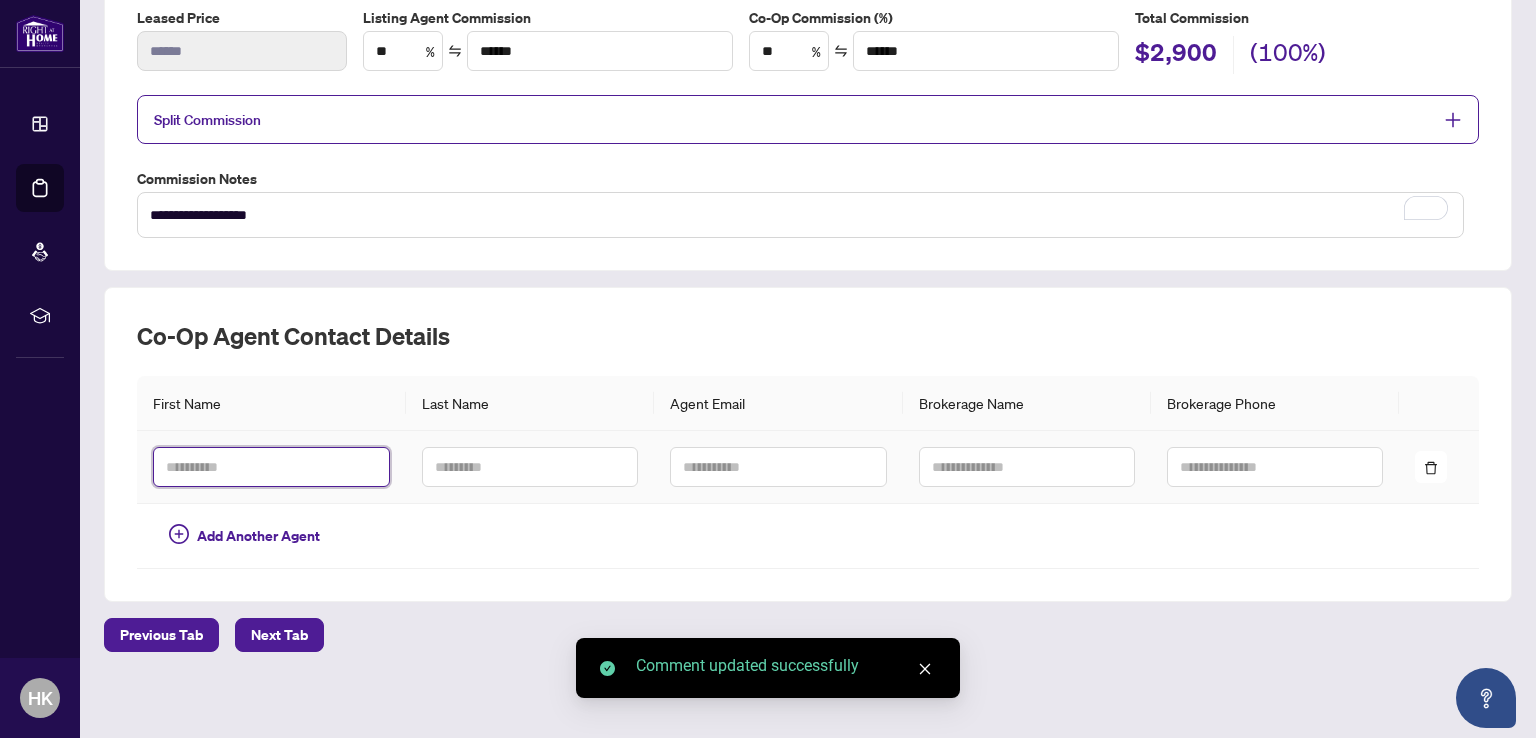 click at bounding box center [271, 467] 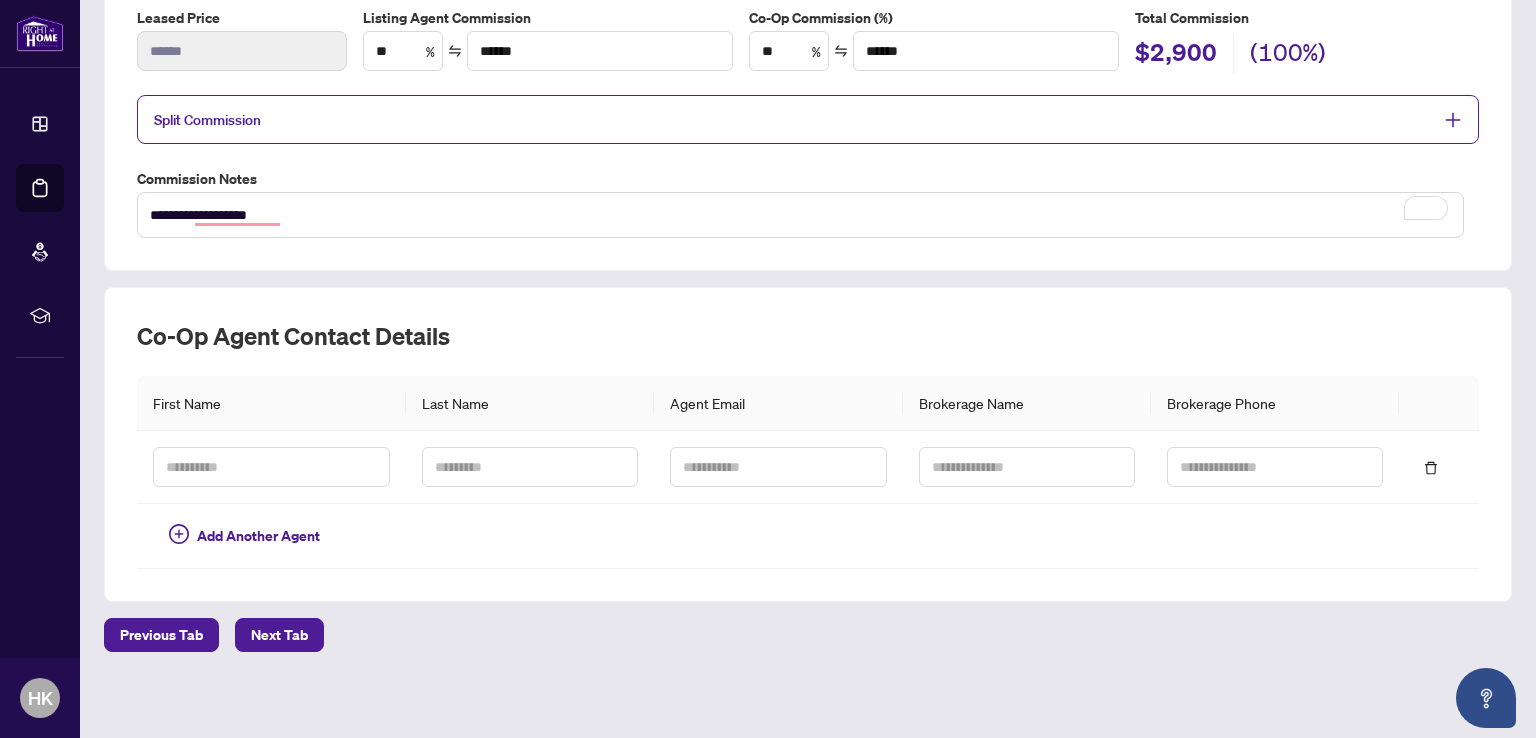 click on "Co-op Agent Contact Details" at bounding box center (808, 336) 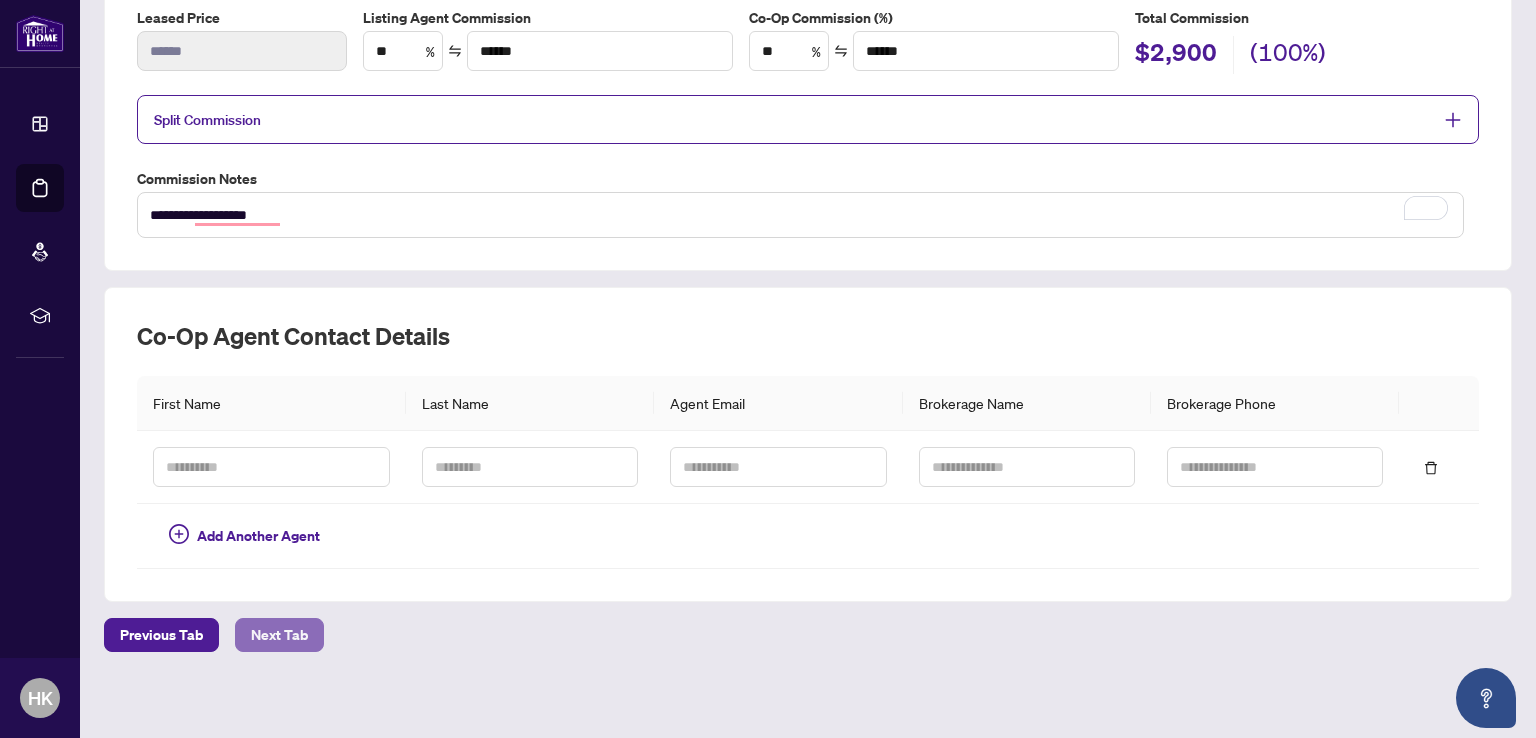 click on "Next Tab" at bounding box center (279, 635) 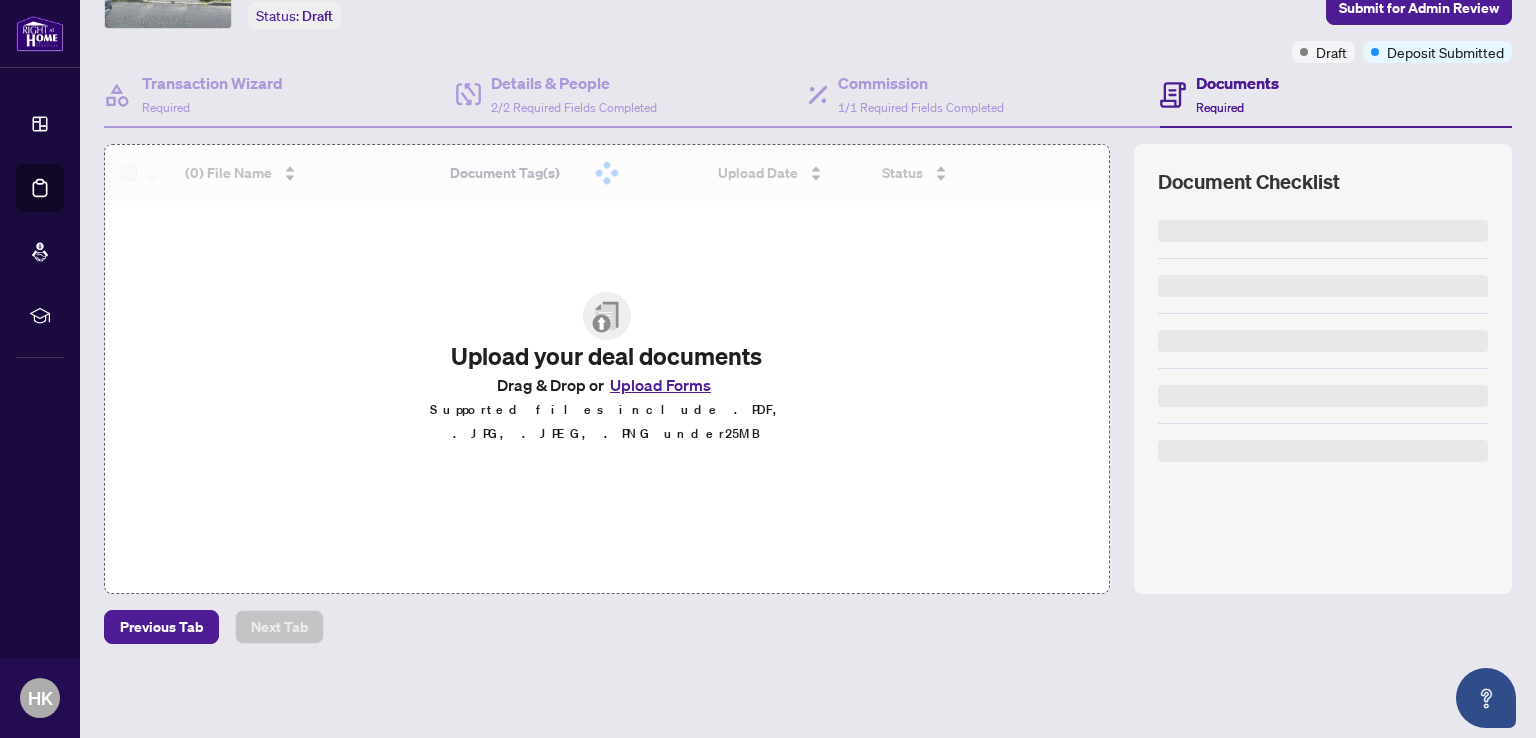 scroll, scrollTop: 0, scrollLeft: 0, axis: both 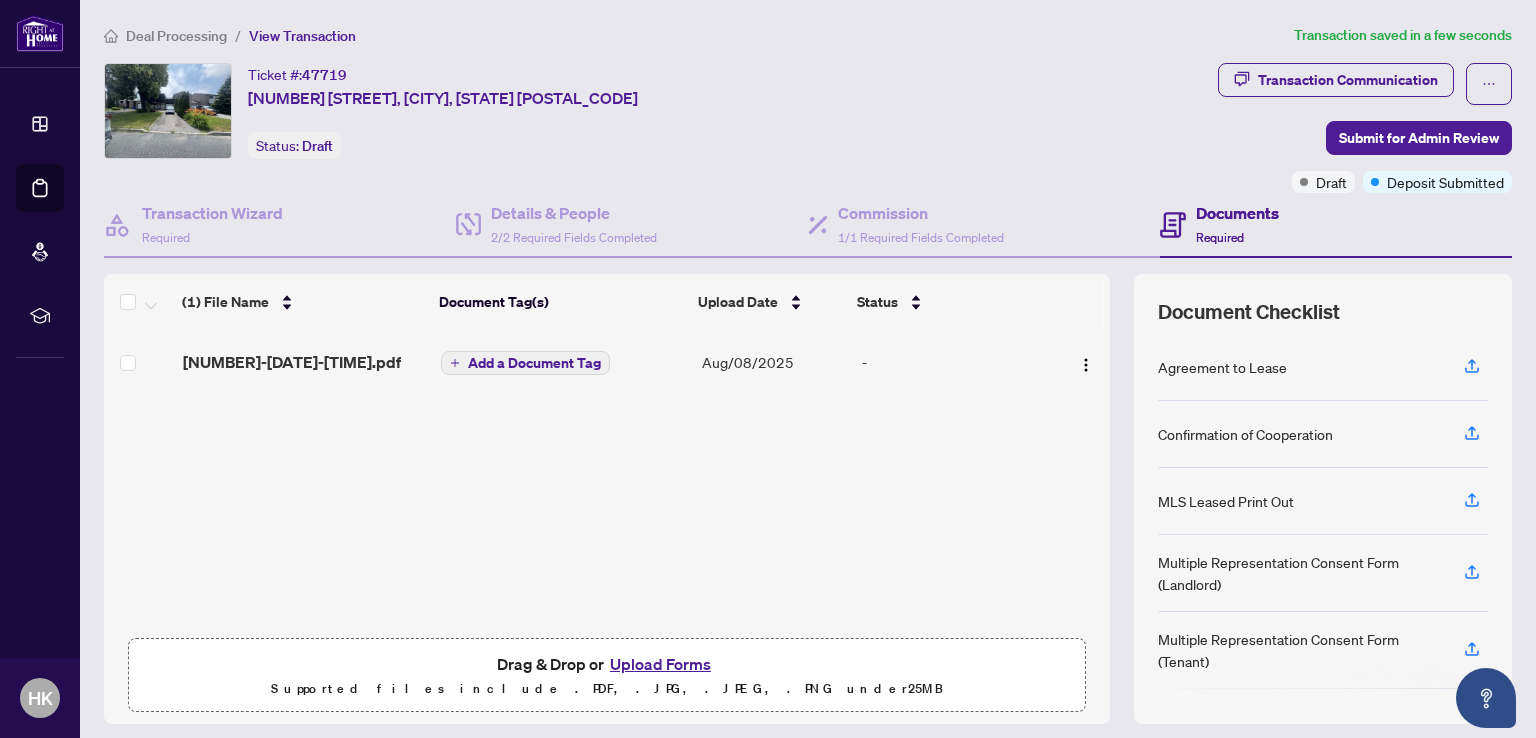 click at bounding box center (139, 362) 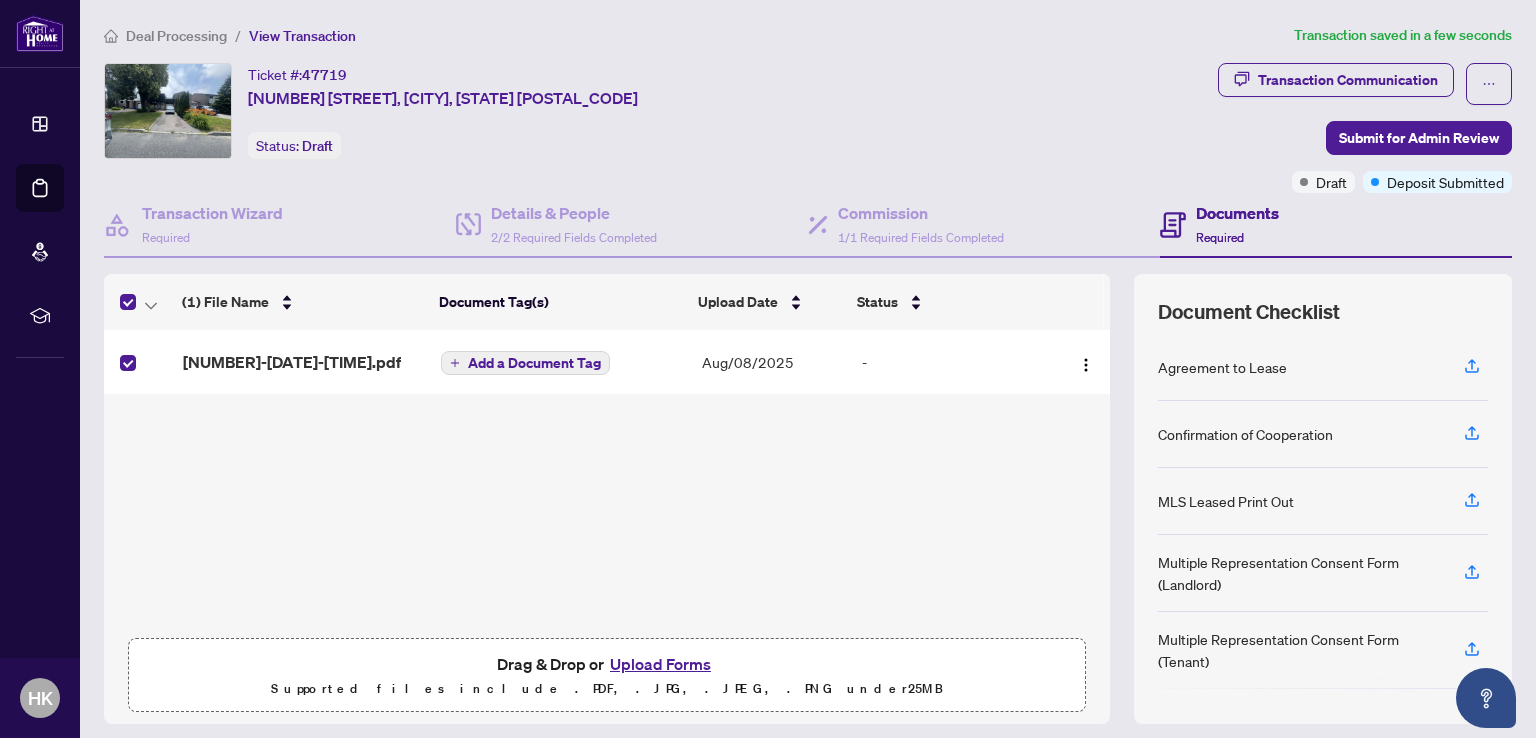 click on "Add a Document Tag" at bounding box center [534, 363] 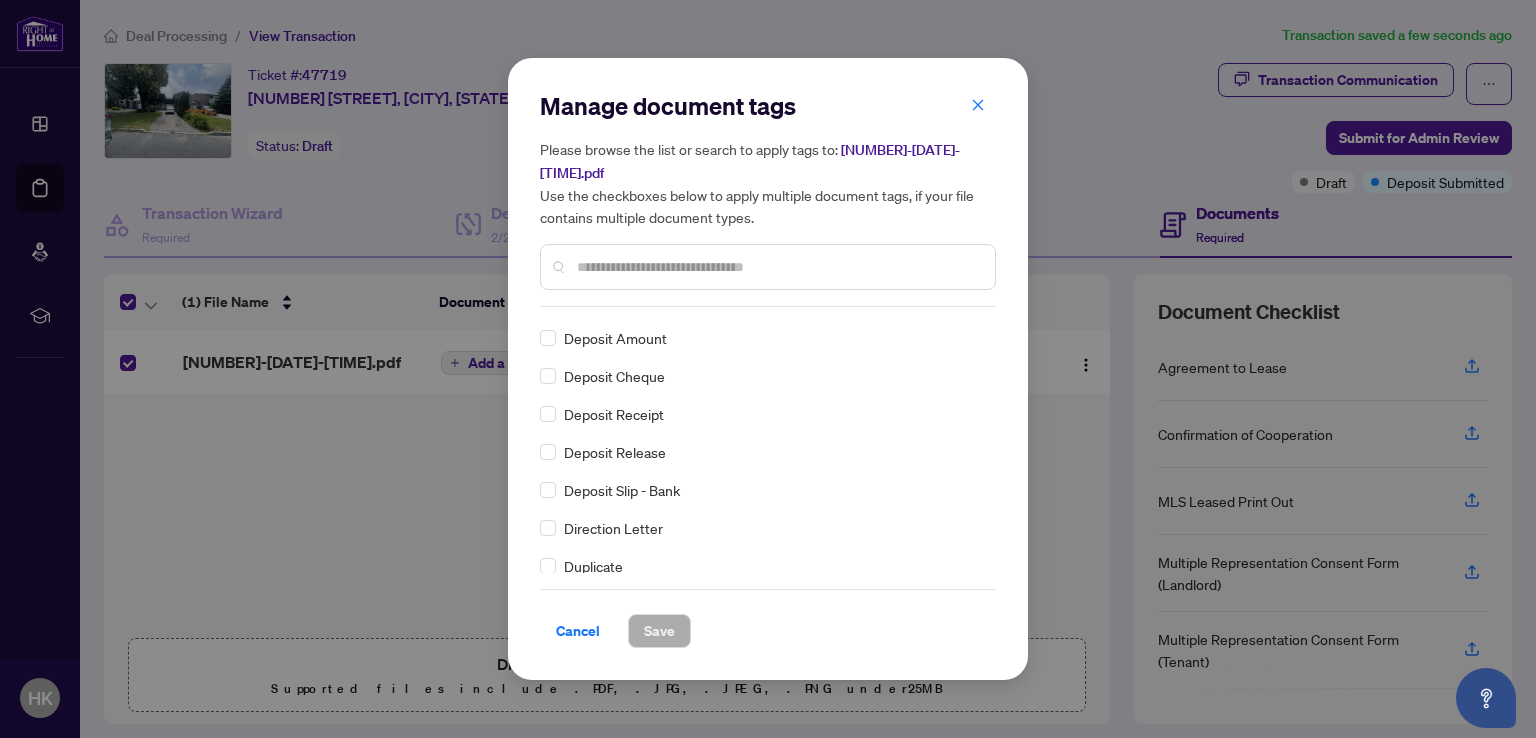 scroll, scrollTop: 1700, scrollLeft: 0, axis: vertical 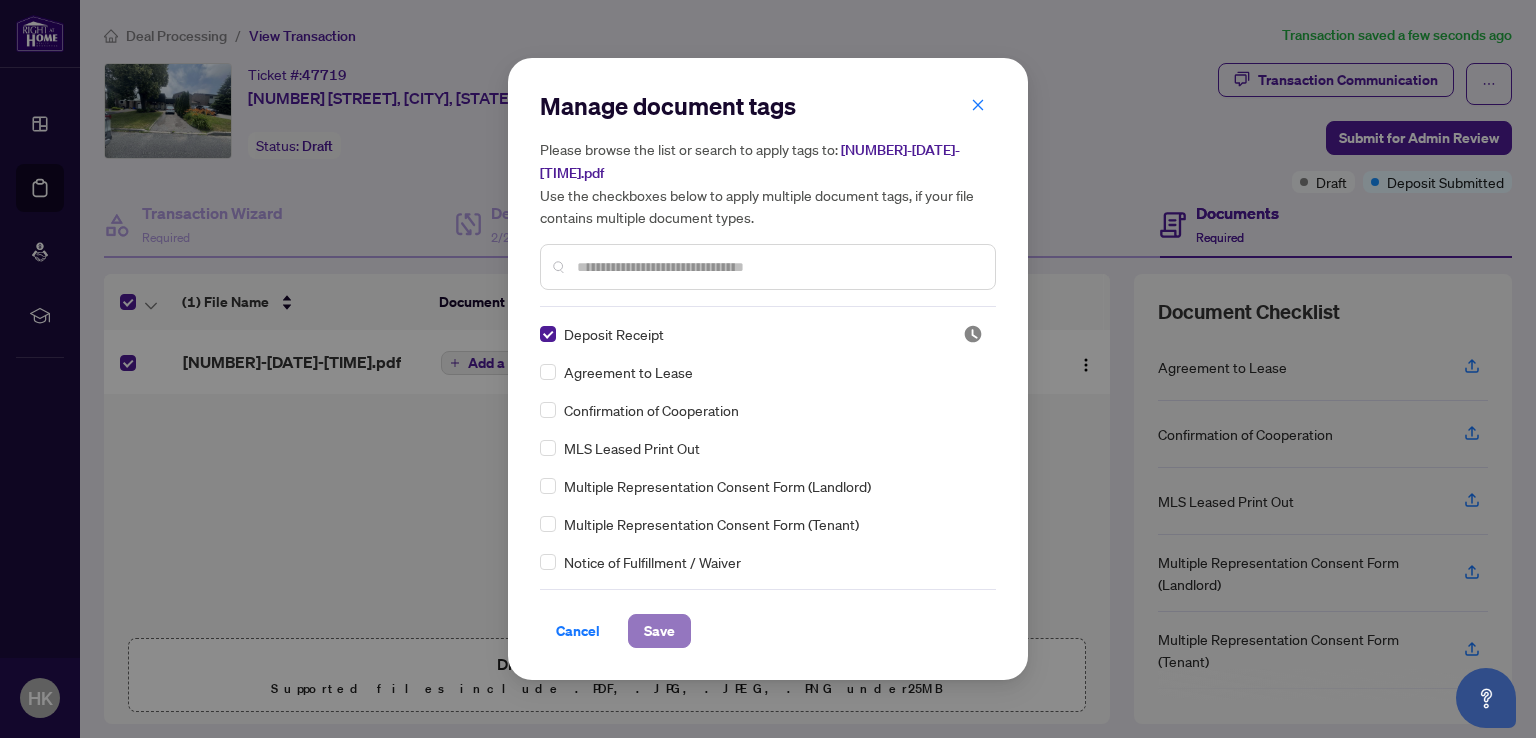 click on "Save" at bounding box center (659, 631) 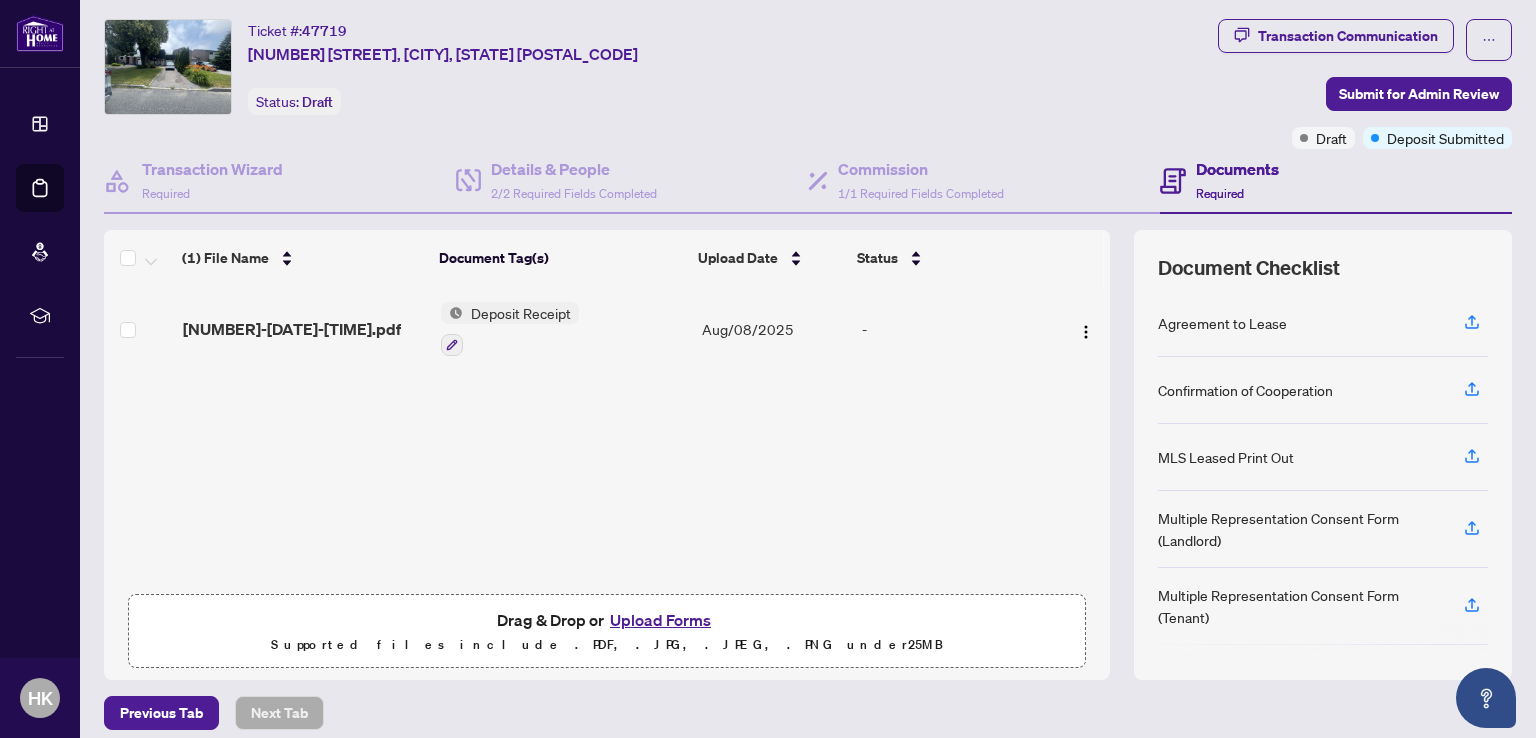 scroll, scrollTop: 127, scrollLeft: 0, axis: vertical 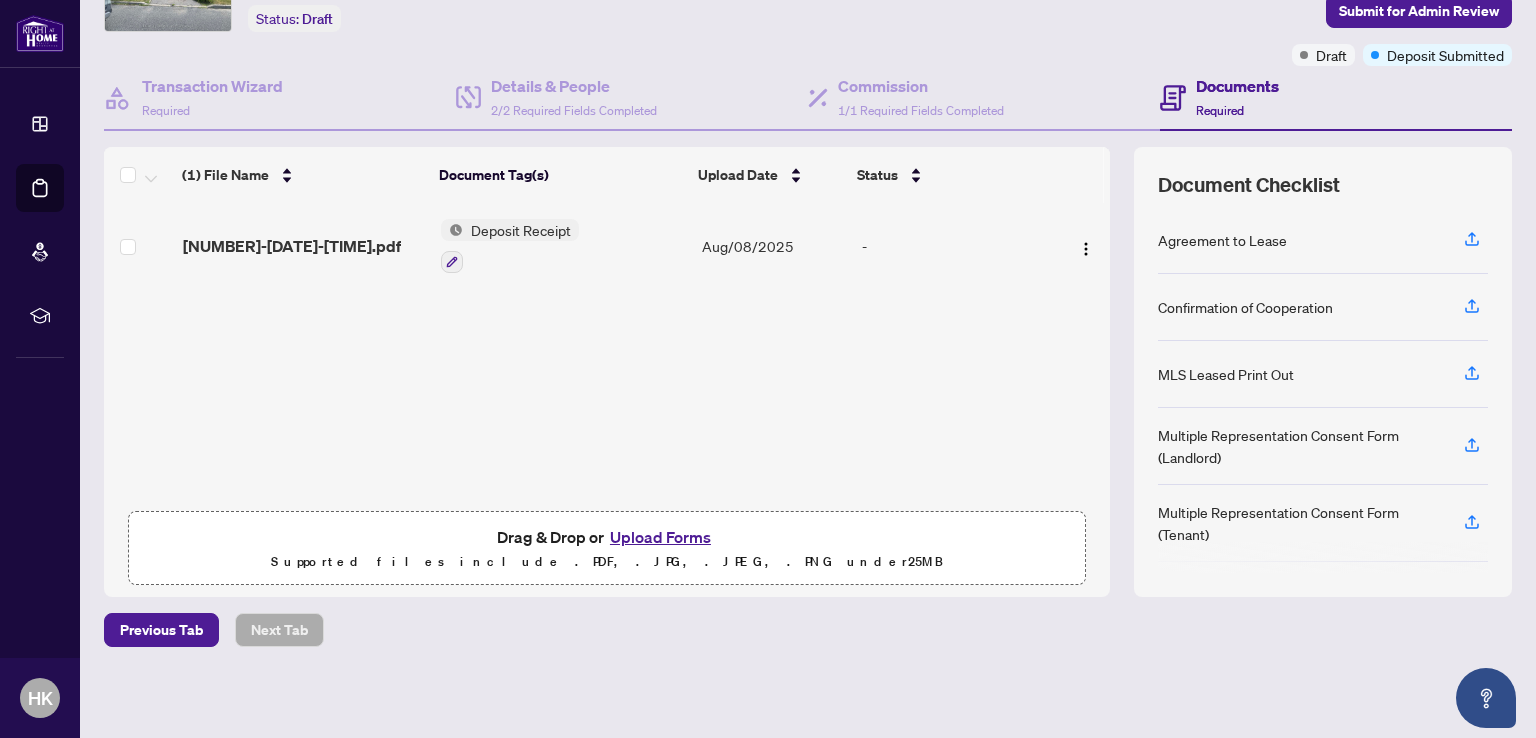 click on "Upload Forms" at bounding box center (660, 537) 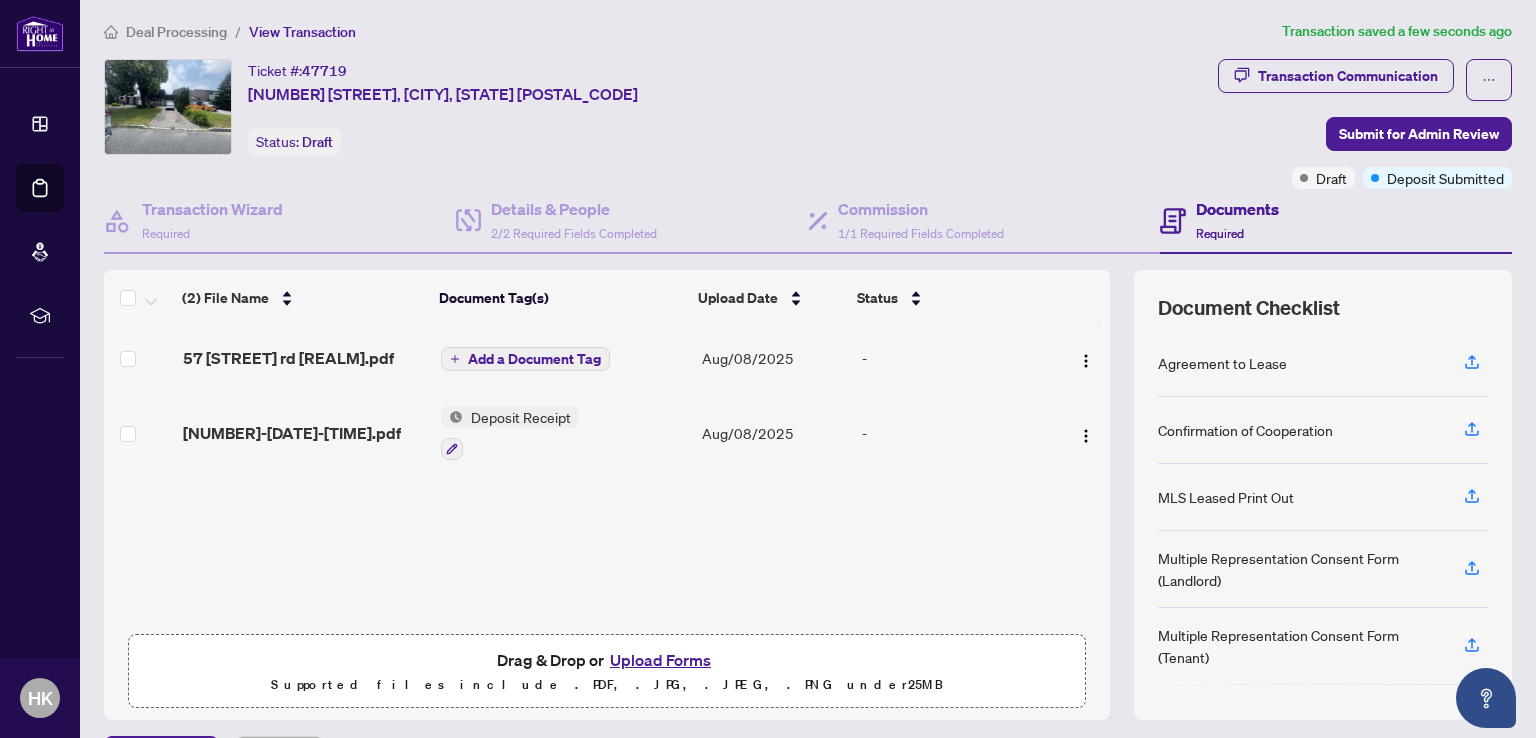 scroll, scrollTop: 0, scrollLeft: 0, axis: both 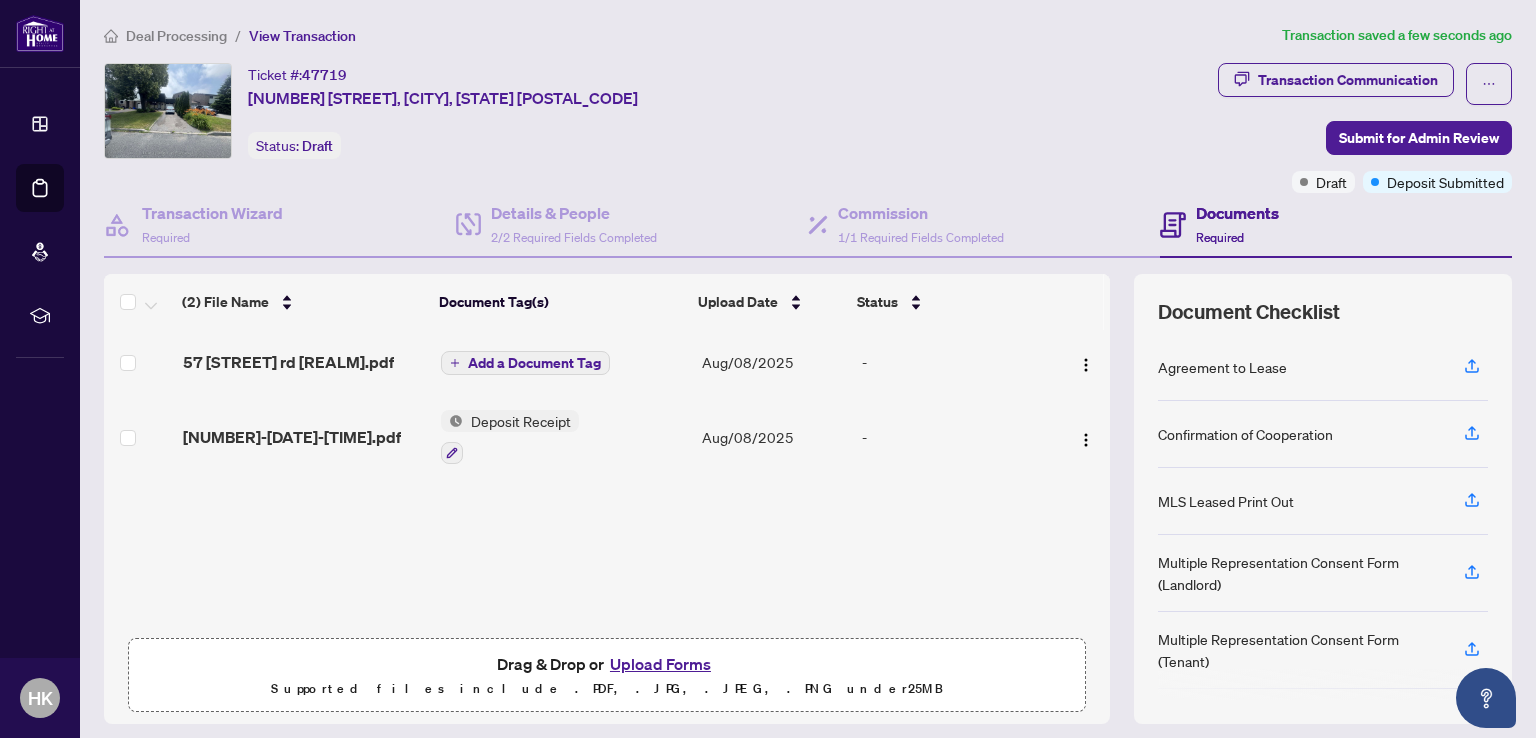 click on "Add a Document Tag" at bounding box center (534, 363) 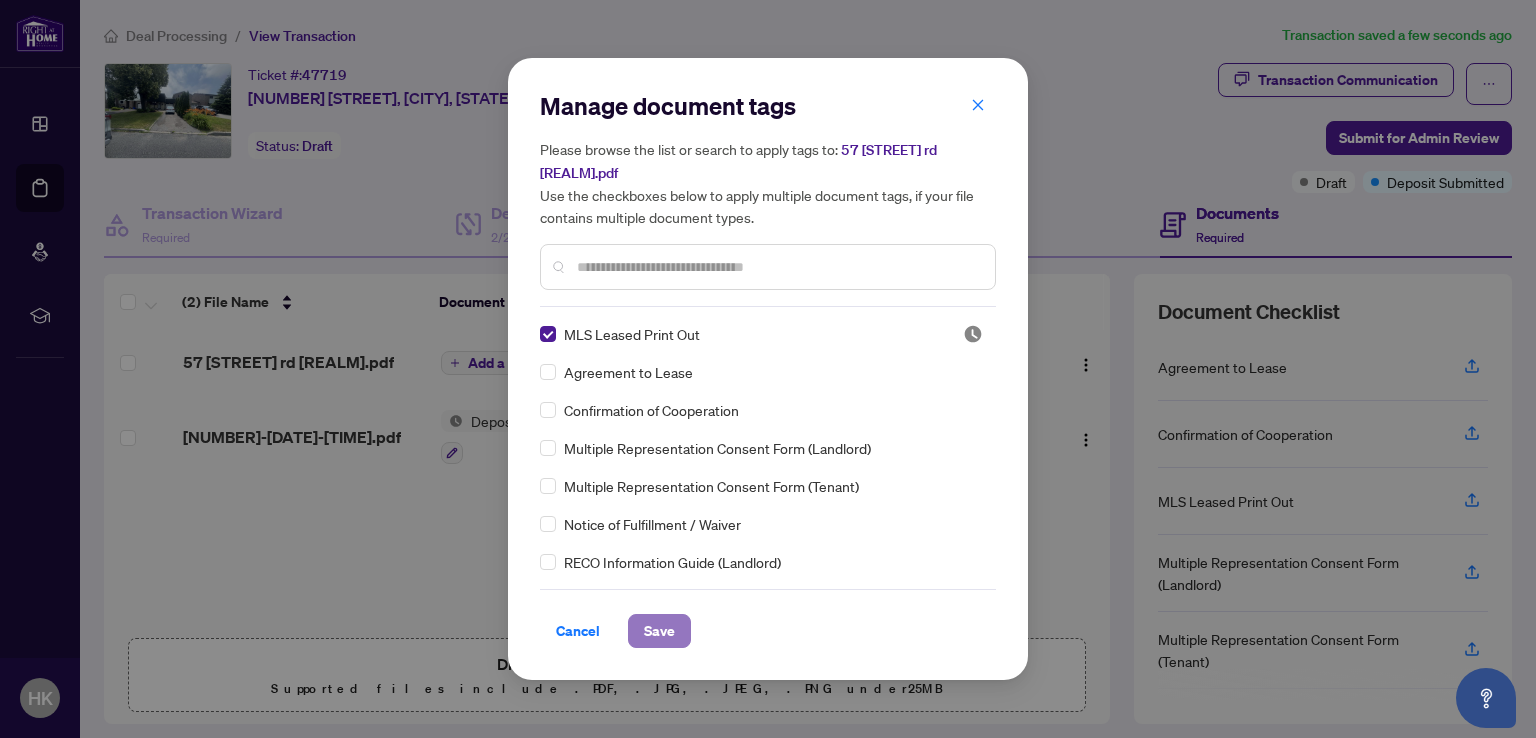 click on "Save" at bounding box center (659, 631) 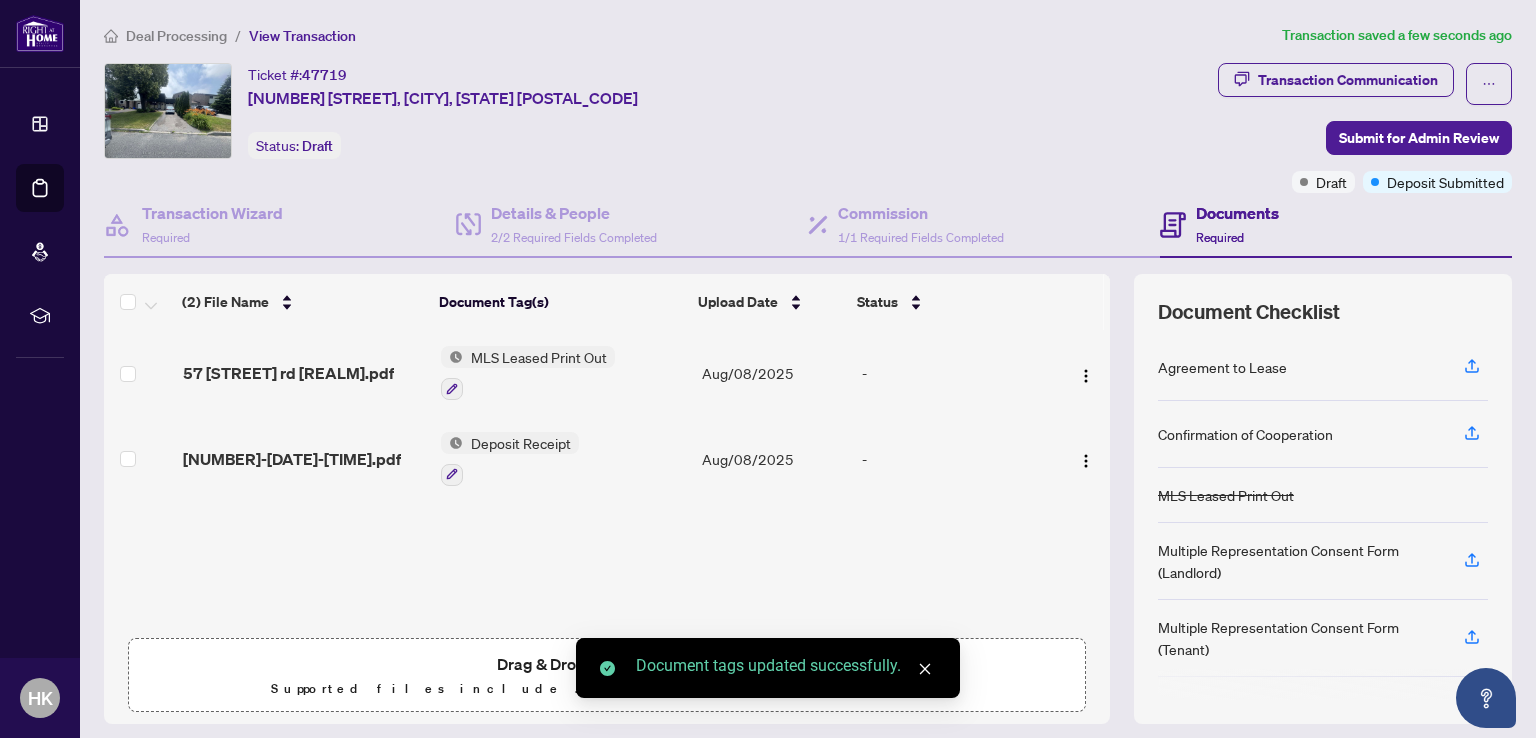 click on "Deposit Receipt" at bounding box center (521, 443) 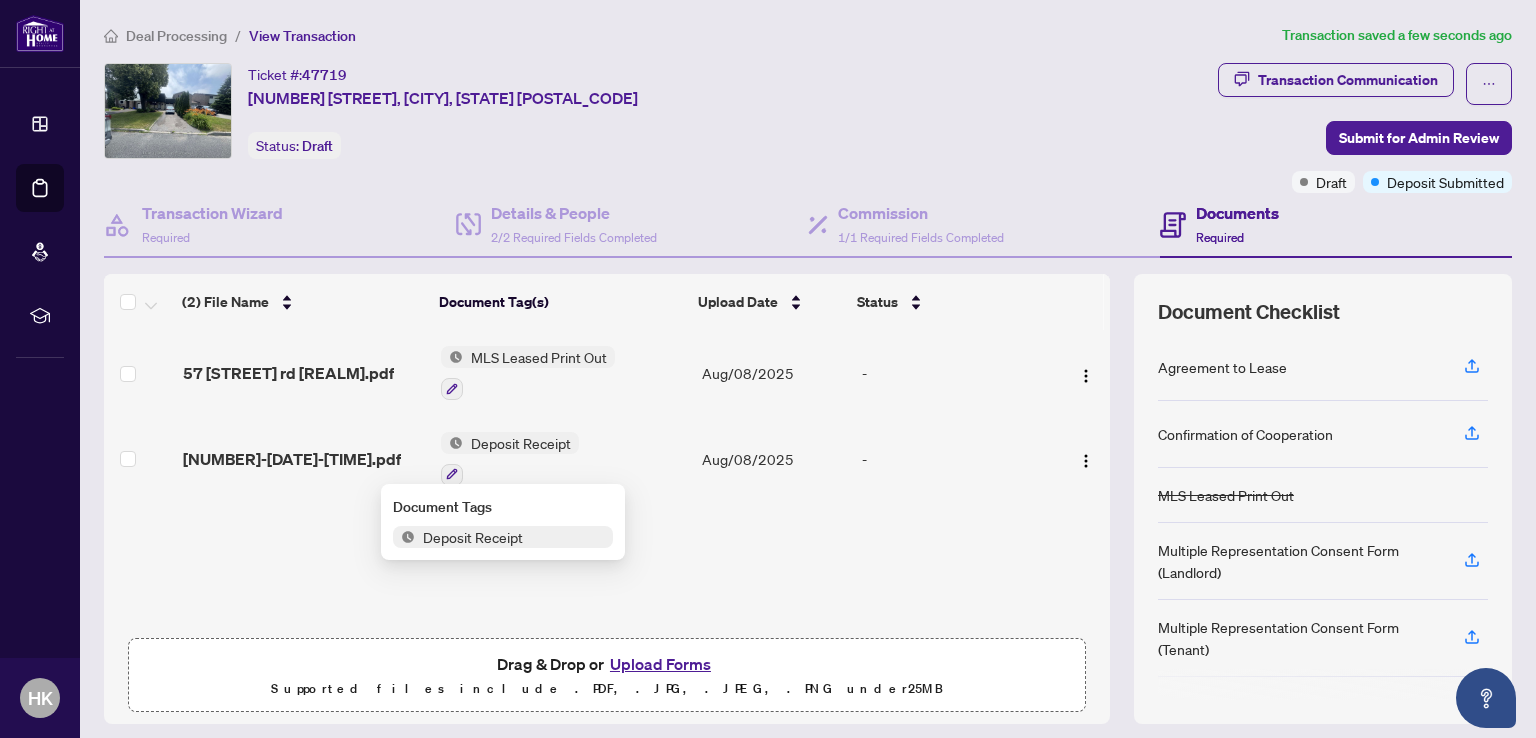 click on "Deposit Receipt" at bounding box center [521, 443] 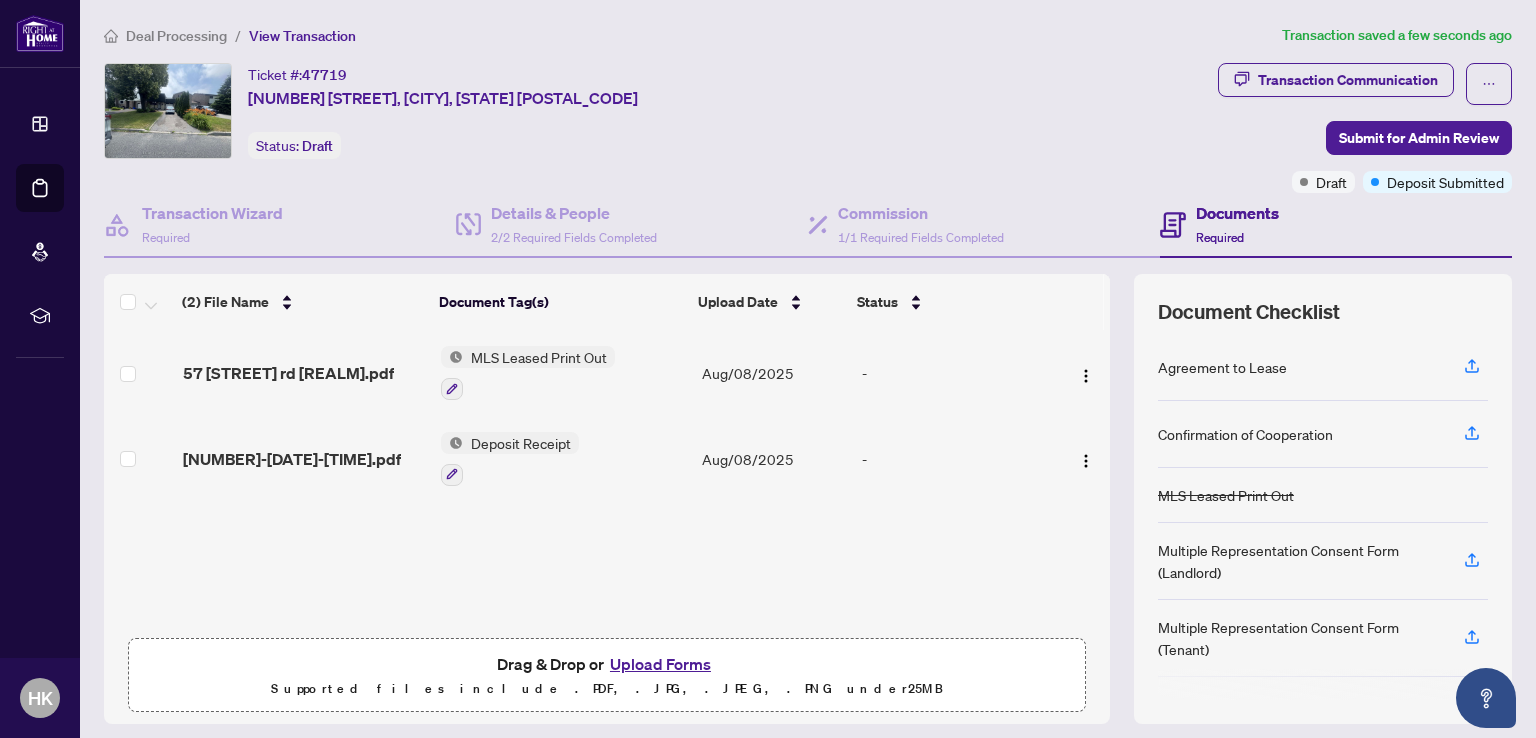 click on "Deposit Receipt" at bounding box center (521, 443) 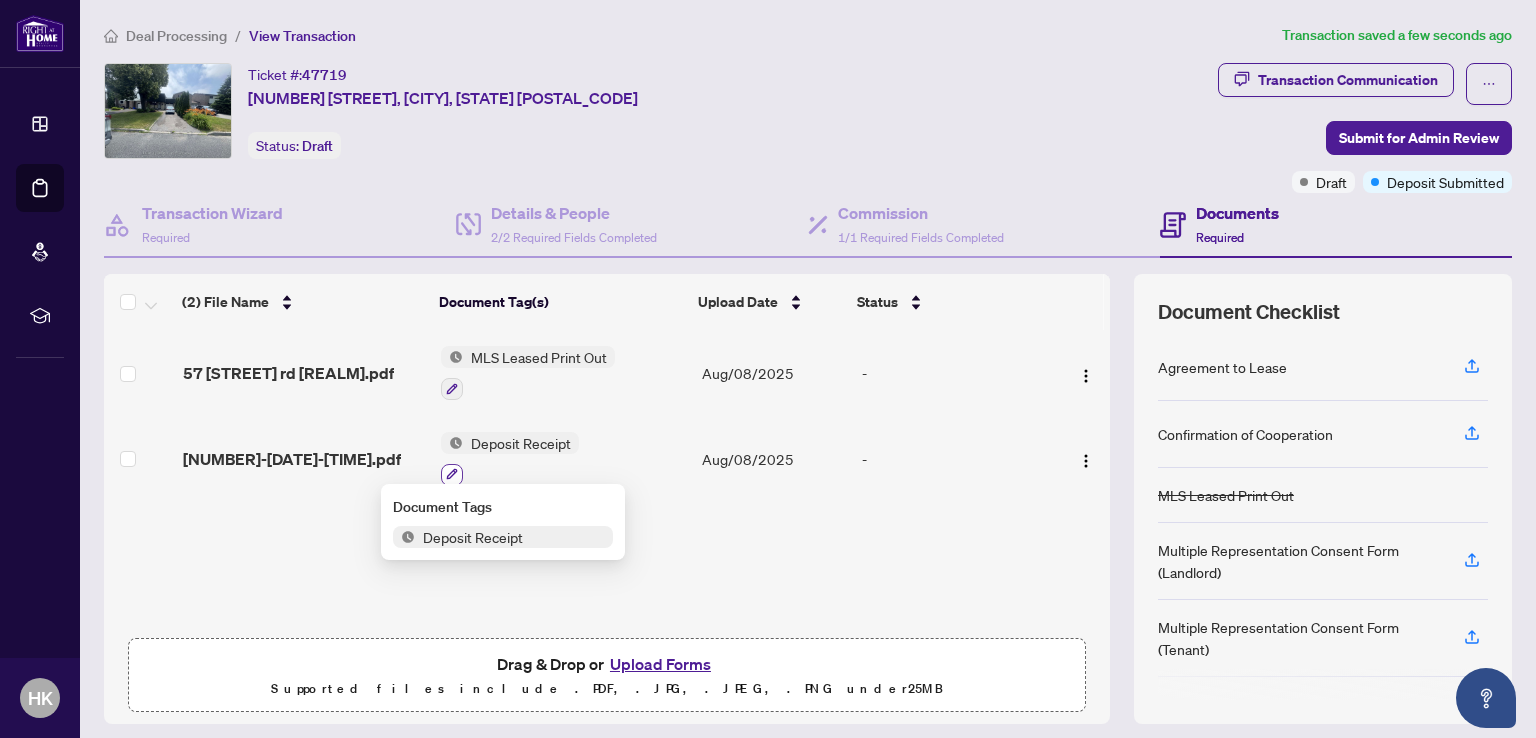 click 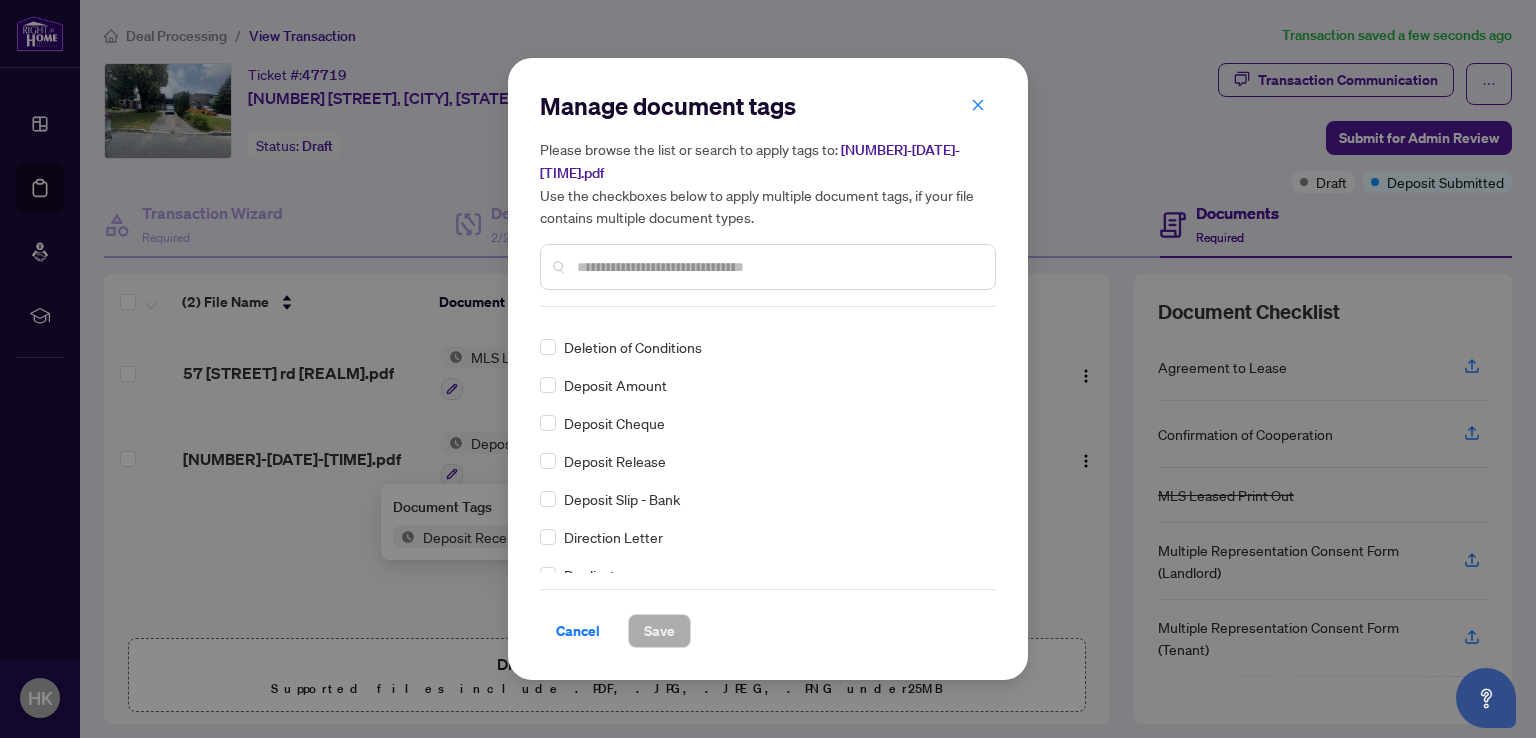 scroll, scrollTop: 1800, scrollLeft: 0, axis: vertical 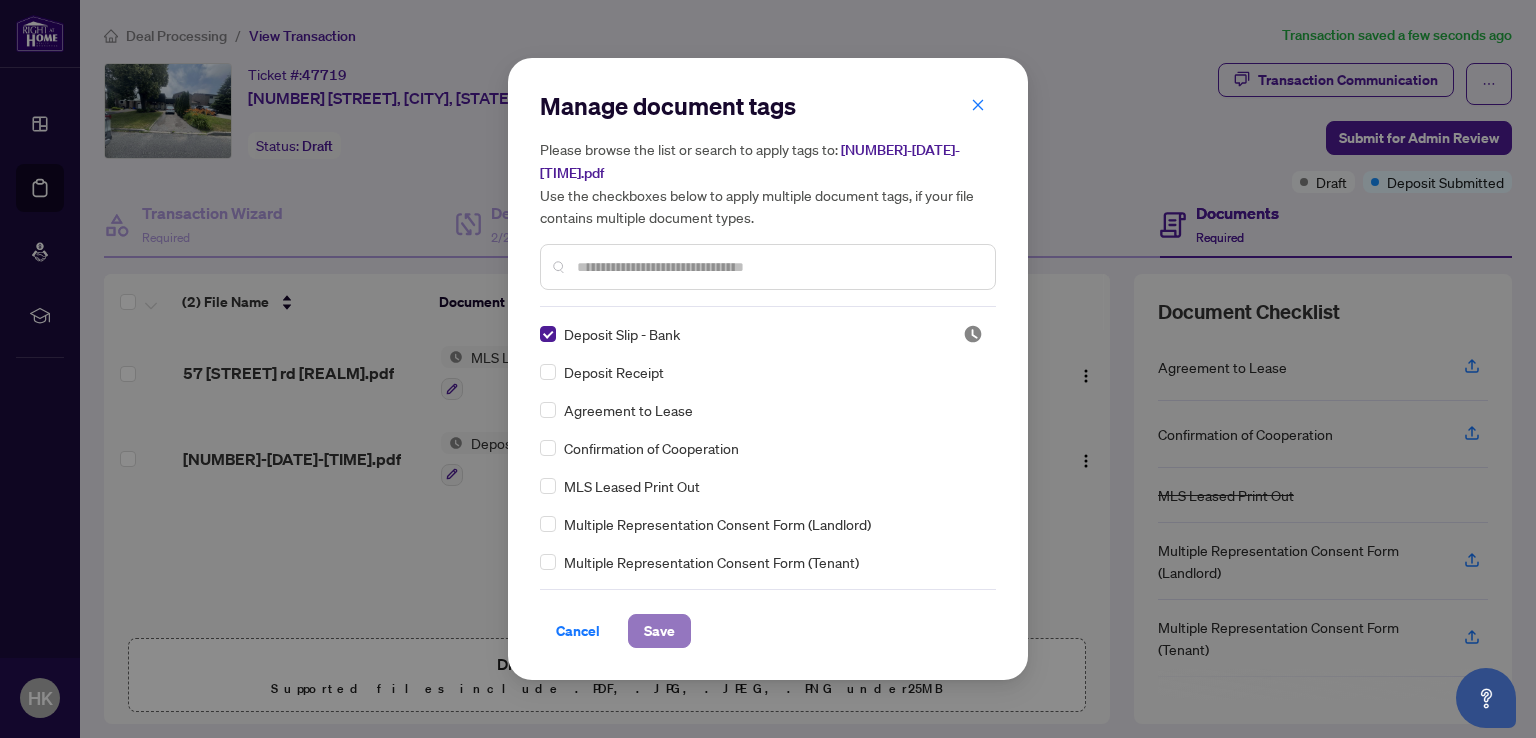 click on "Save" at bounding box center [659, 631] 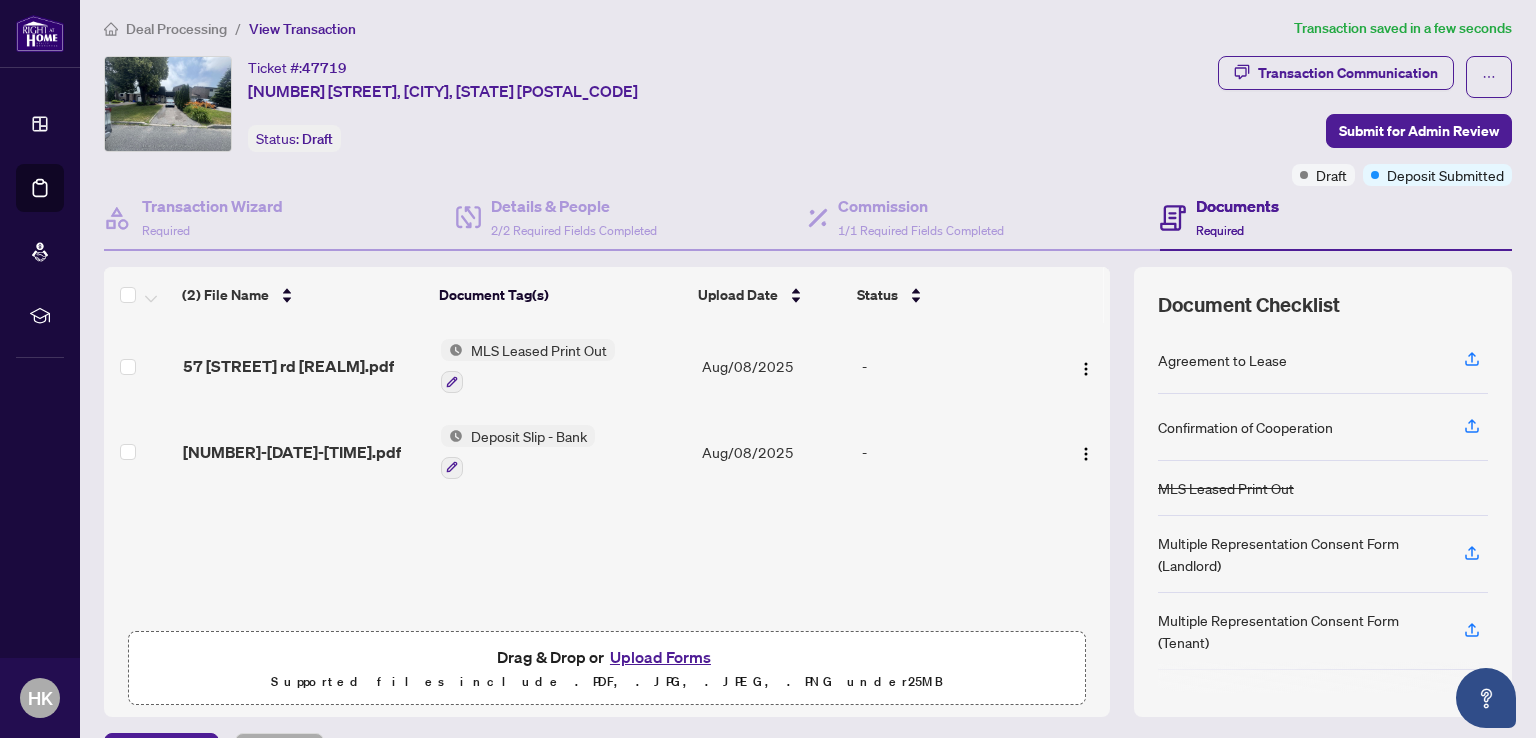 scroll, scrollTop: 0, scrollLeft: 0, axis: both 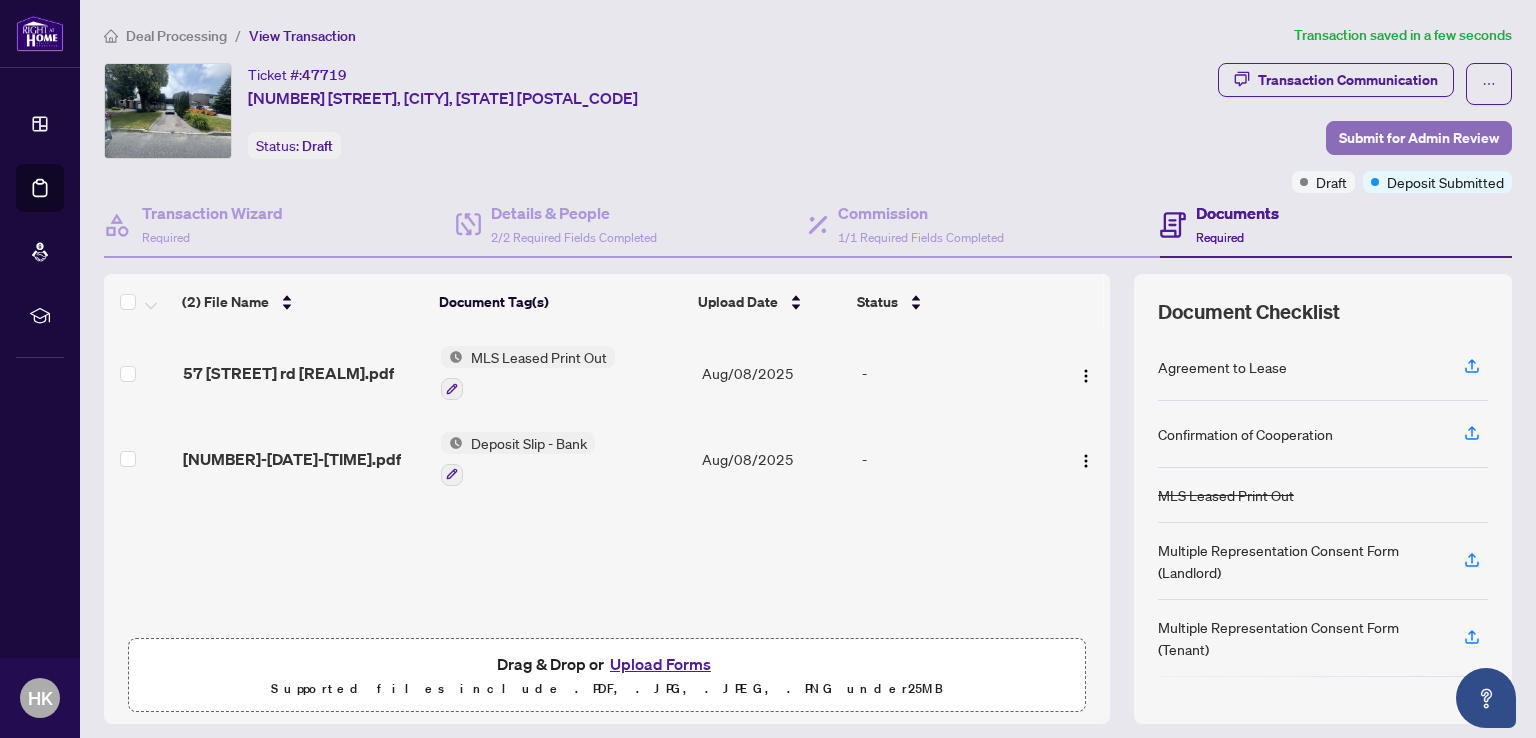 click on "Submit for Admin Review" at bounding box center (1419, 138) 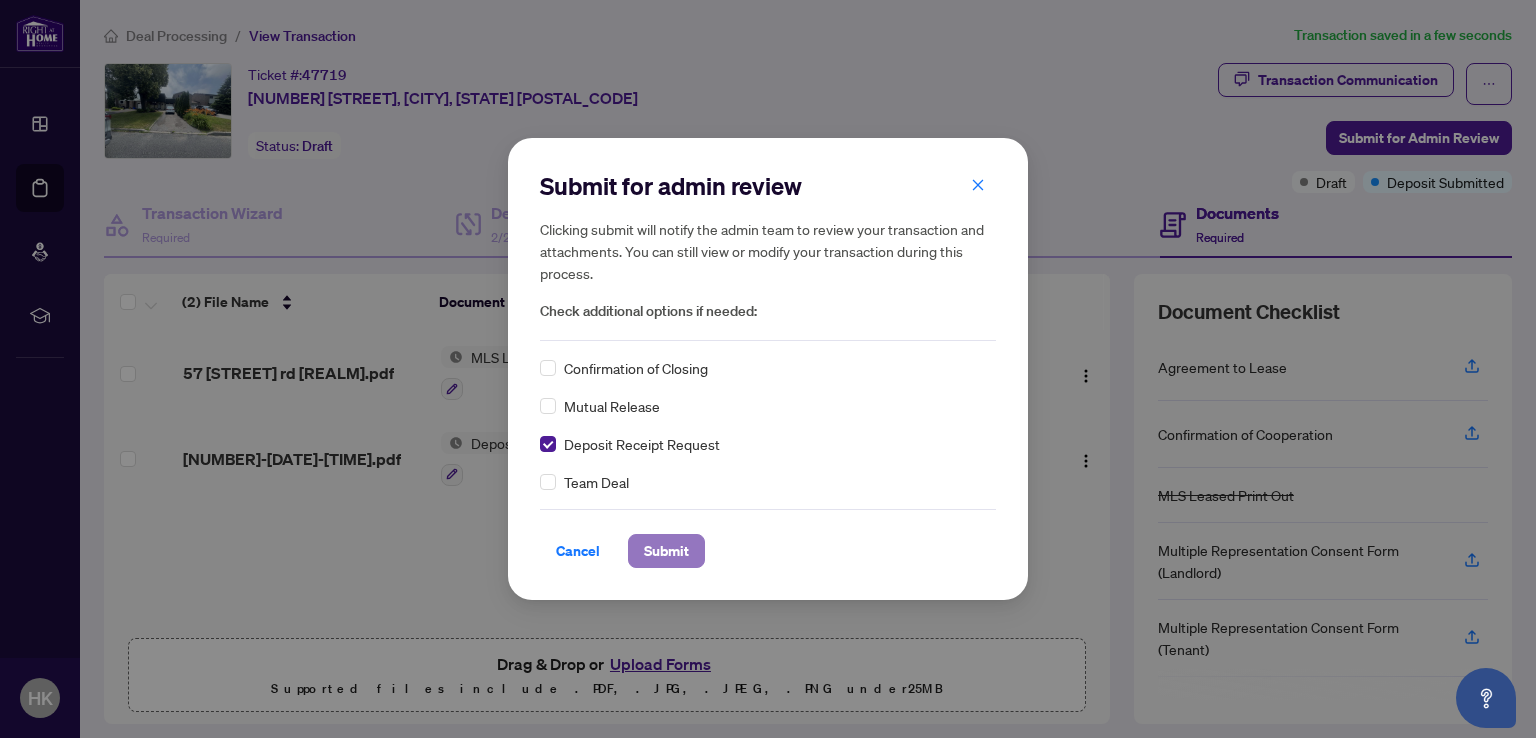 click on "Submit" at bounding box center (666, 551) 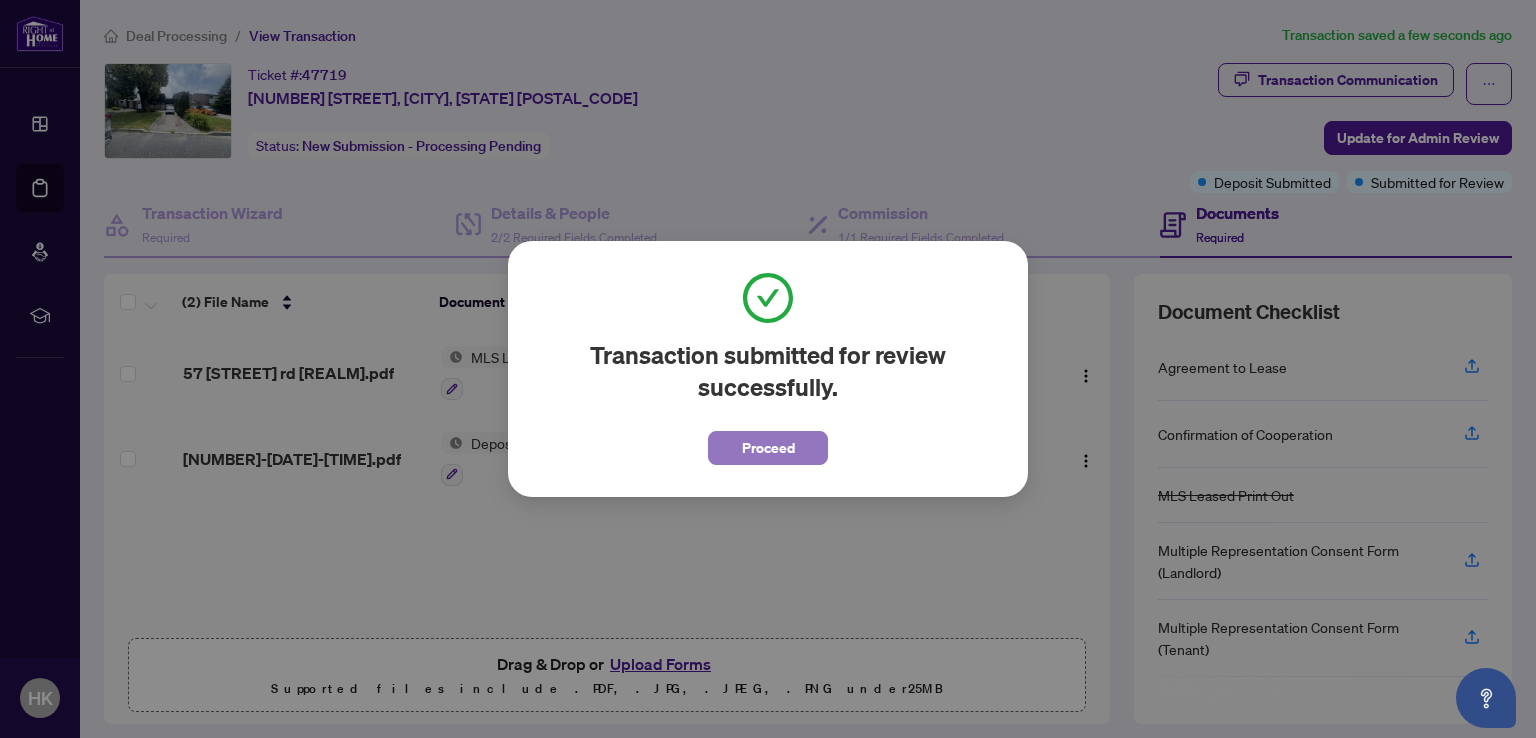click on "Proceed" at bounding box center [768, 448] 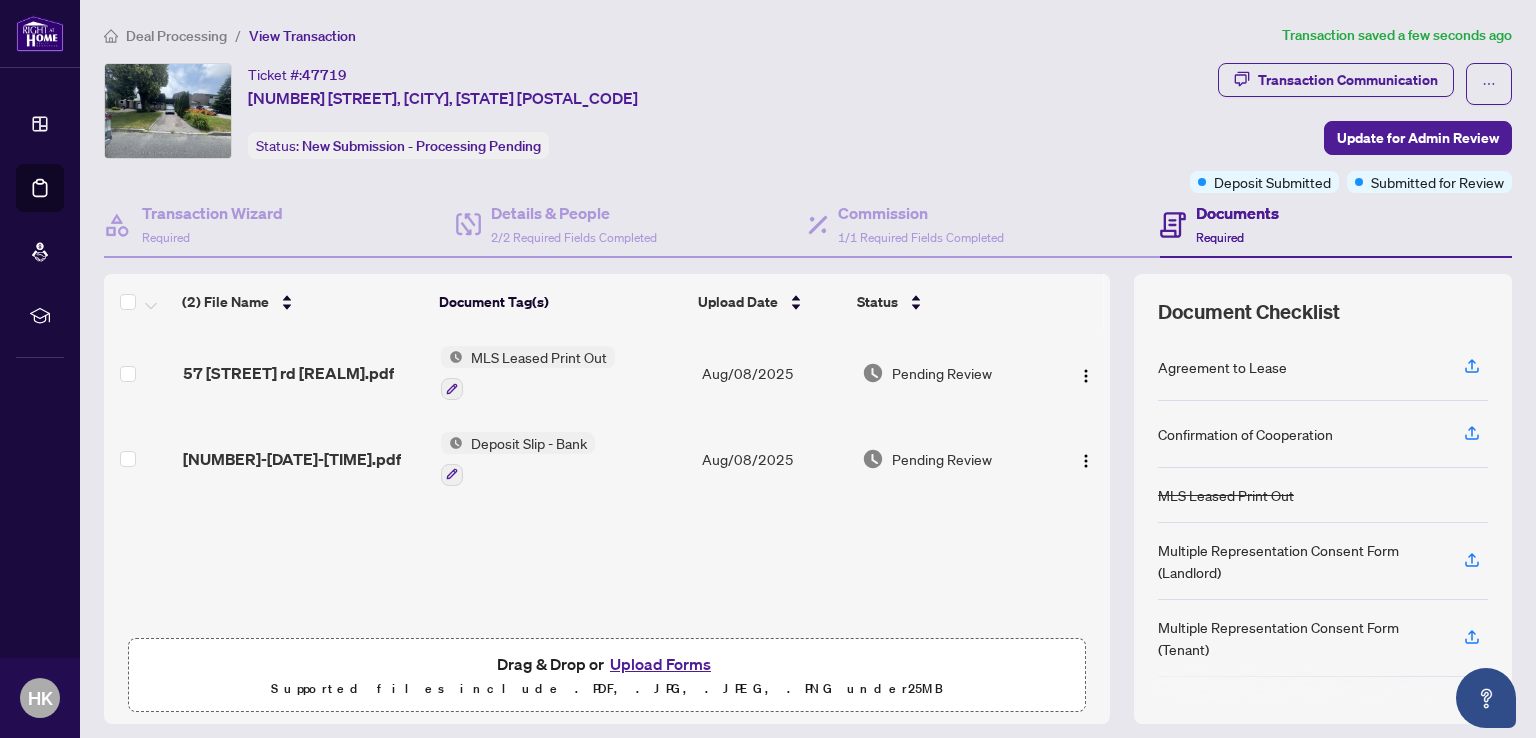 scroll, scrollTop: 0, scrollLeft: 0, axis: both 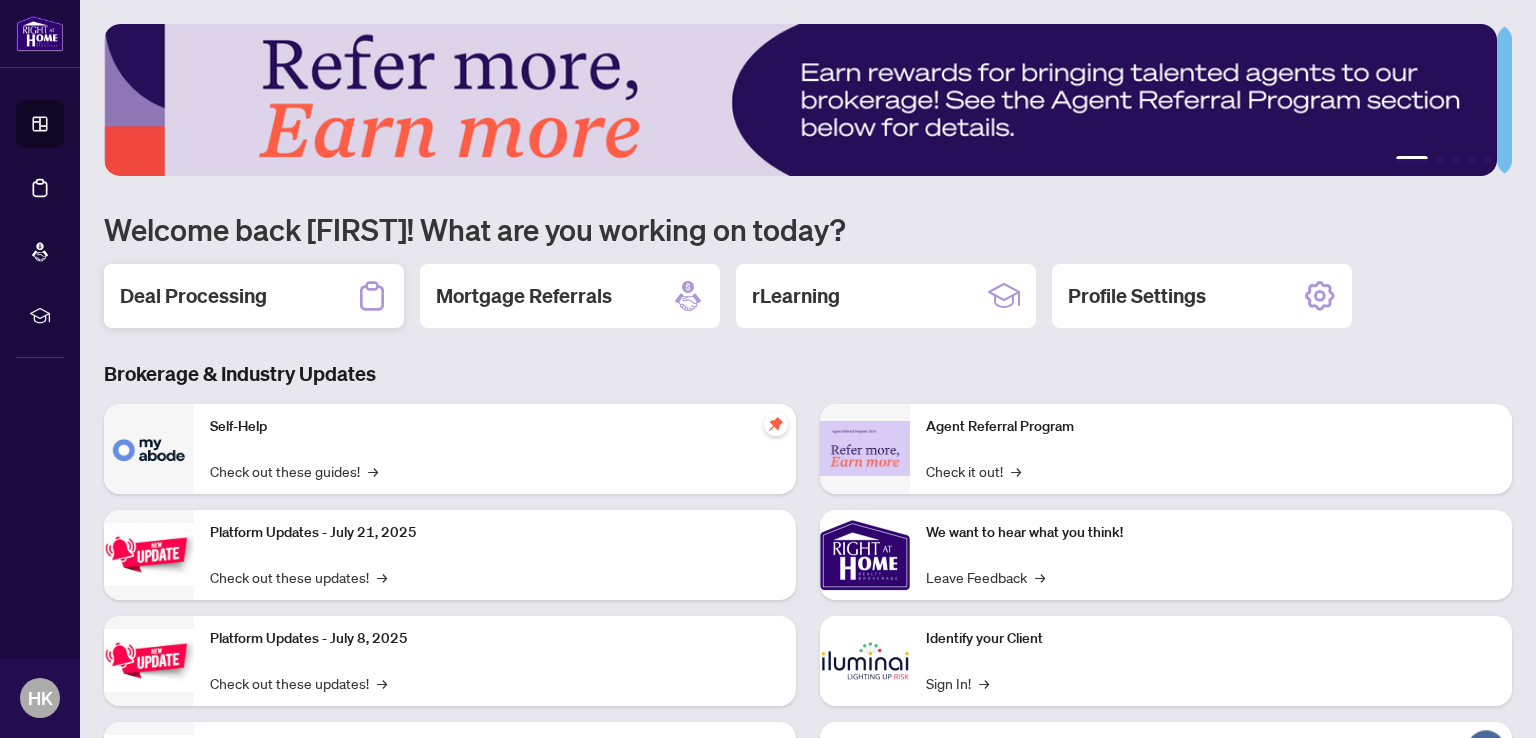click on "Deal Processing" at bounding box center (193, 296) 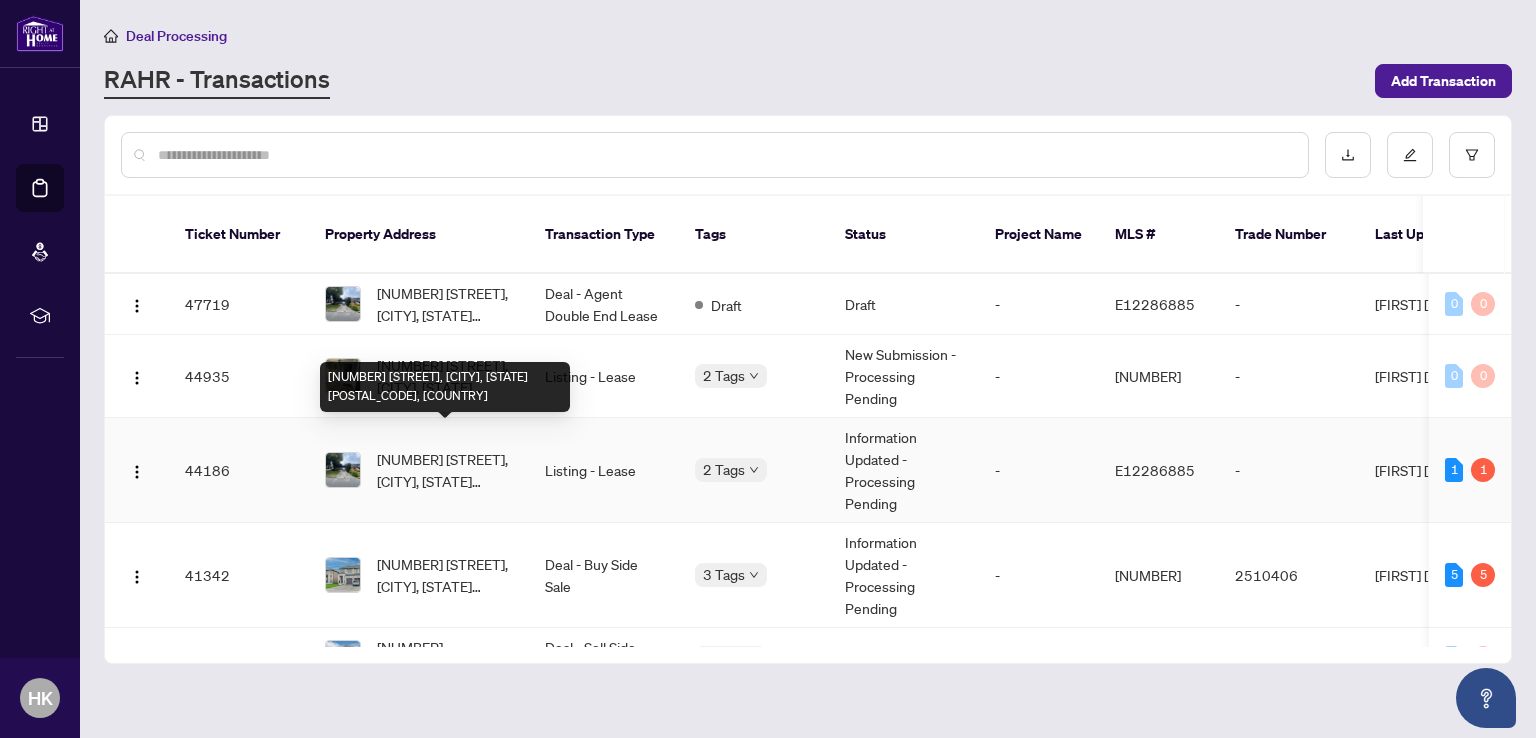 click on "[NUMBER] [STREET], [CITY], [STATE] [POSTAL_CODE]" at bounding box center [445, 470] 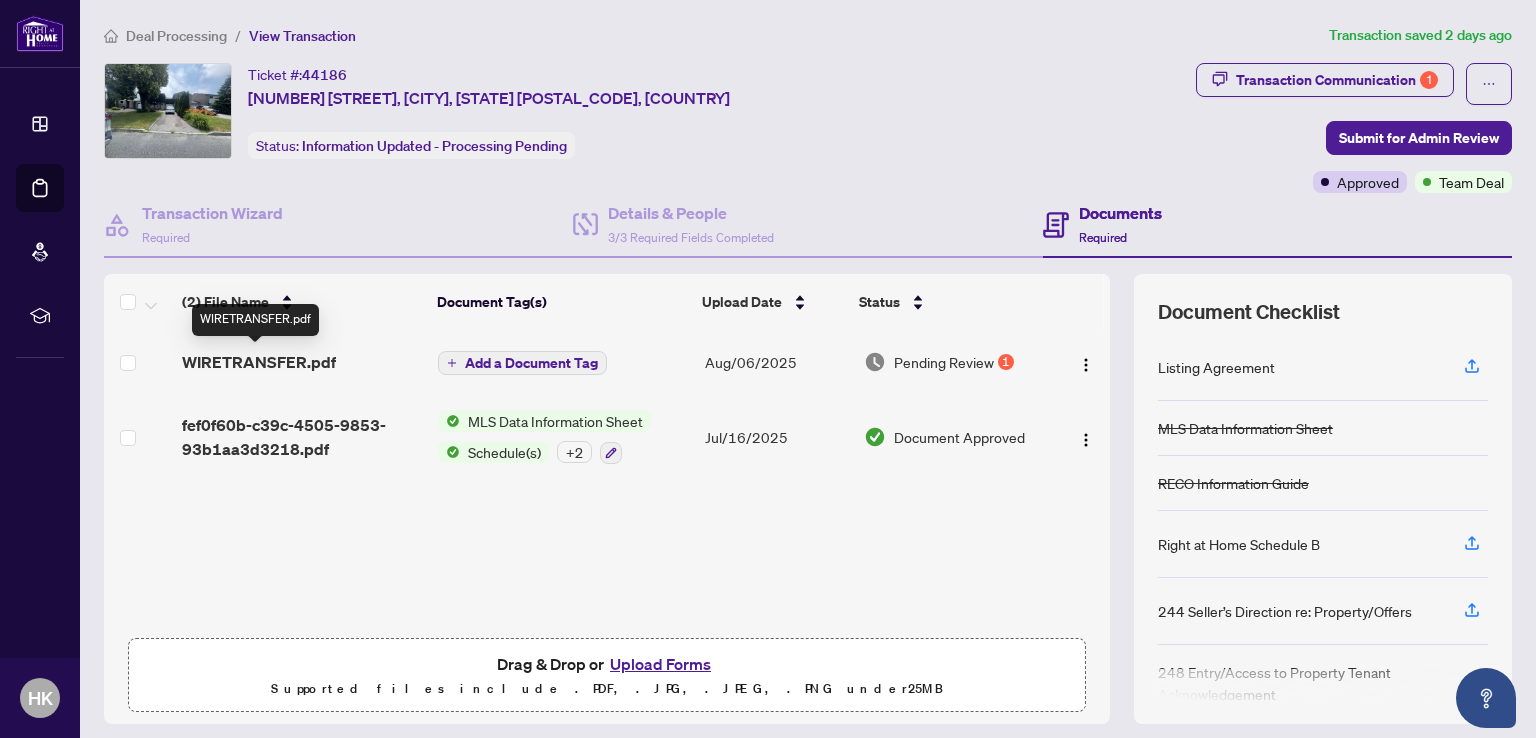 click on "WIRETRANSFER.pdf" at bounding box center [259, 362] 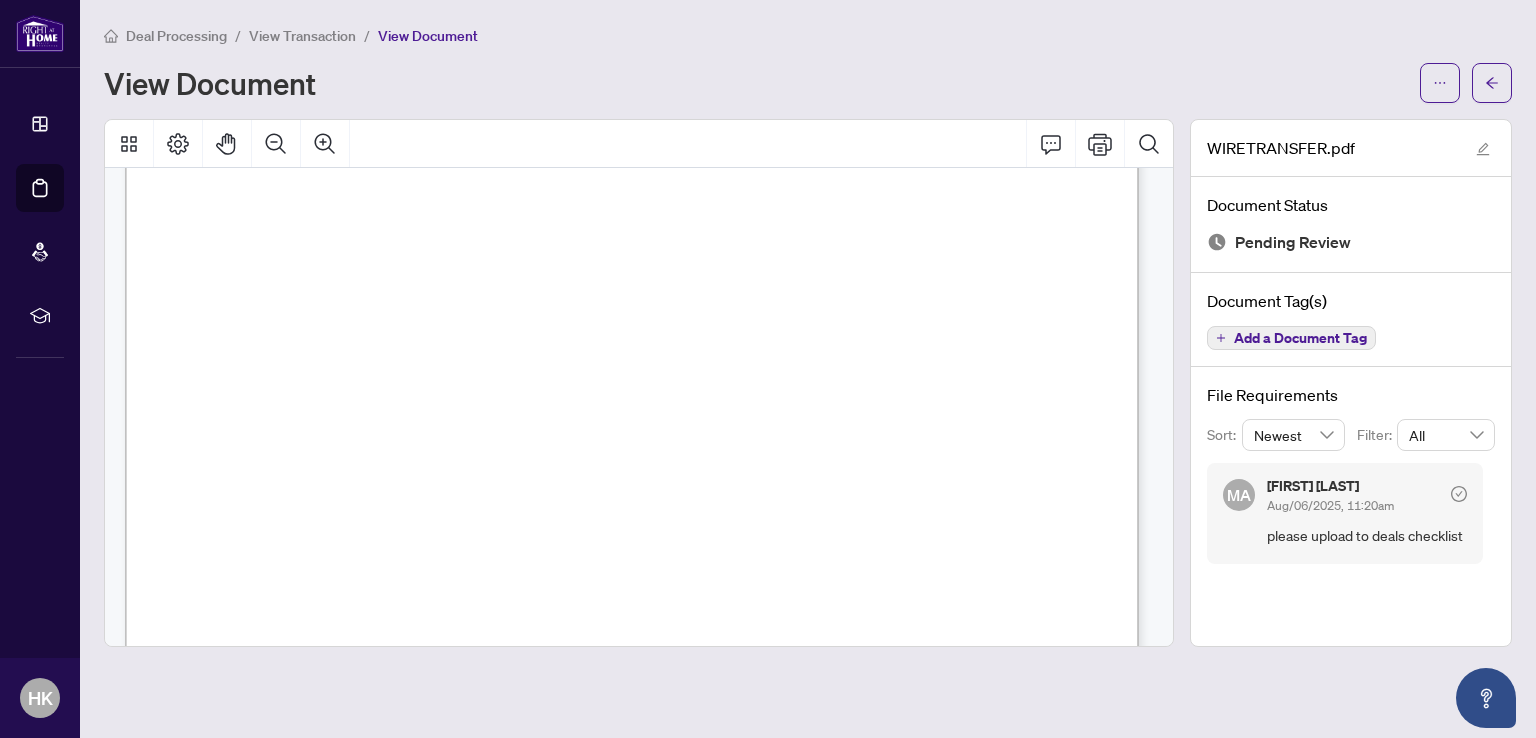 scroll, scrollTop: 0, scrollLeft: 0, axis: both 